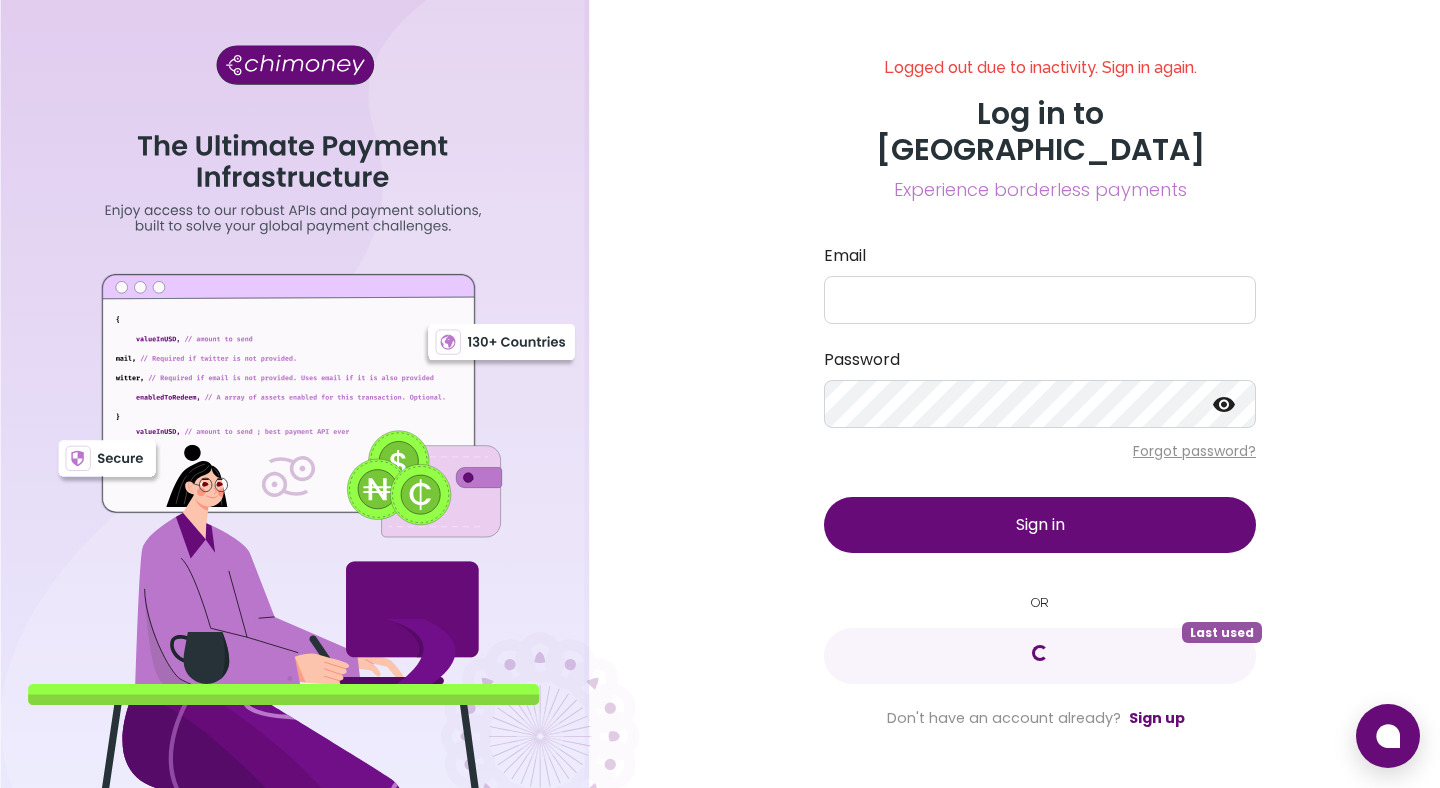 scroll, scrollTop: 0, scrollLeft: 0, axis: both 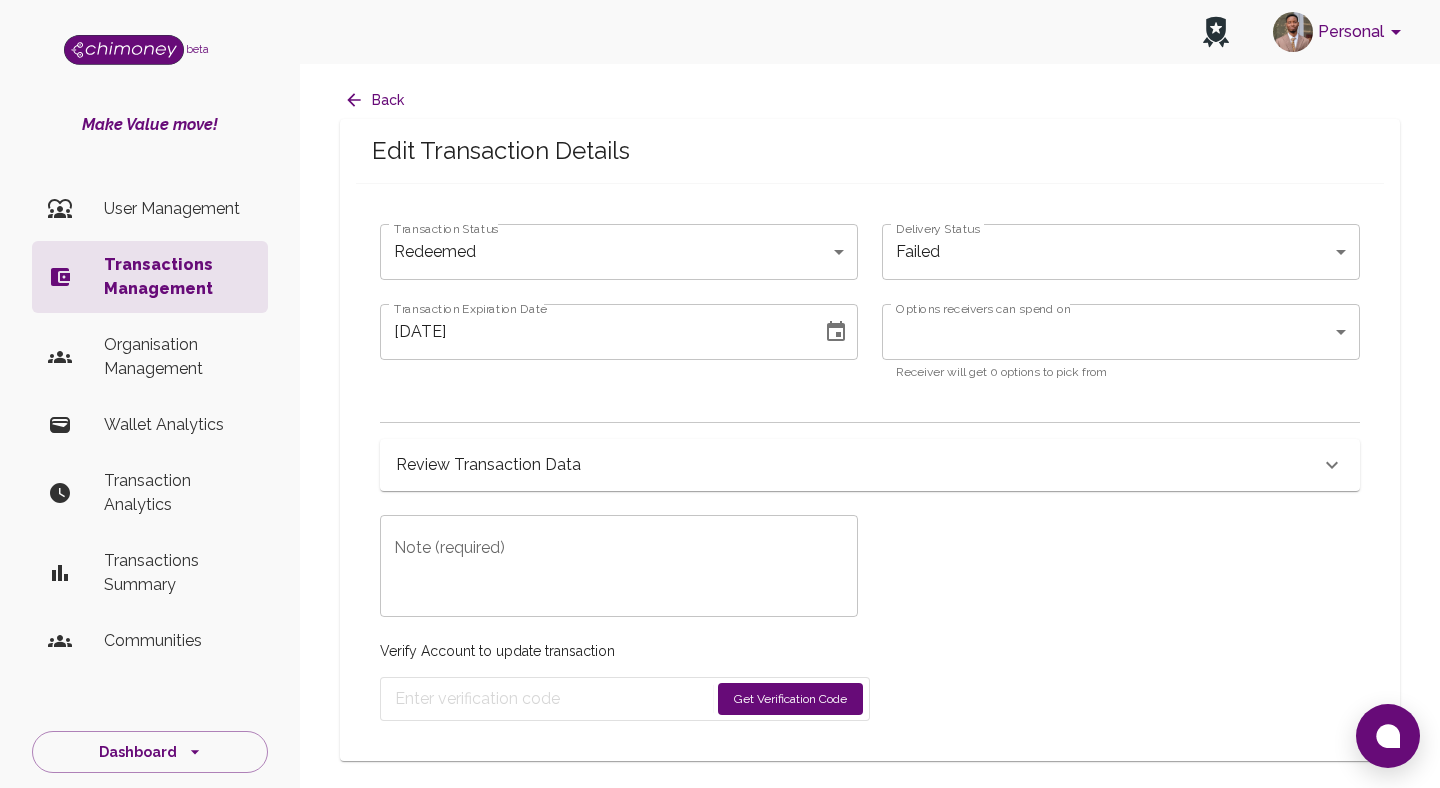 click on "User Management" at bounding box center (150, 209) 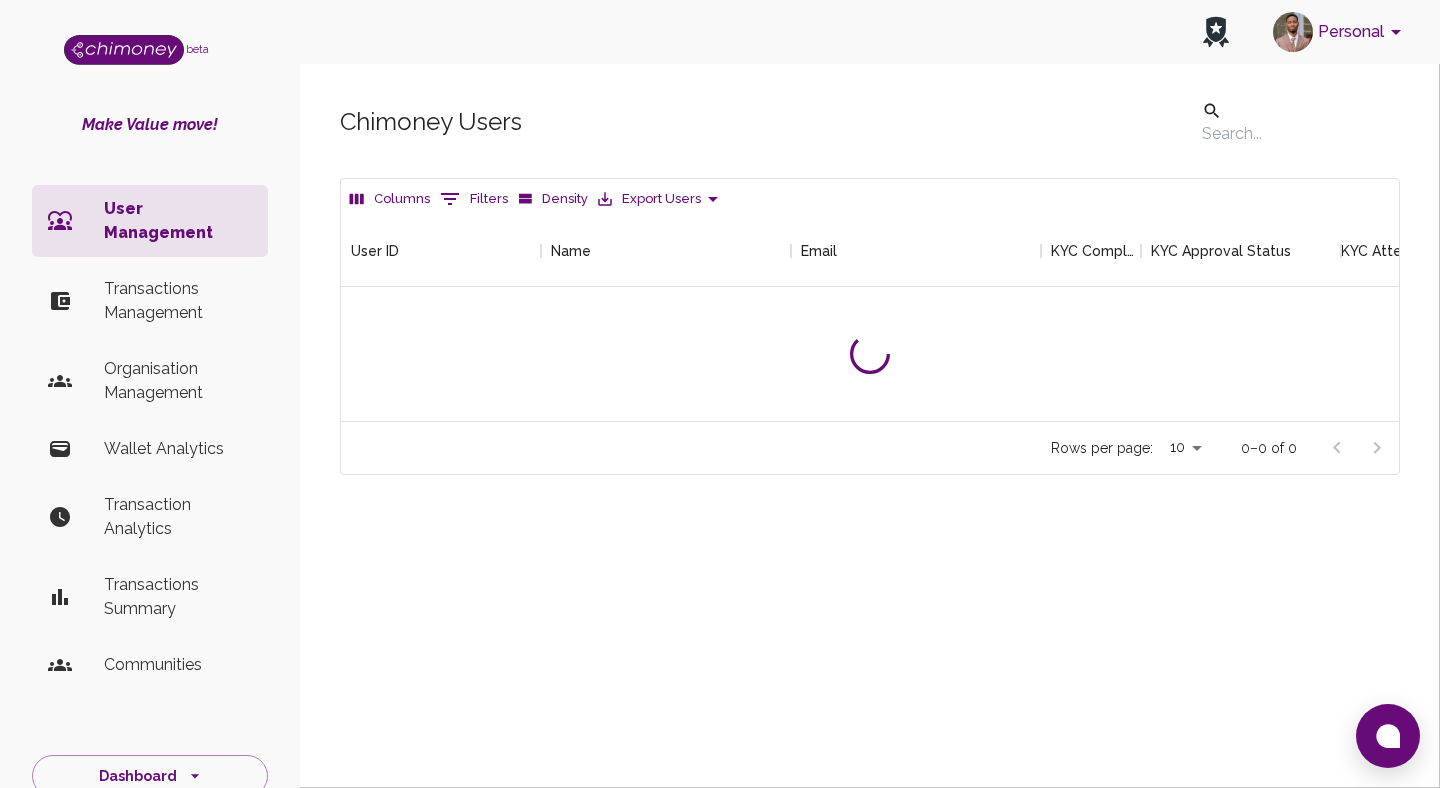 scroll, scrollTop: 1, scrollLeft: 1, axis: both 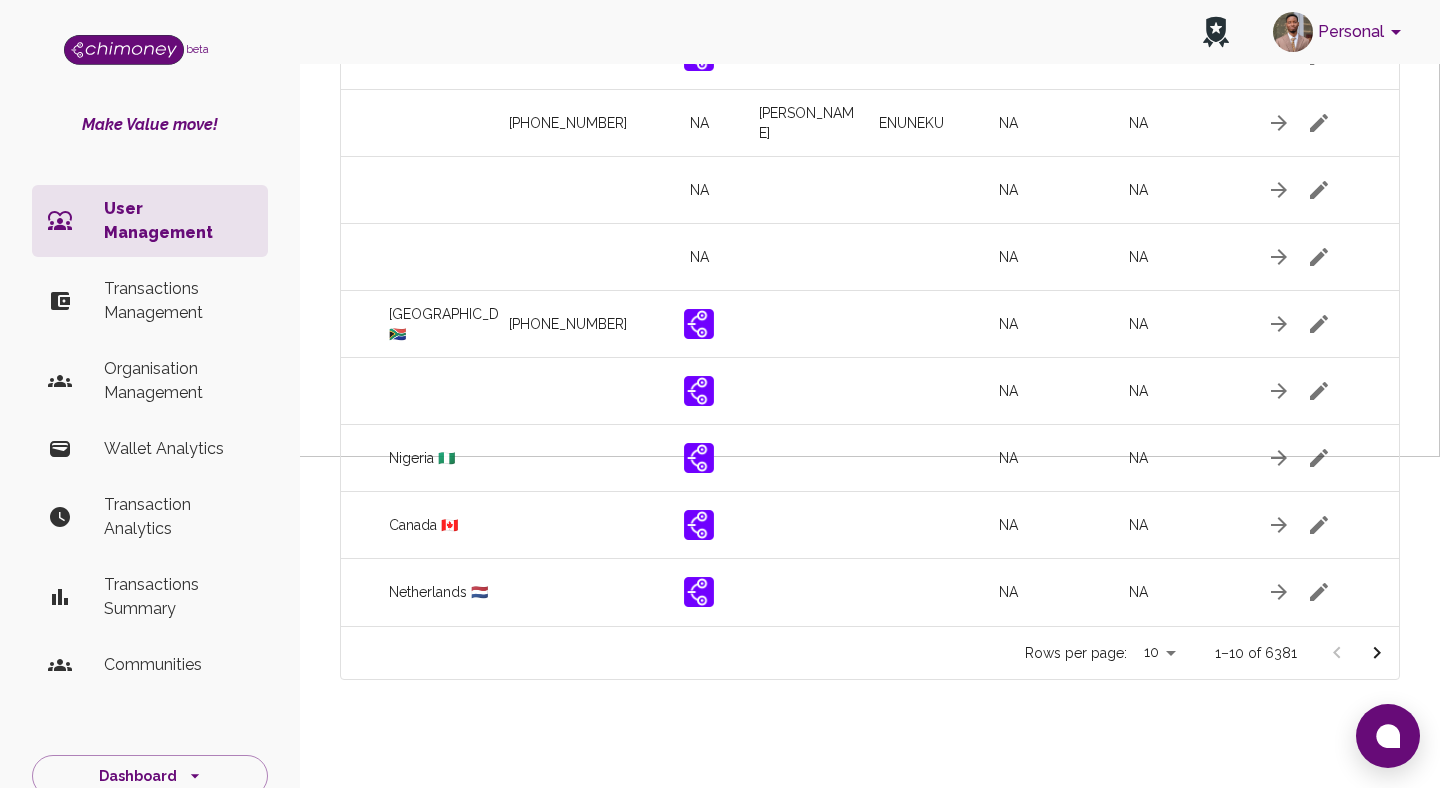 click 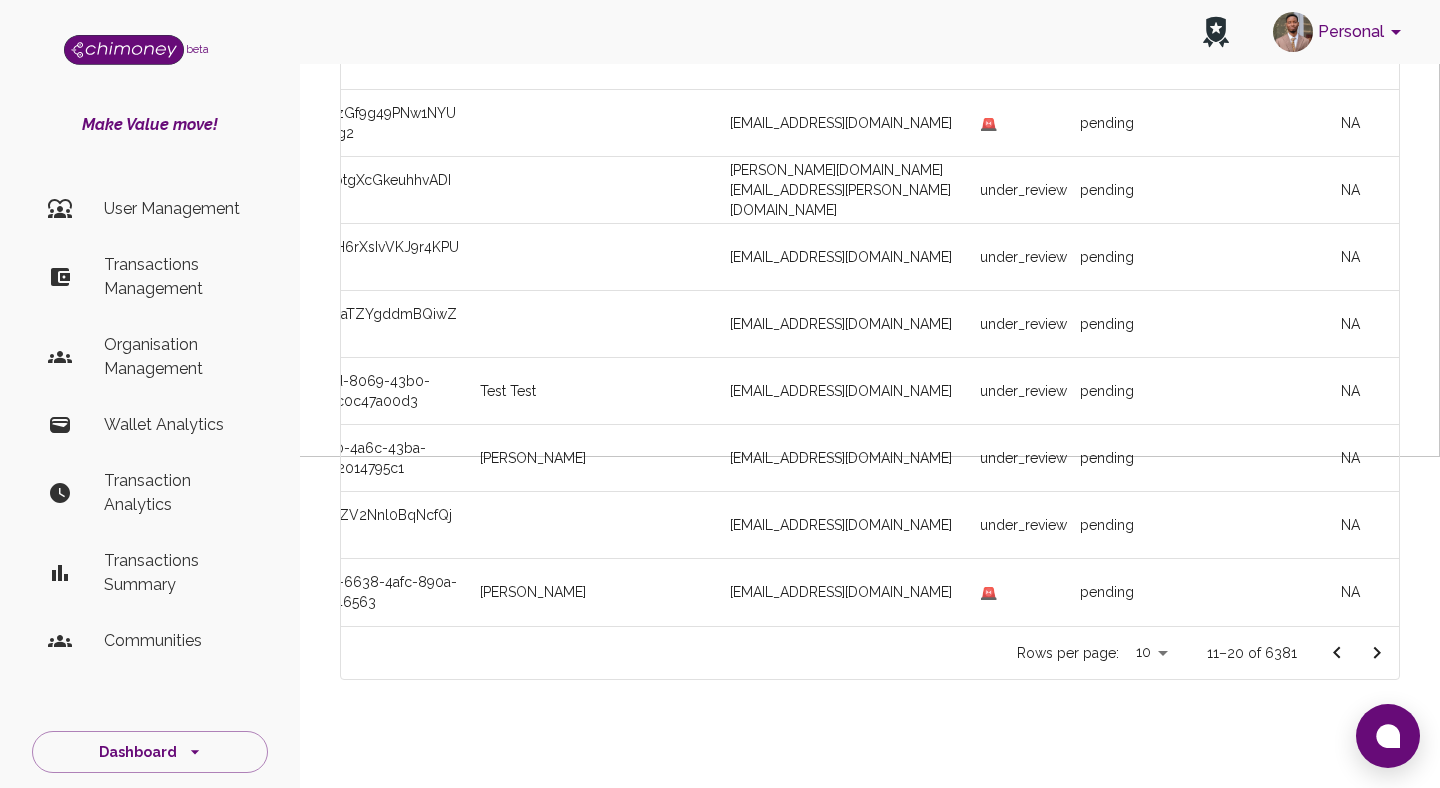 scroll, scrollTop: 0, scrollLeft: 0, axis: both 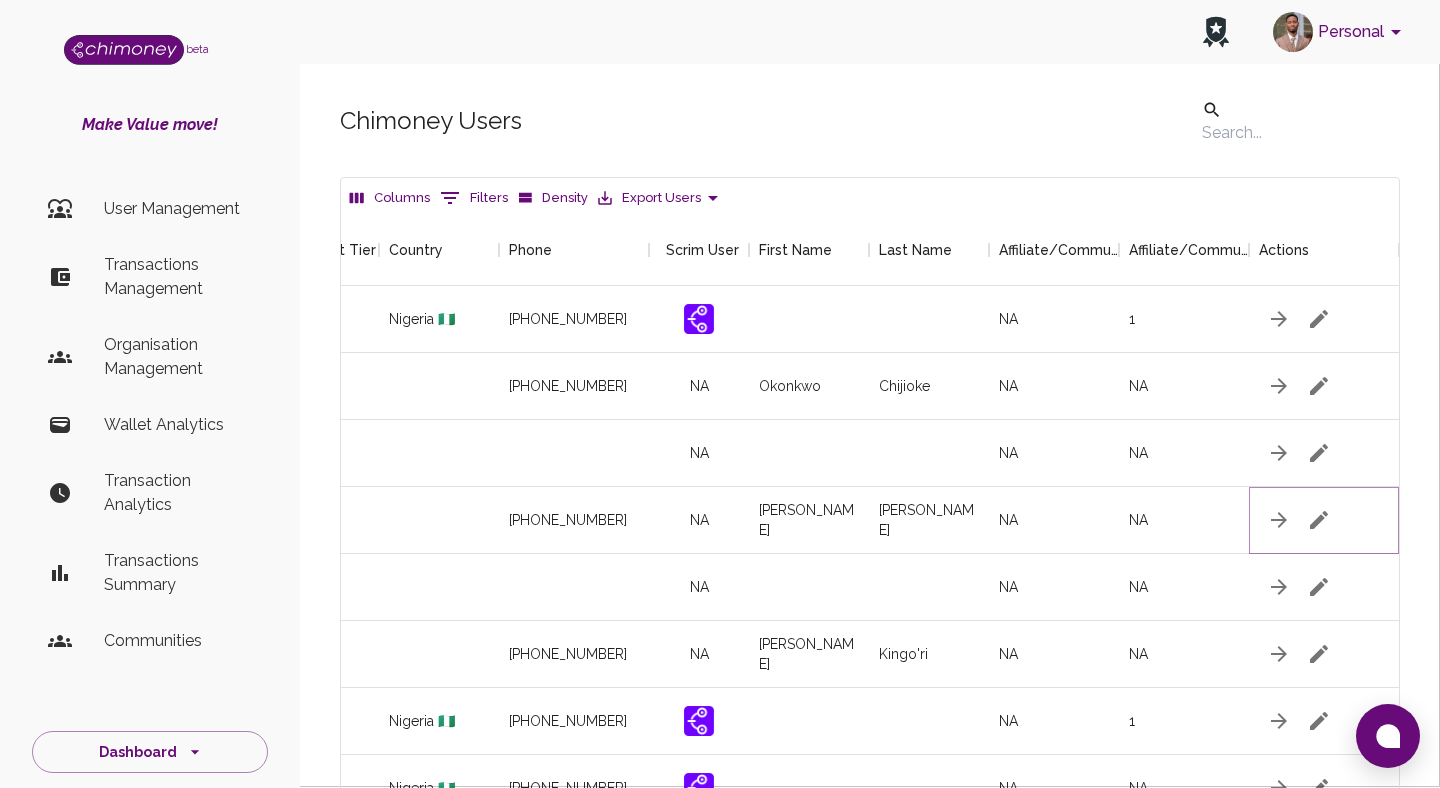 click 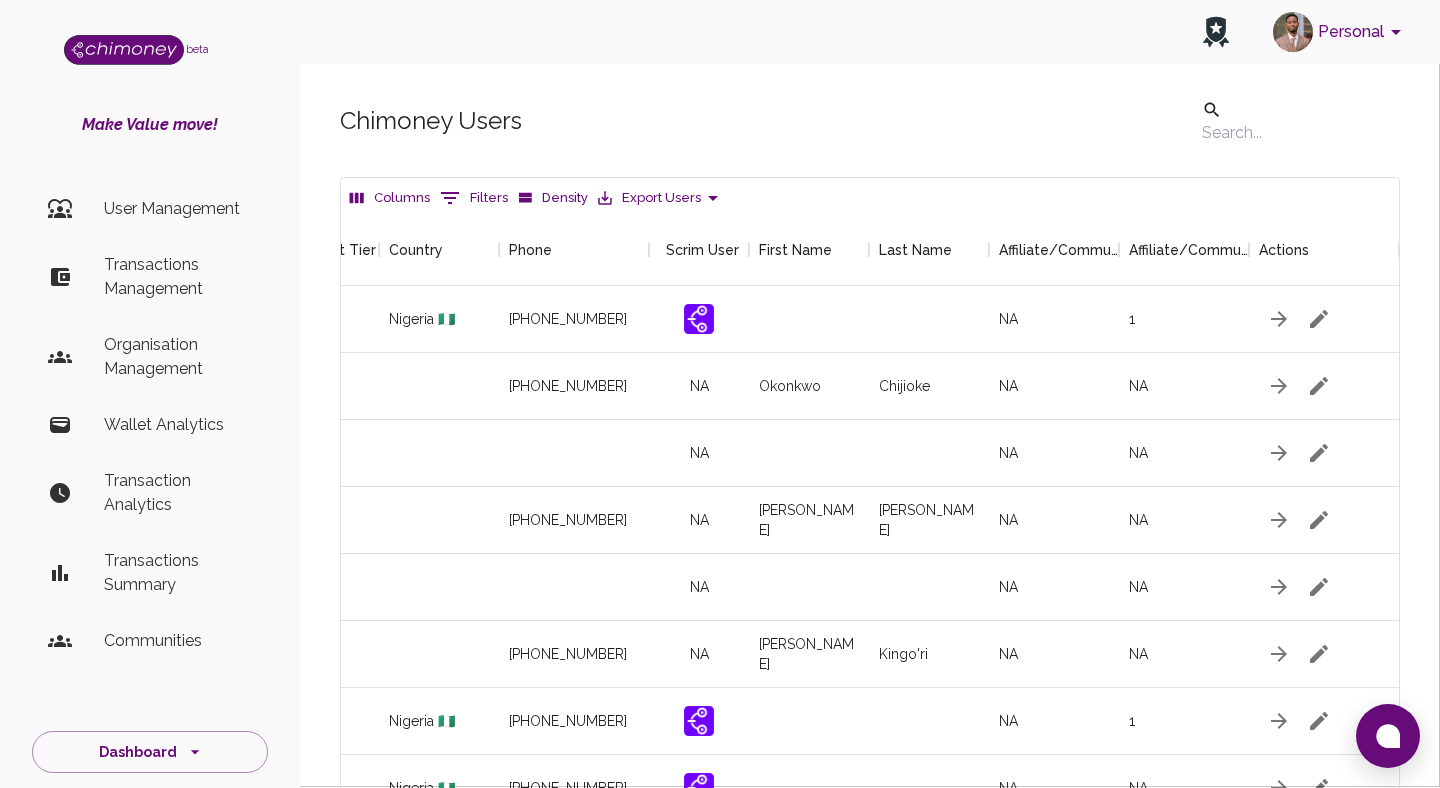 scroll, scrollTop: 0, scrollLeft: 0, axis: both 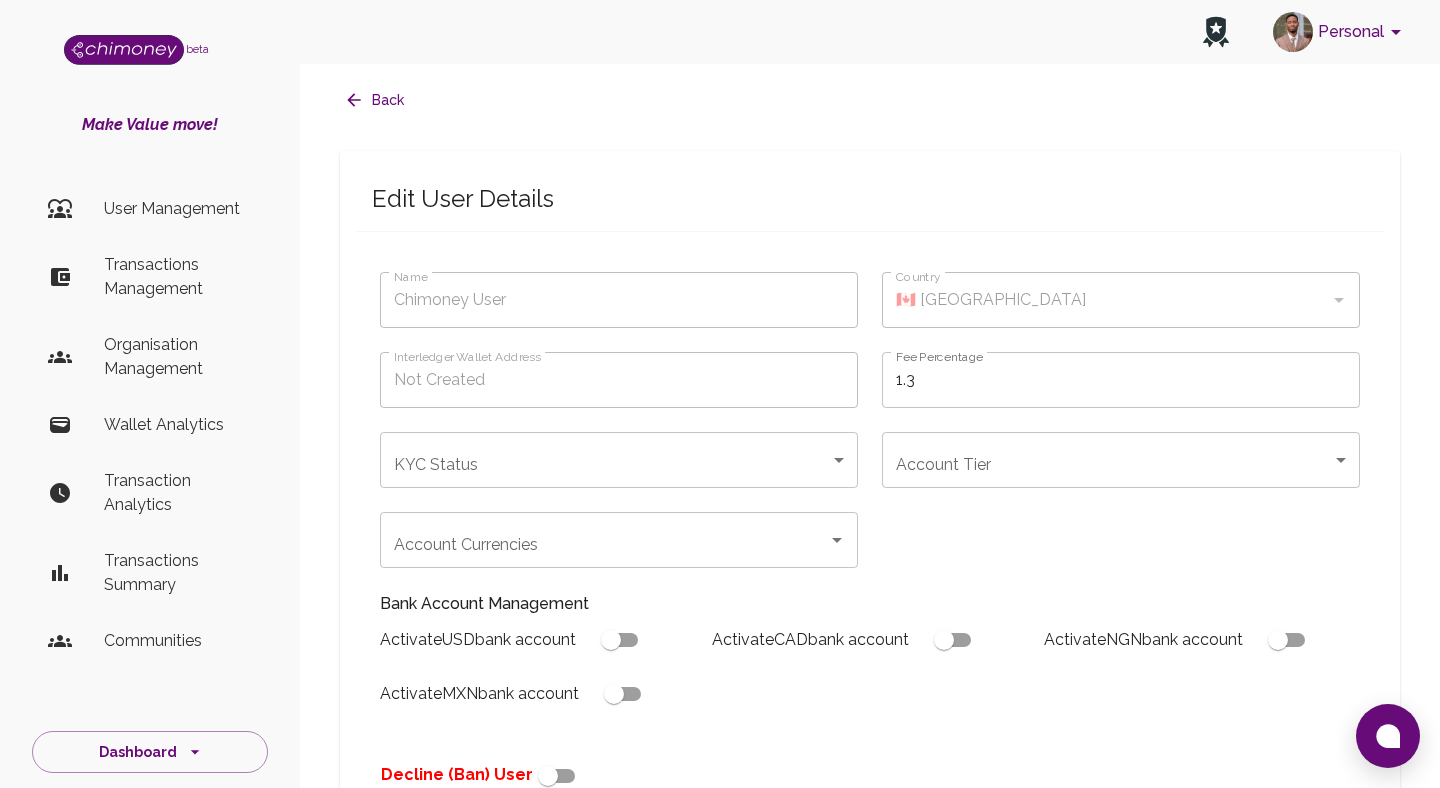 type on "[PERSON_NAME]" 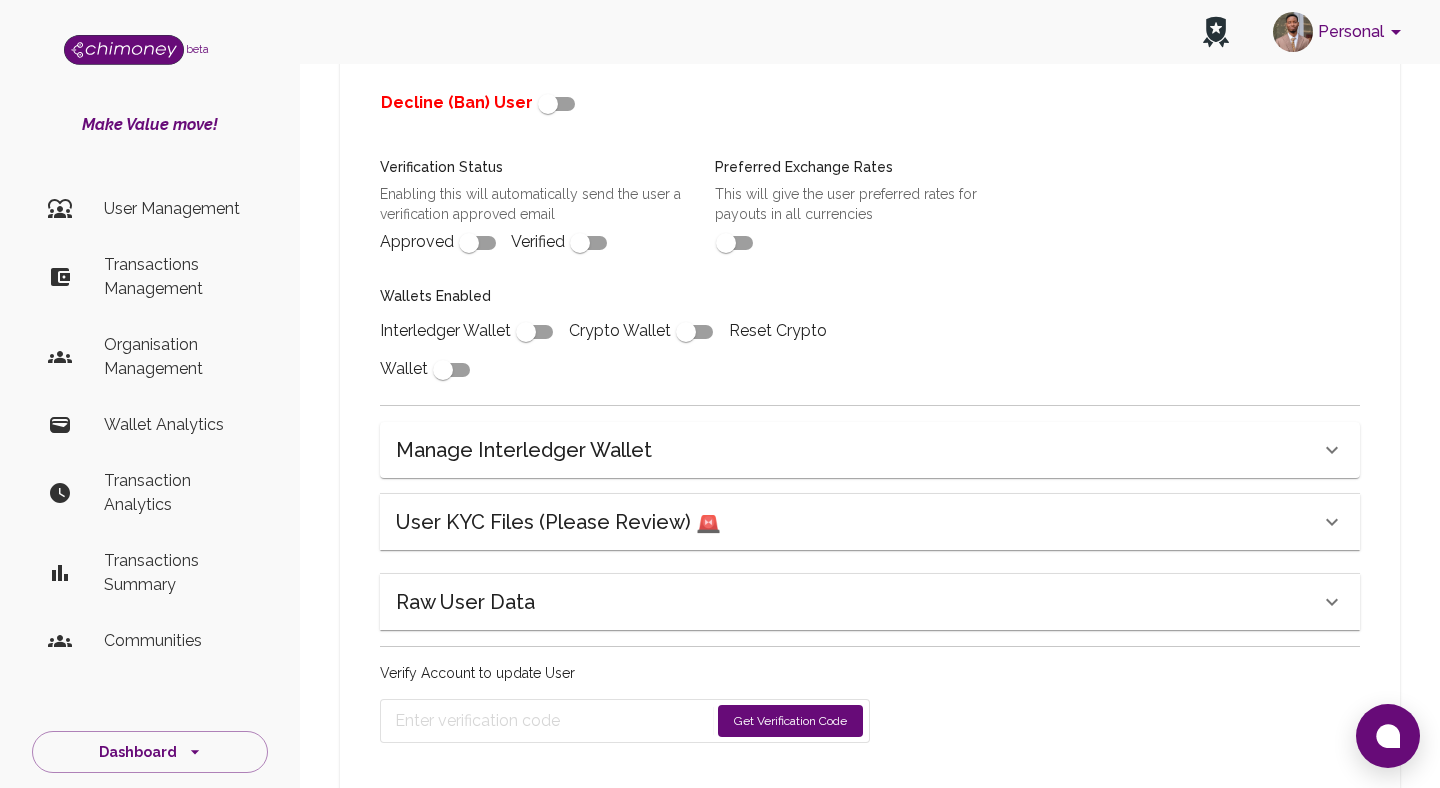 scroll, scrollTop: 731, scrollLeft: 0, axis: vertical 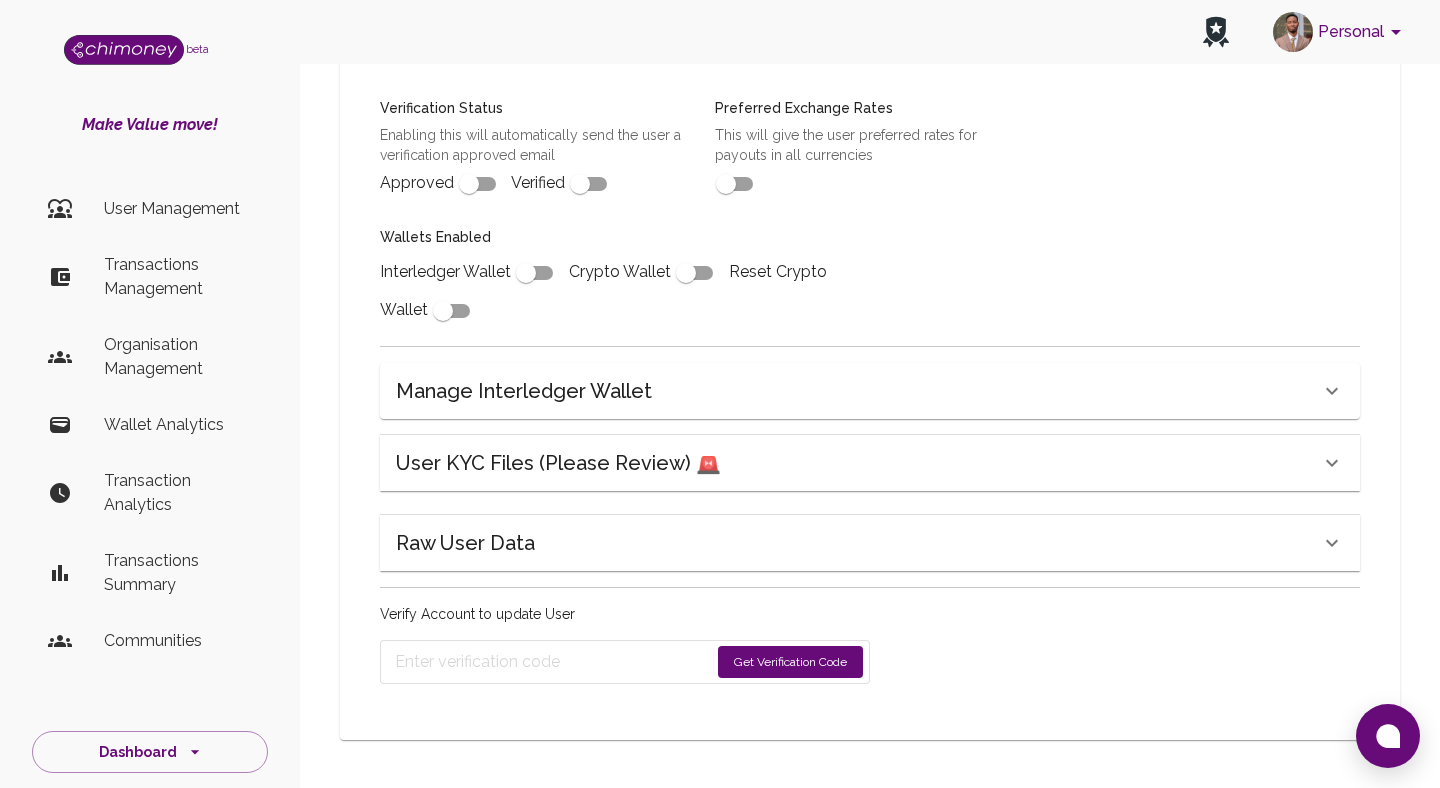 click on "User KYC Files (Please Review) 🚨" at bounding box center (558, 463) 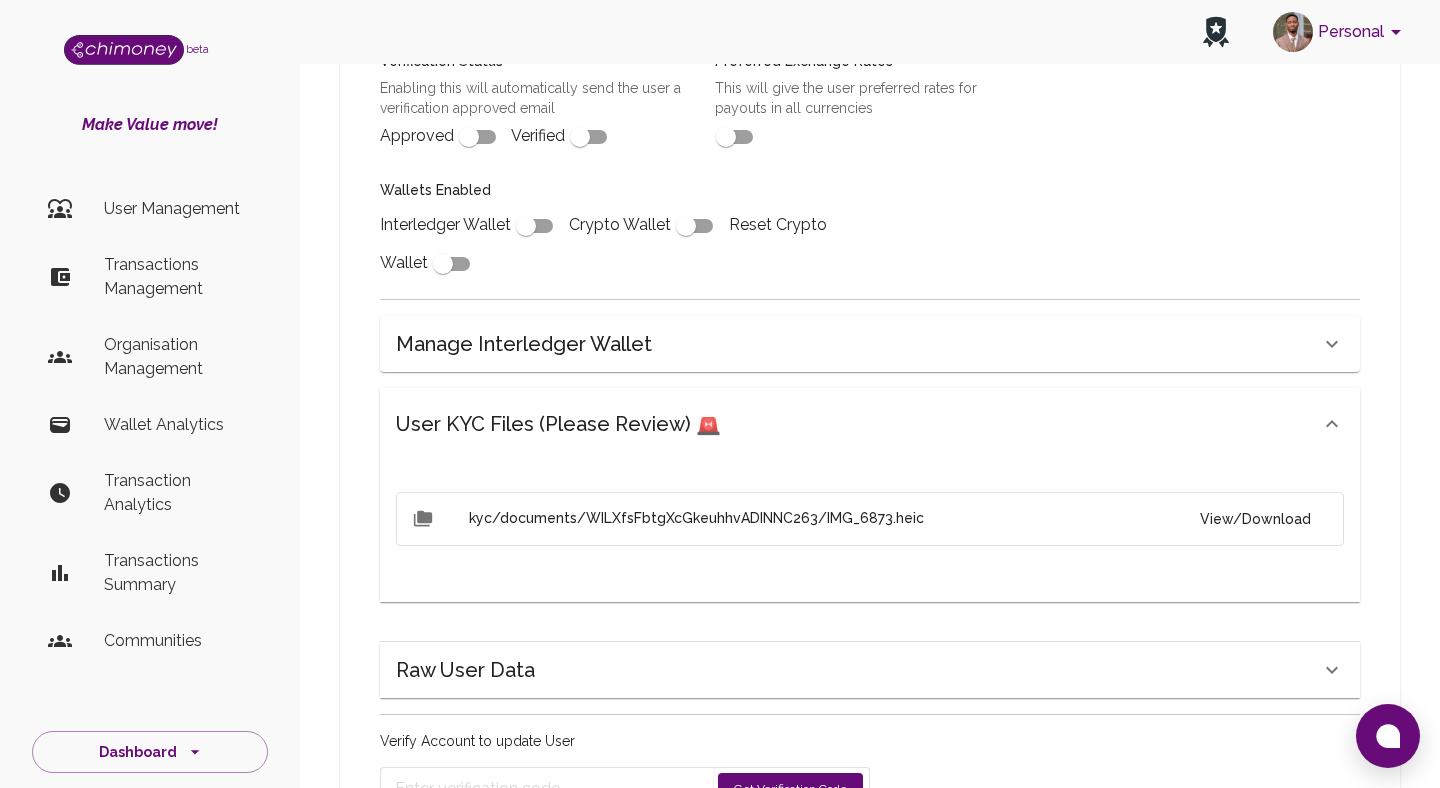 scroll, scrollTop: 790, scrollLeft: 0, axis: vertical 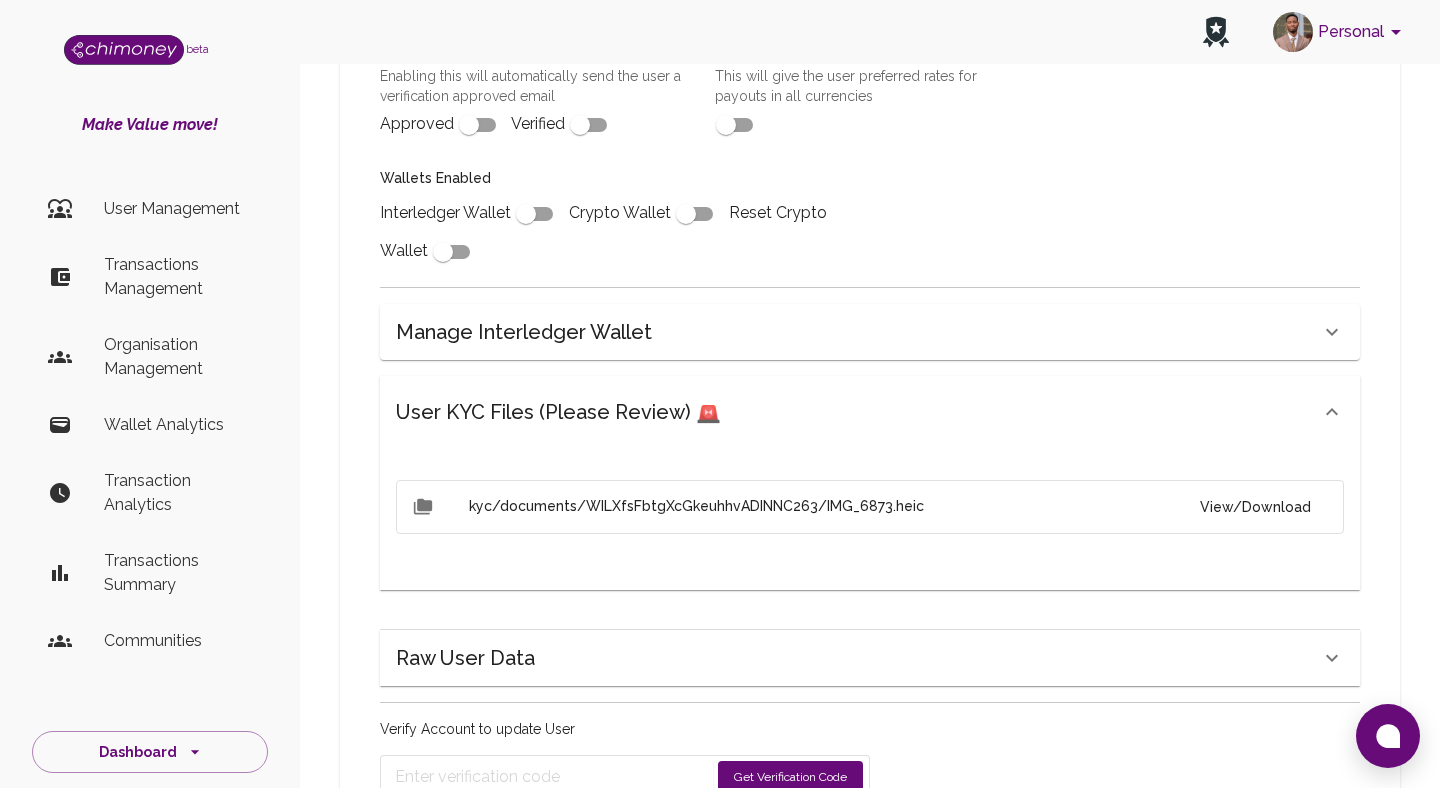 click on "View/Download" at bounding box center [1255, 507] 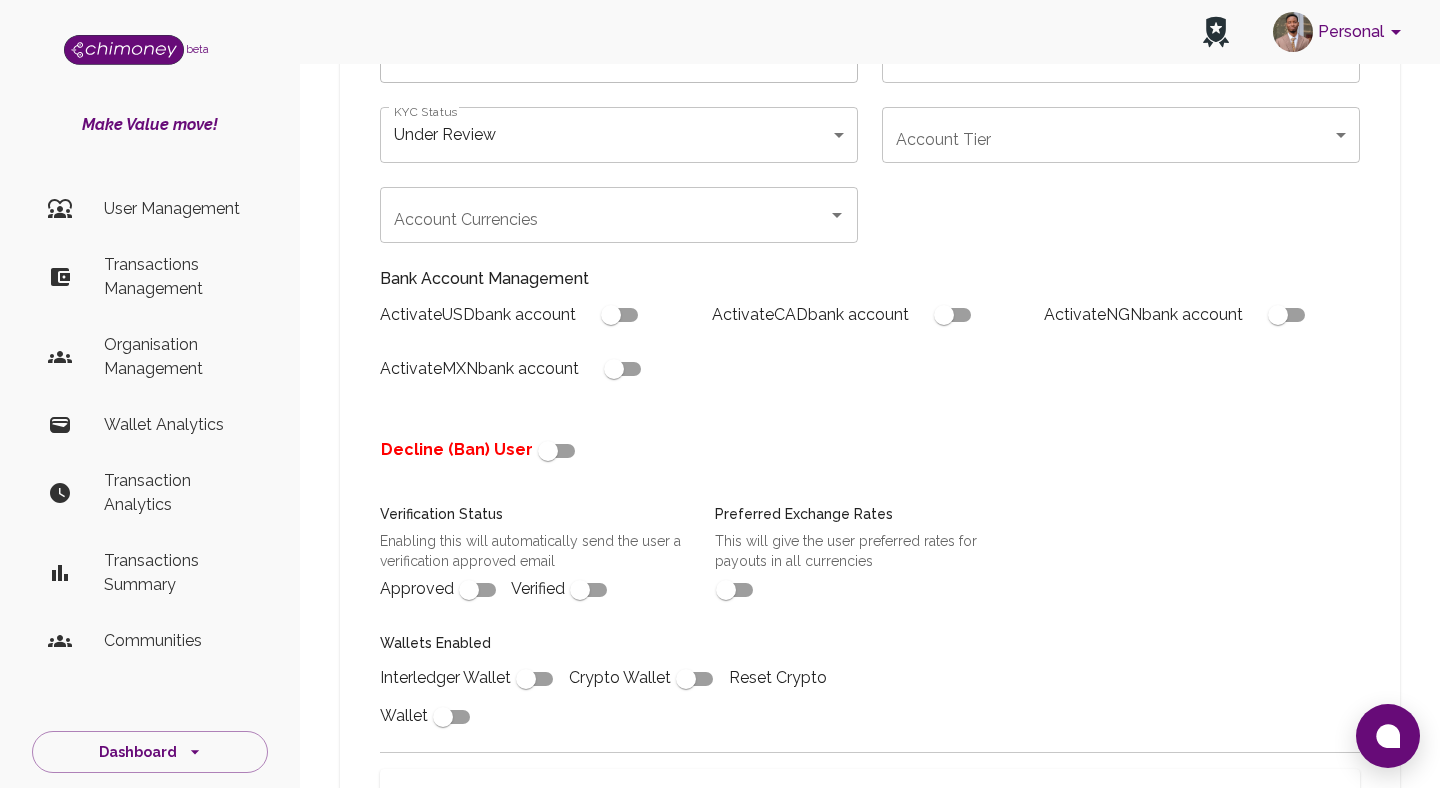 scroll, scrollTop: 338, scrollLeft: 0, axis: vertical 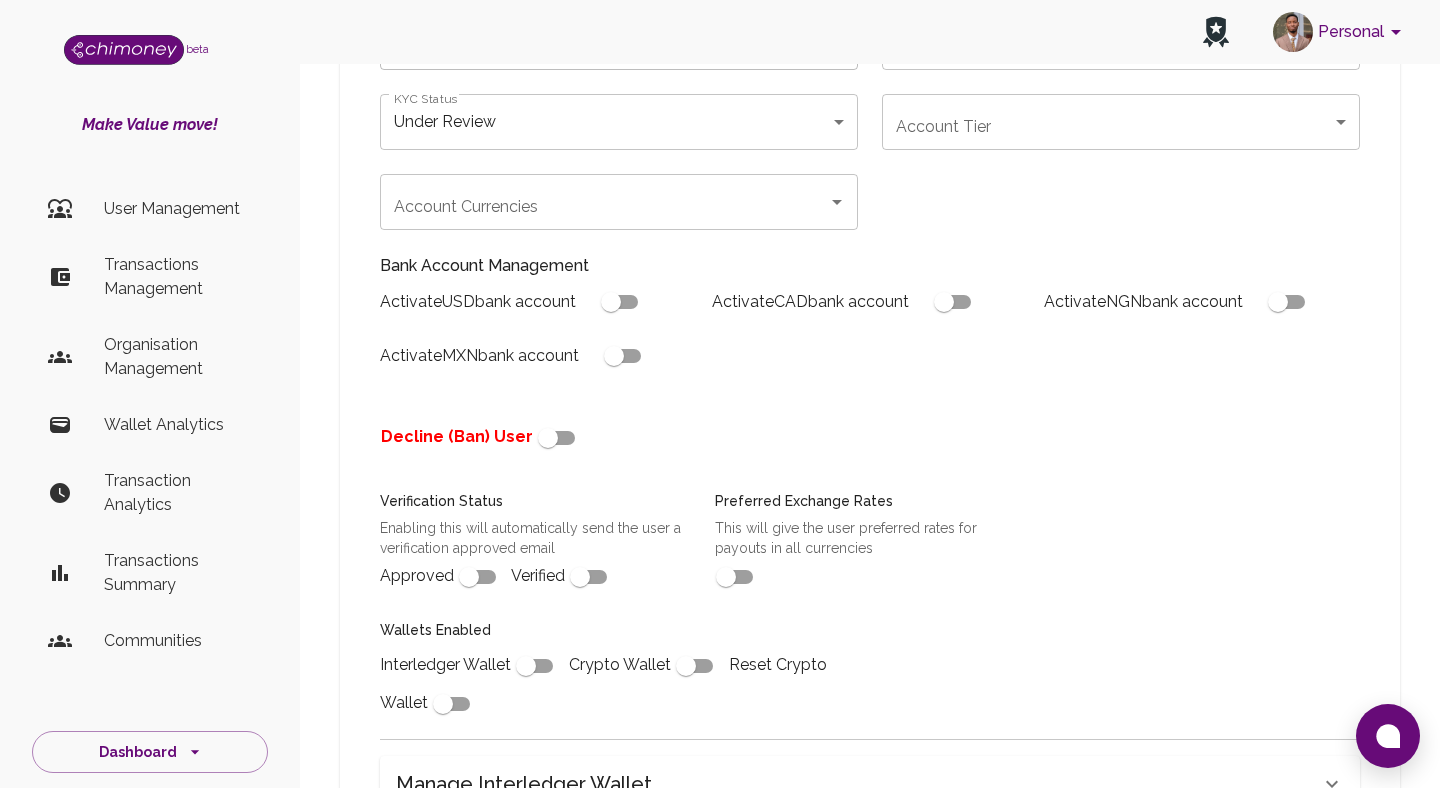 click on "Enabling this will automatically send the user a verification approved email" at bounding box center (535, 538) 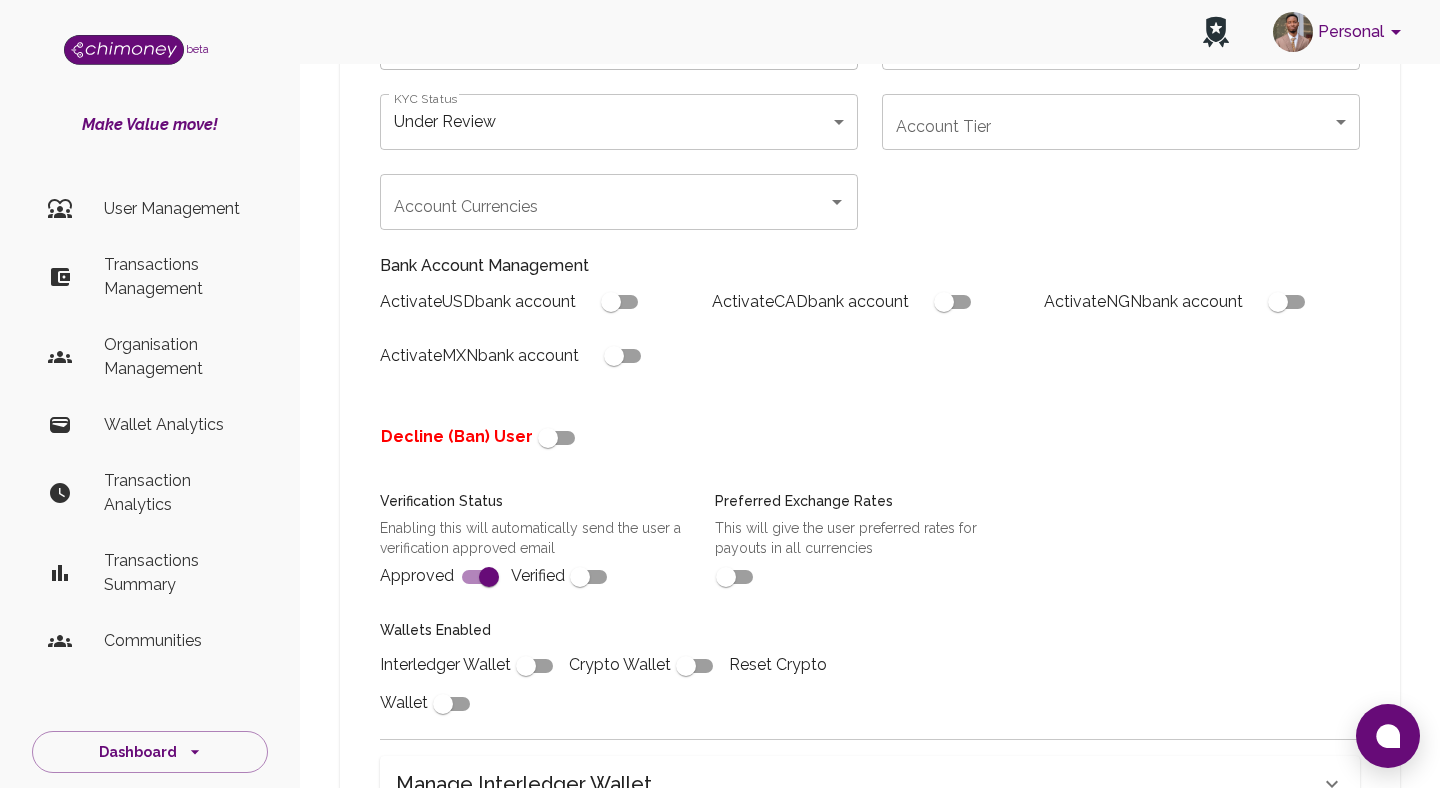 click at bounding box center (580, 577) 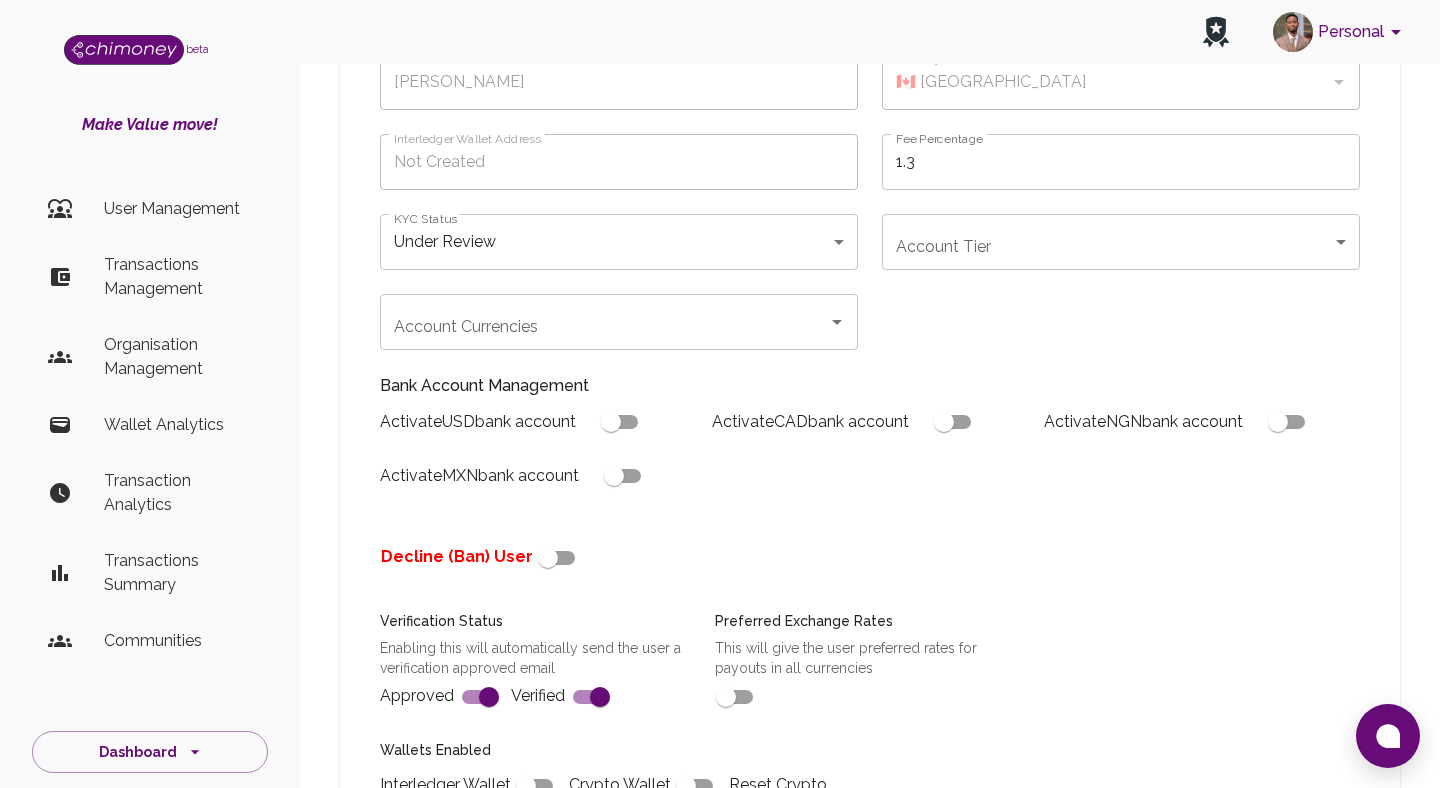 scroll, scrollTop: 188, scrollLeft: 0, axis: vertical 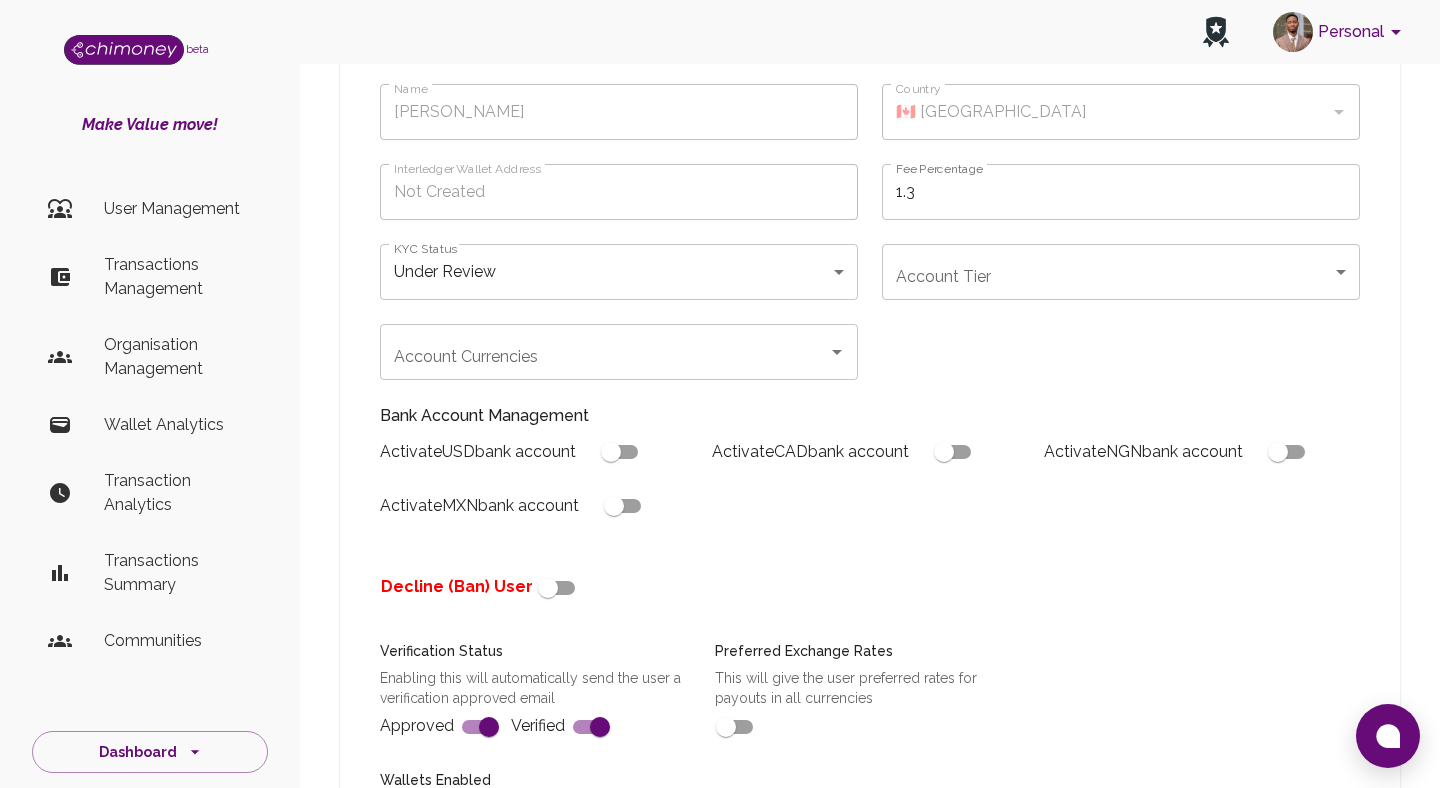 click on "Personal   beta Make Value move! User Management Transactions Management Organisation Management Wallet Analytics Transaction Analytics Transactions Summary Communities Dashboard ©  2025  Chi Technologies Inc.   Back Edit User Details Name [PERSON_NAME] Name Country 🇨🇦 [GEOGRAPHIC_DATA] Country Interledger Wallet Address Not Created Interledger Wallet Address Fee Percentage 1.3 Fee Percentage KYC Status Under Review under_review KYC Status Account Tier ​ Account Tier Account Currencies Account Currencies Bank Account Management Activate  USD  bank account Activate  CAD  bank account Activate  NGN  bank account Activate  MXN  bank account Decline (Ban) User     Verification Status Enabling this will automatically send the user a verification approved email   Approved      Verified     Preferred Exchange Rates This will give the user preferred rates for payouts in all currencies Wallets Enabled Interledger Wallet       Crypto Wallet       Reset Crypto Wallet   Manage Interledger Wallet Generate Interledger Wallet" at bounding box center (720, 658) 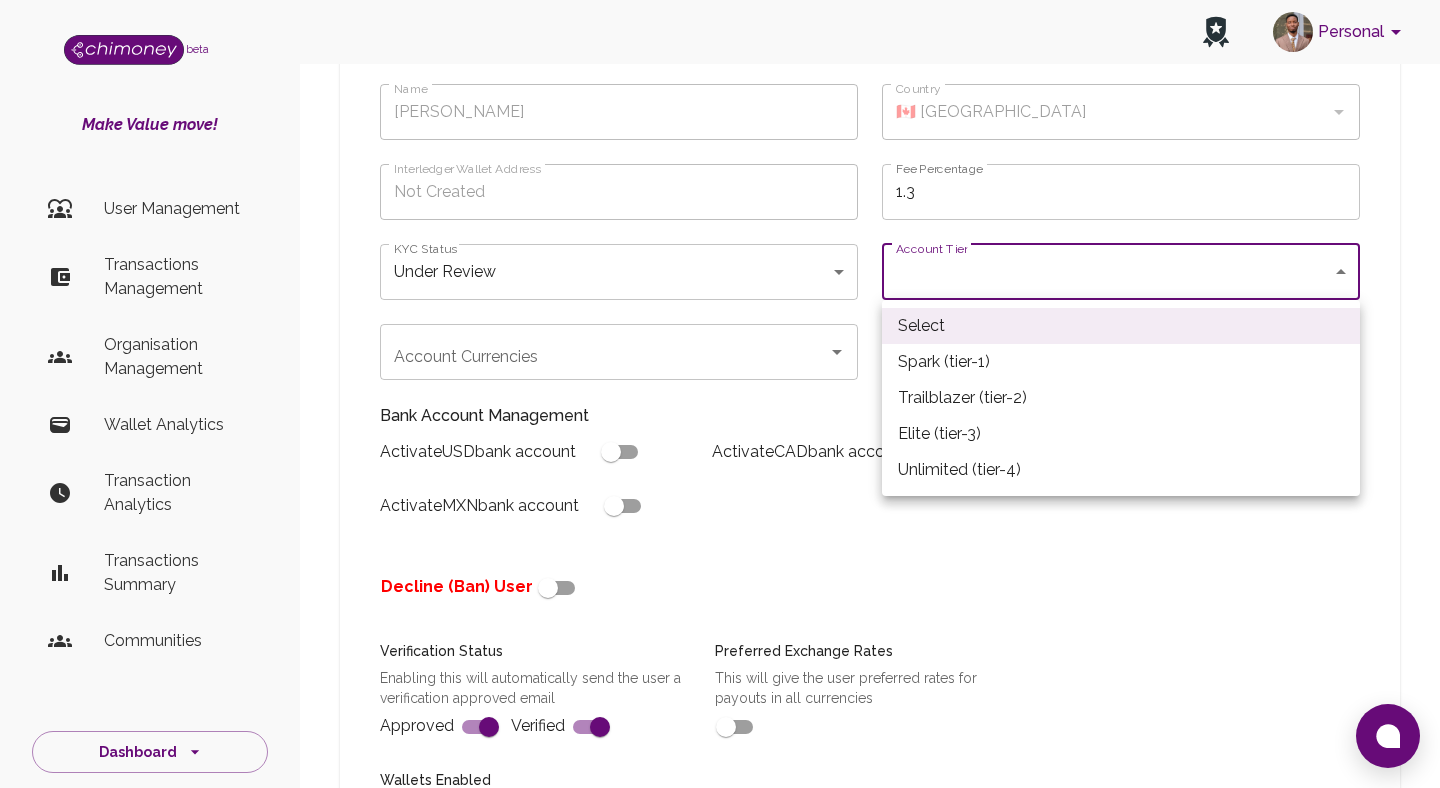 click at bounding box center (720, 394) 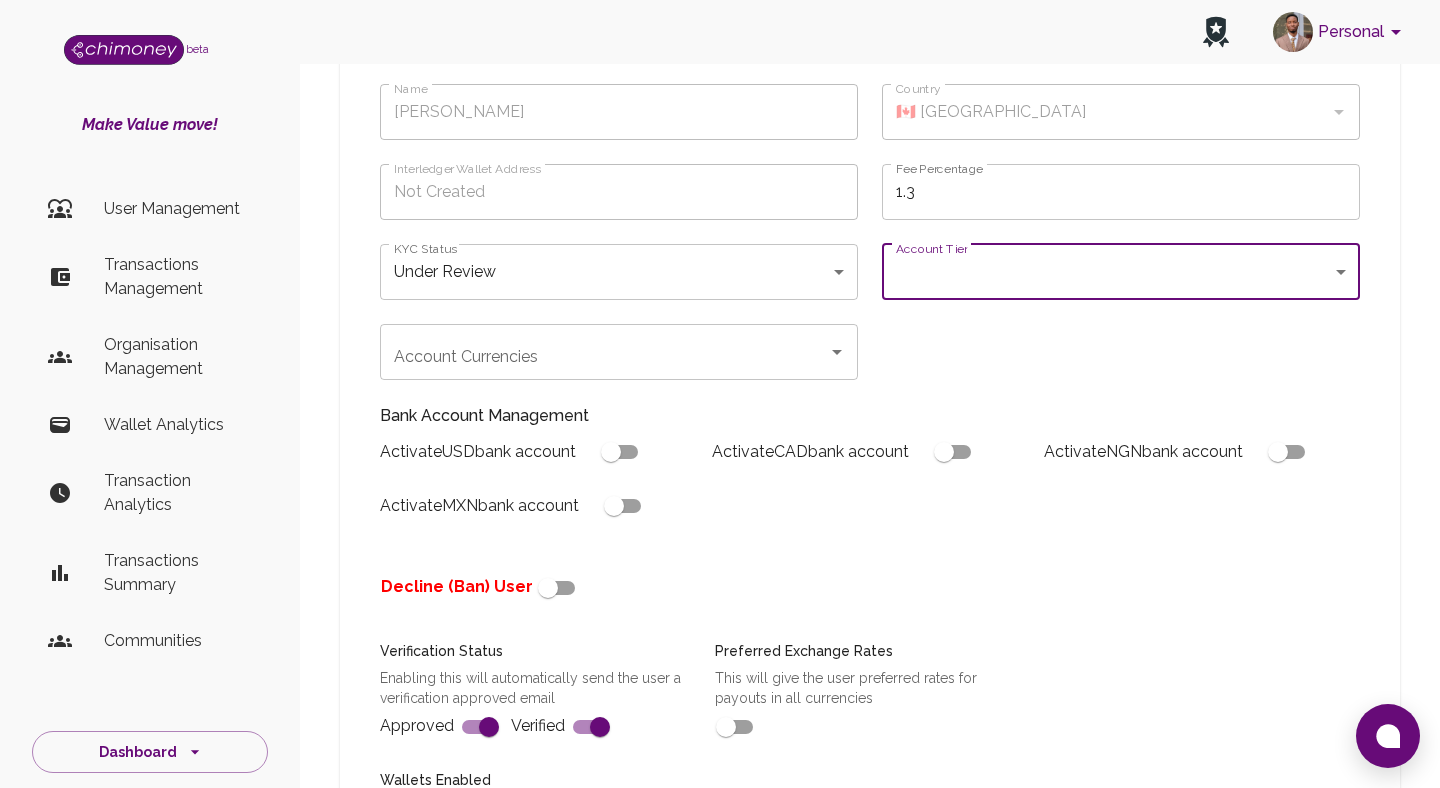 click on "Account Currencies Account Currencies" at bounding box center [607, 340] 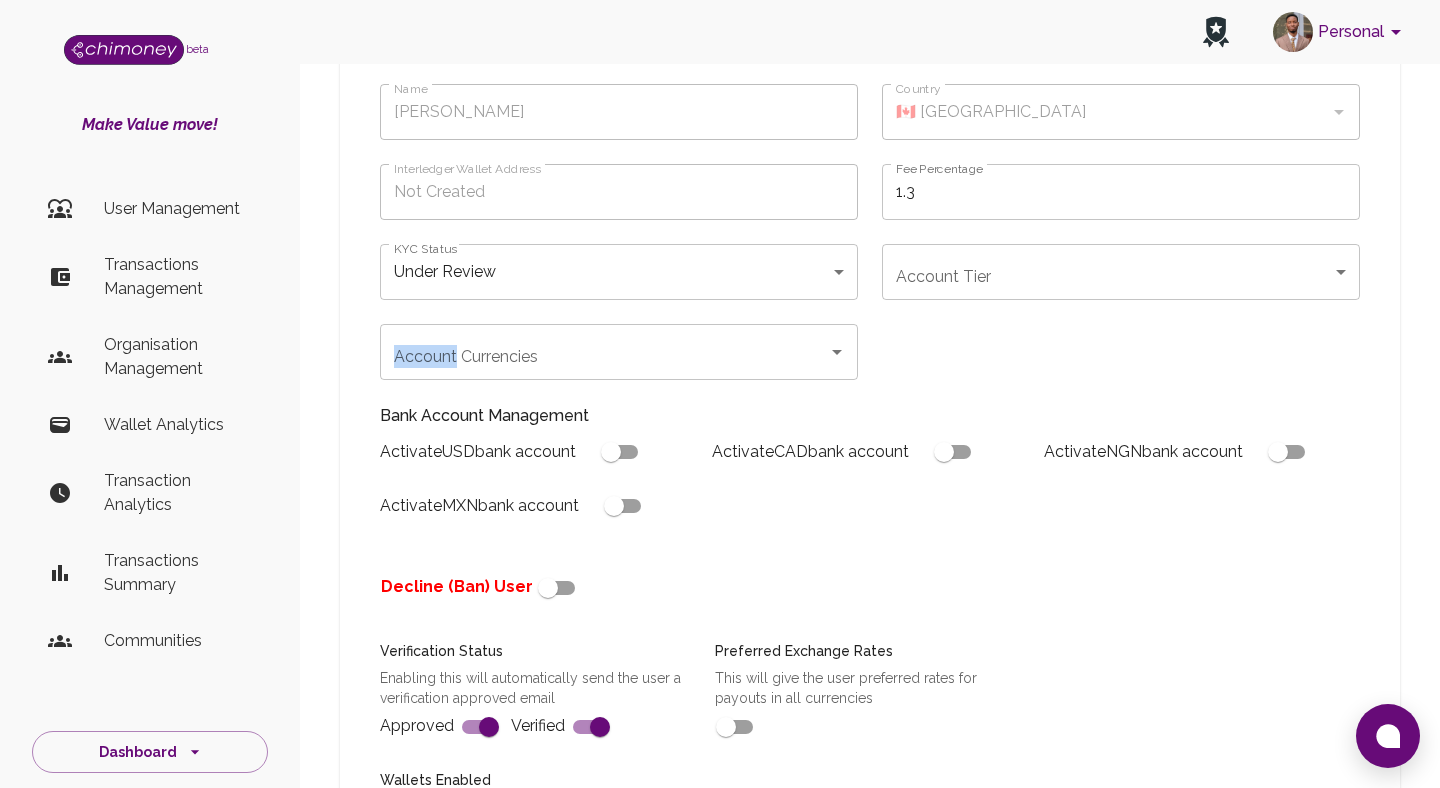 click on "Account Currencies Account Currencies" at bounding box center (607, 340) 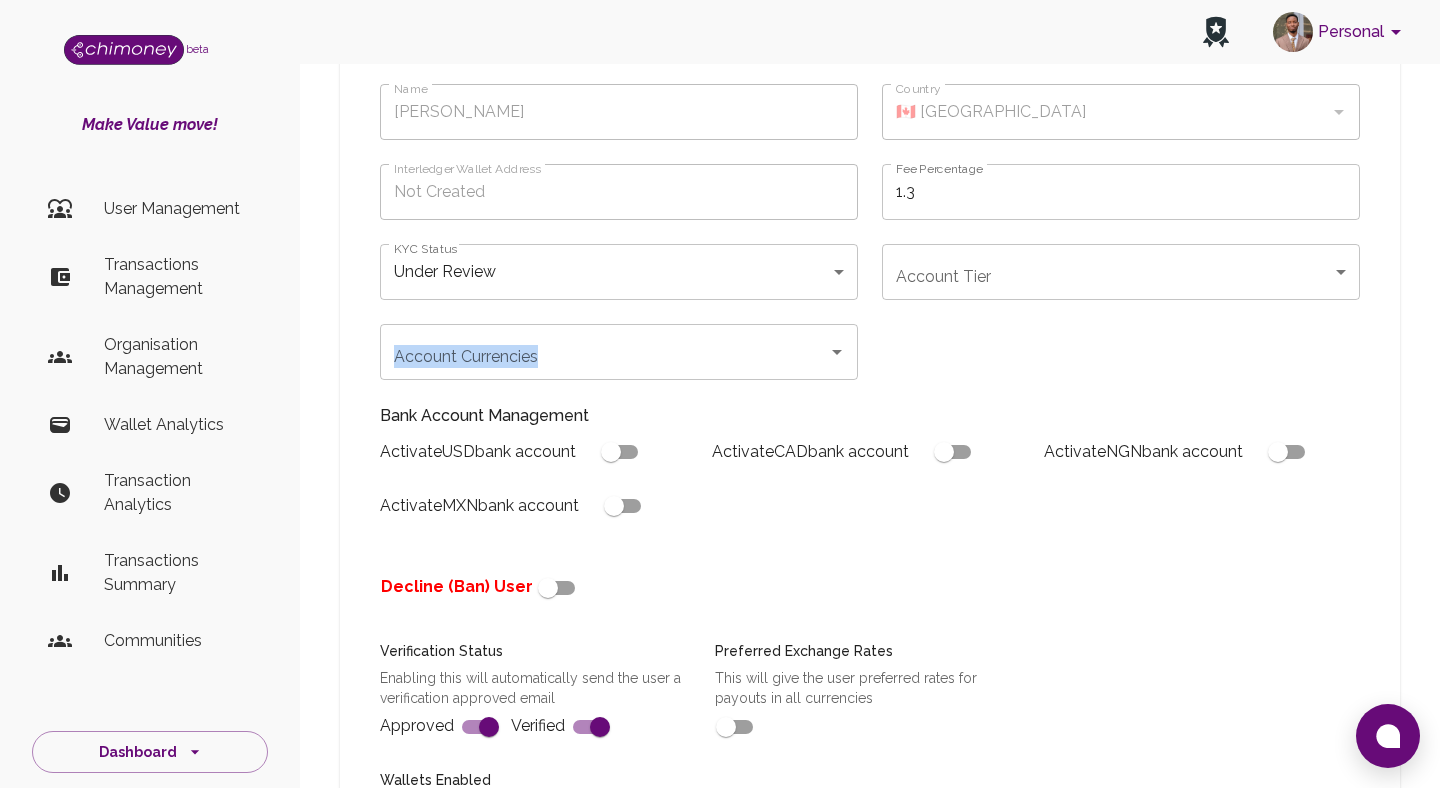 click on "Personal   beta Make Value move! User Management Transactions Management Organisation Management Wallet Analytics Transaction Analytics Transactions Summary Communities Dashboard ©  2025  Chi Technologies Inc.   Back Edit User Details Name [PERSON_NAME] Name Country 🇨🇦 [GEOGRAPHIC_DATA] Country Interledger Wallet Address Not Created Interledger Wallet Address Fee Percentage 1.3 Fee Percentage KYC Status Under Review under_review KYC Status Account Tier ​ Account Tier Account Currencies Account Currencies Bank Account Management Activate  USD  bank account Activate  CAD  bank account Activate  NGN  bank account Activate  MXN  bank account Decline (Ban) User     Verification Status Enabling this will automatically send the user a verification approved email   Approved      Verified     Preferred Exchange Rates This will give the user preferred rates for payouts in all currencies Wallets Enabled Interledger Wallet       Crypto Wallet       Reset Crypto Wallet   Manage Interledger Wallet Generate Interledger Wallet" at bounding box center [720, 658] 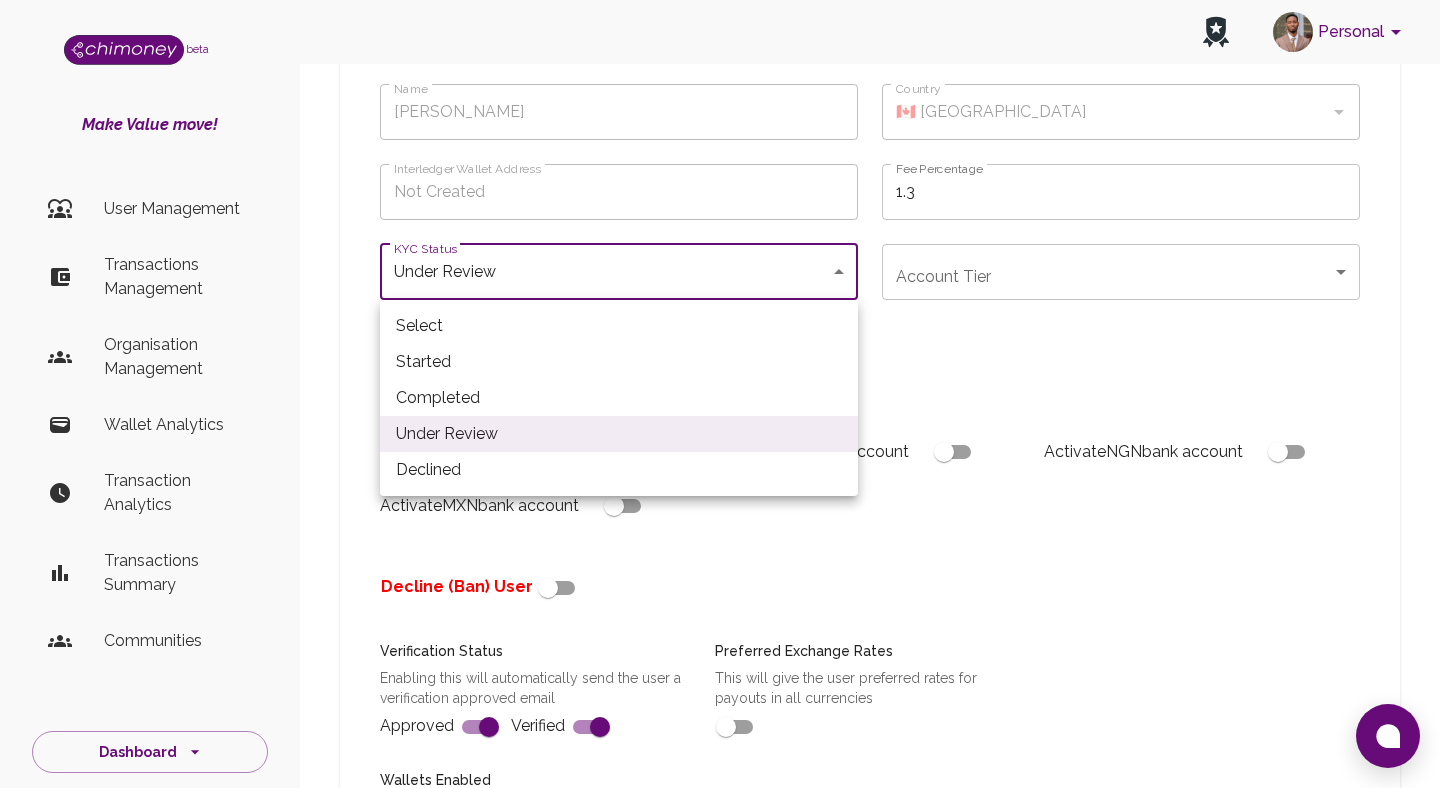 click on "Completed" at bounding box center [619, 398] 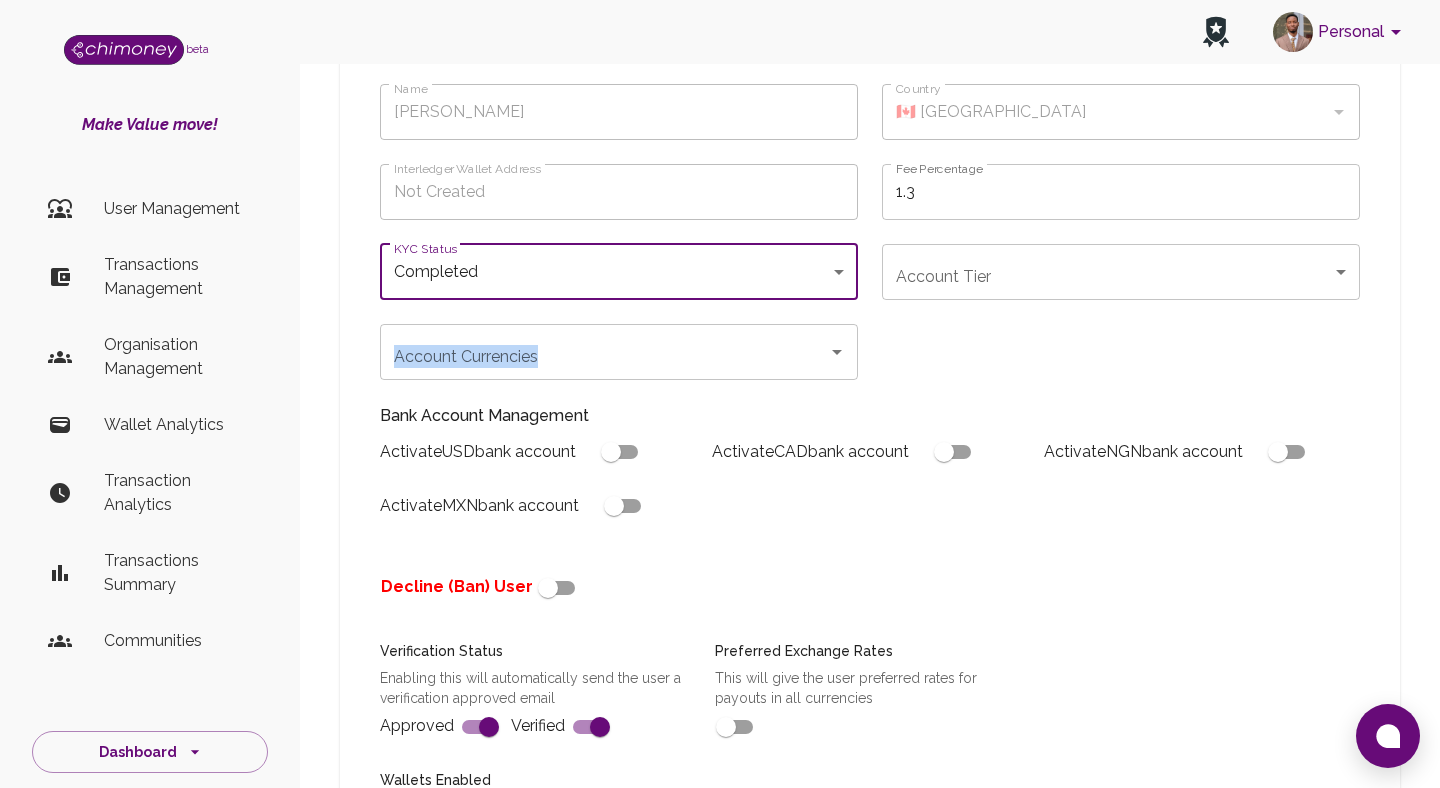click on "Personal   beta Make Value move! User Management Transactions Management Organisation Management Wallet Analytics Transaction Analytics Transactions Summary Communities Dashboard ©  2025  Chi Technologies Inc.   Back Edit User Details Name [PERSON_NAME] Name Country 🇨🇦 [GEOGRAPHIC_DATA] Country Interledger Wallet Address Not Created Interledger Wallet Address Fee Percentage 1.3 Fee Percentage KYC Status Completed completed KYC Status Account Tier ​ Account Tier Account Currencies Account Currencies Bank Account Management Activate  USD  bank account Activate  CAD  bank account Activate  NGN  bank account Activate  MXN  bank account Decline (Ban) User     Verification Status Enabling this will automatically send the user a verification approved email   Approved      Verified     Preferred Exchange Rates This will give the user preferred rates for payouts in all currencies Wallets Enabled Interledger Wallet       Crypto Wallet       Reset Crypto Wallet   Manage Interledger Wallet Generate Interledger Wallet" at bounding box center (720, 658) 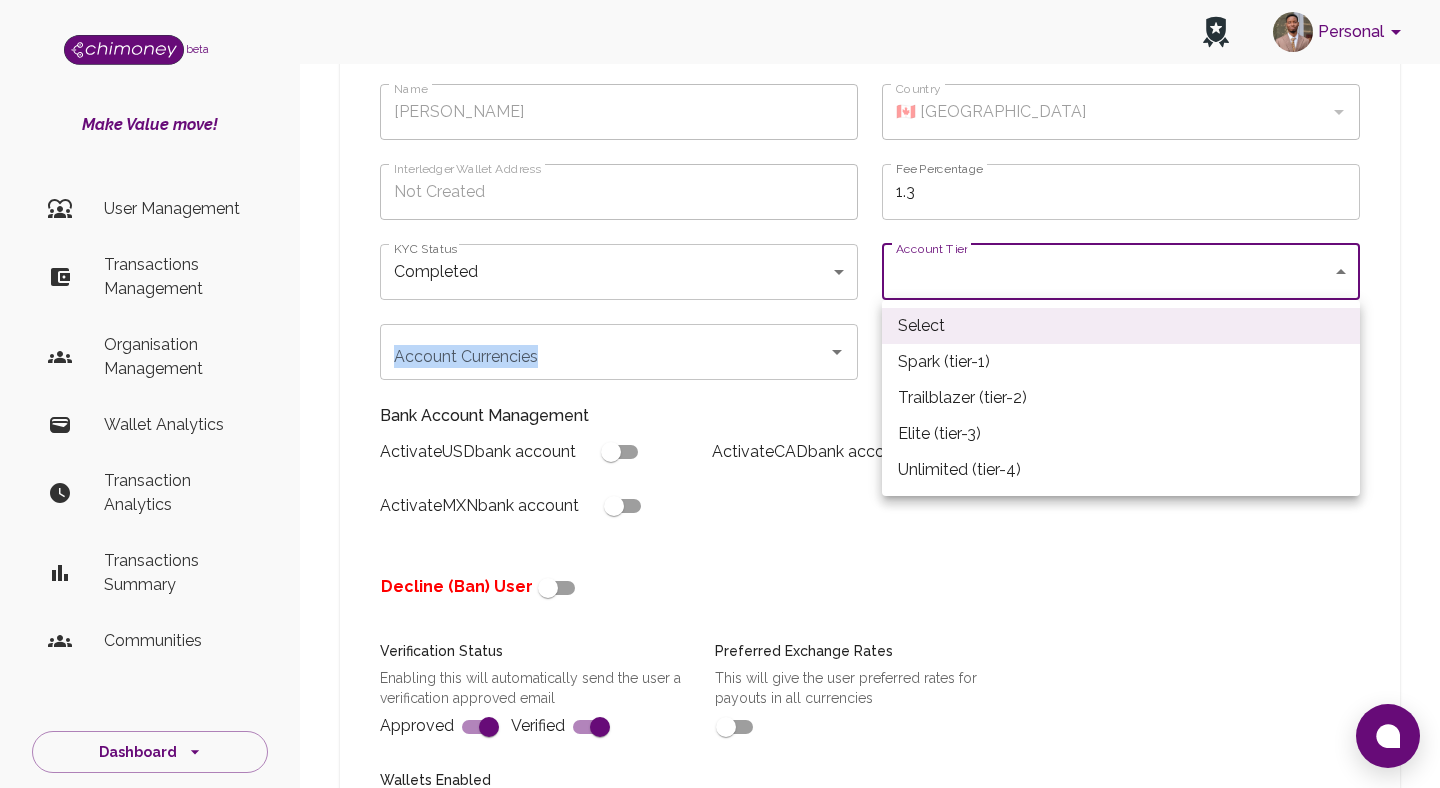 click on "Unlimited (tier-4)" at bounding box center [1121, 470] 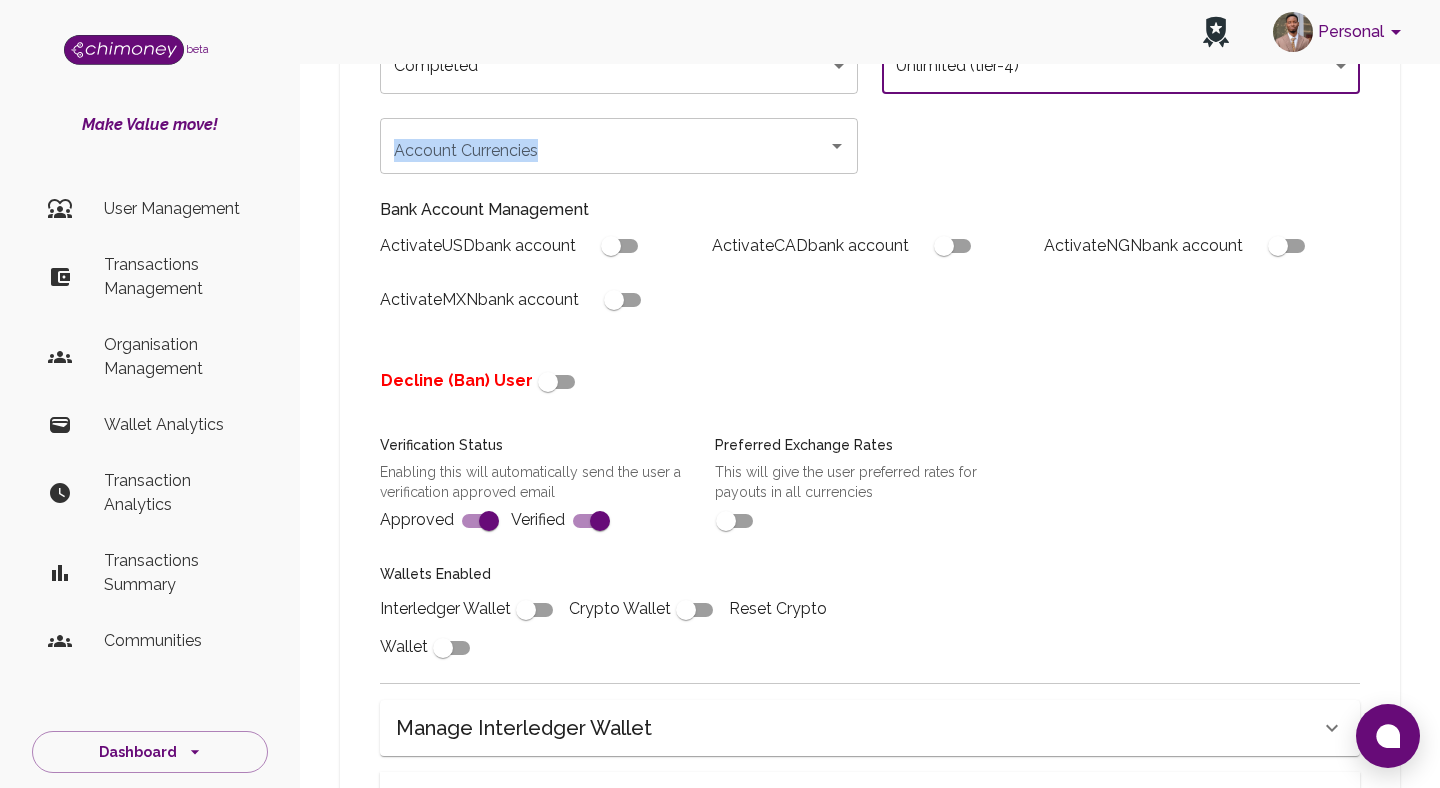 scroll, scrollTop: 395, scrollLeft: 0, axis: vertical 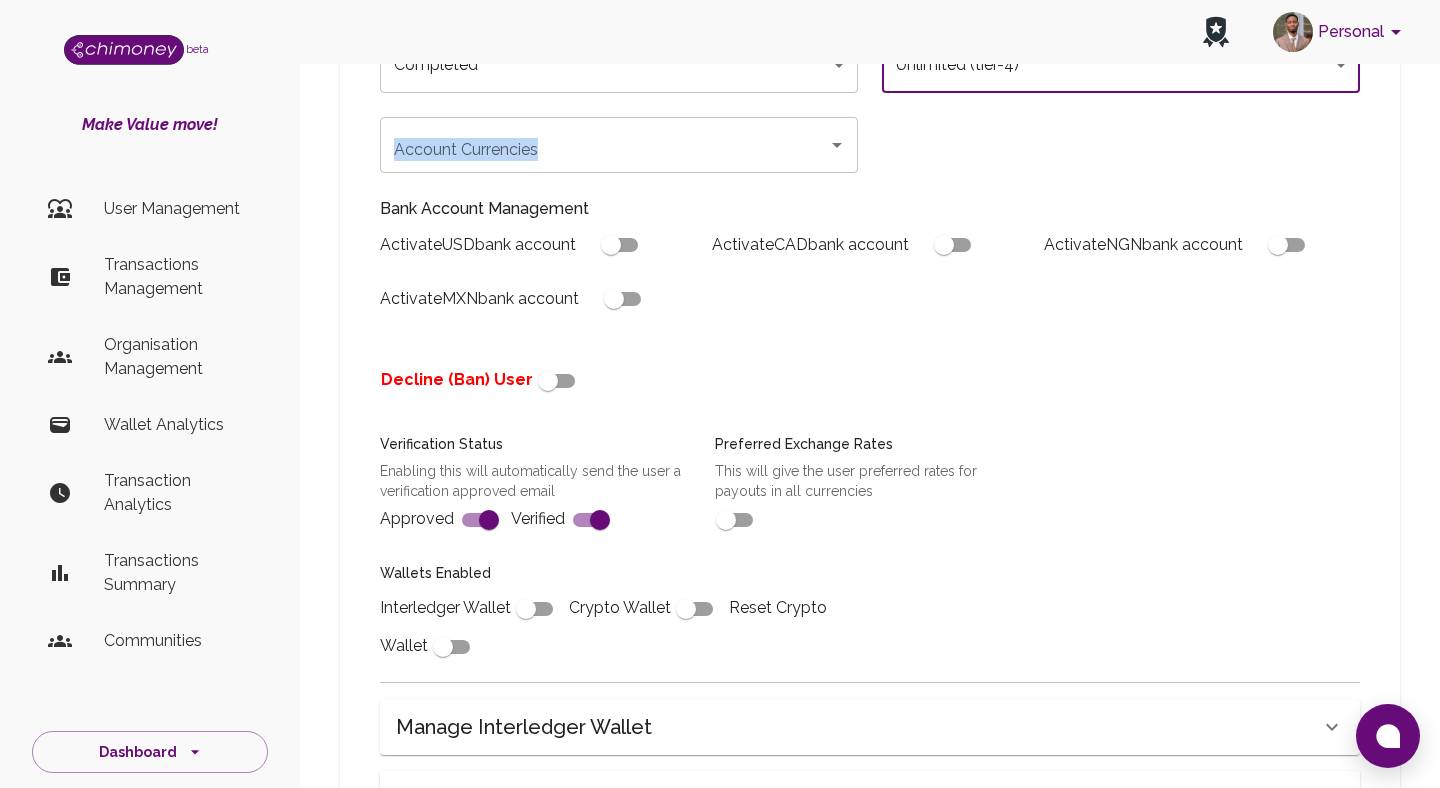 click at bounding box center (611, 245) 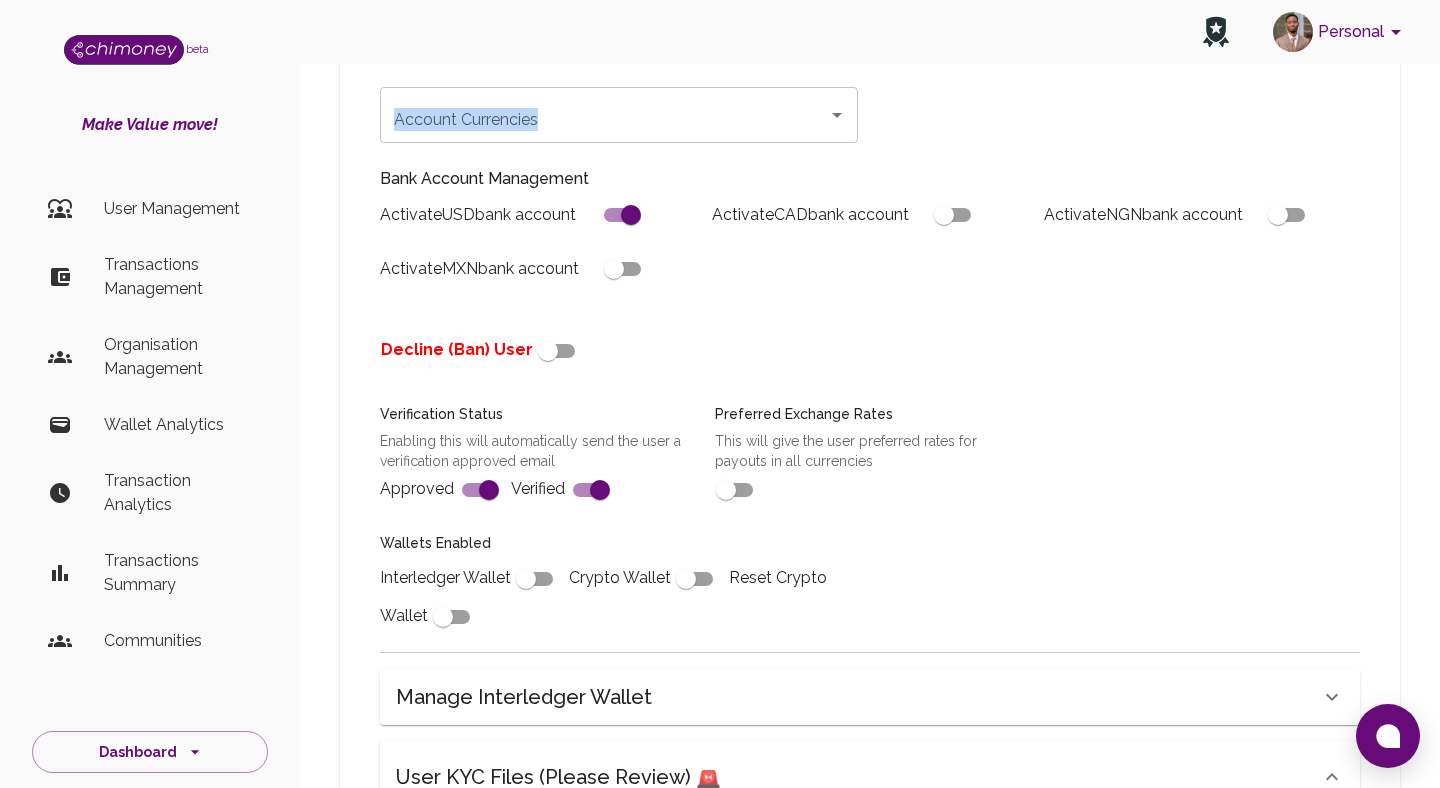 scroll, scrollTop: 446, scrollLeft: 0, axis: vertical 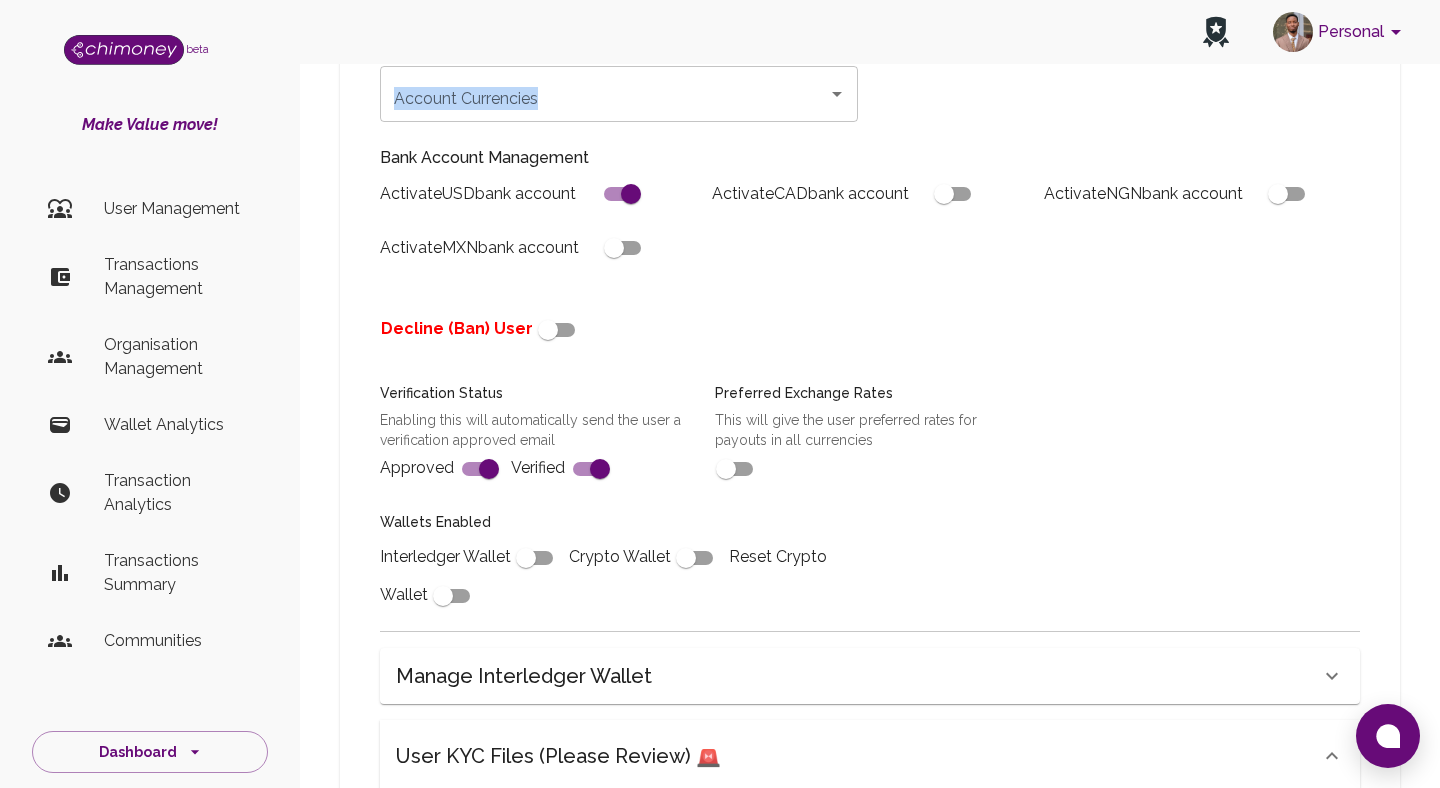 click at bounding box center [526, 558] 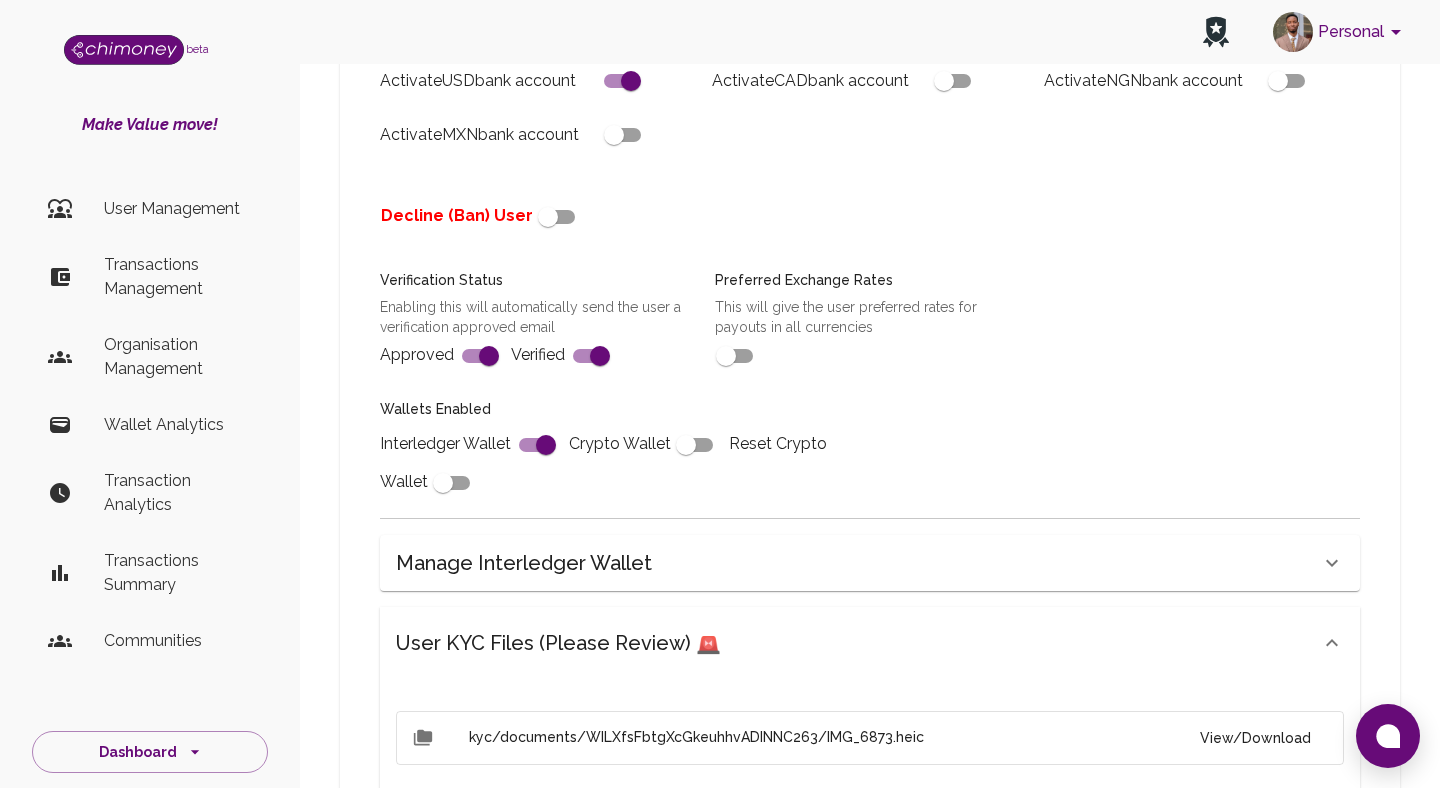 scroll, scrollTop: 596, scrollLeft: 0, axis: vertical 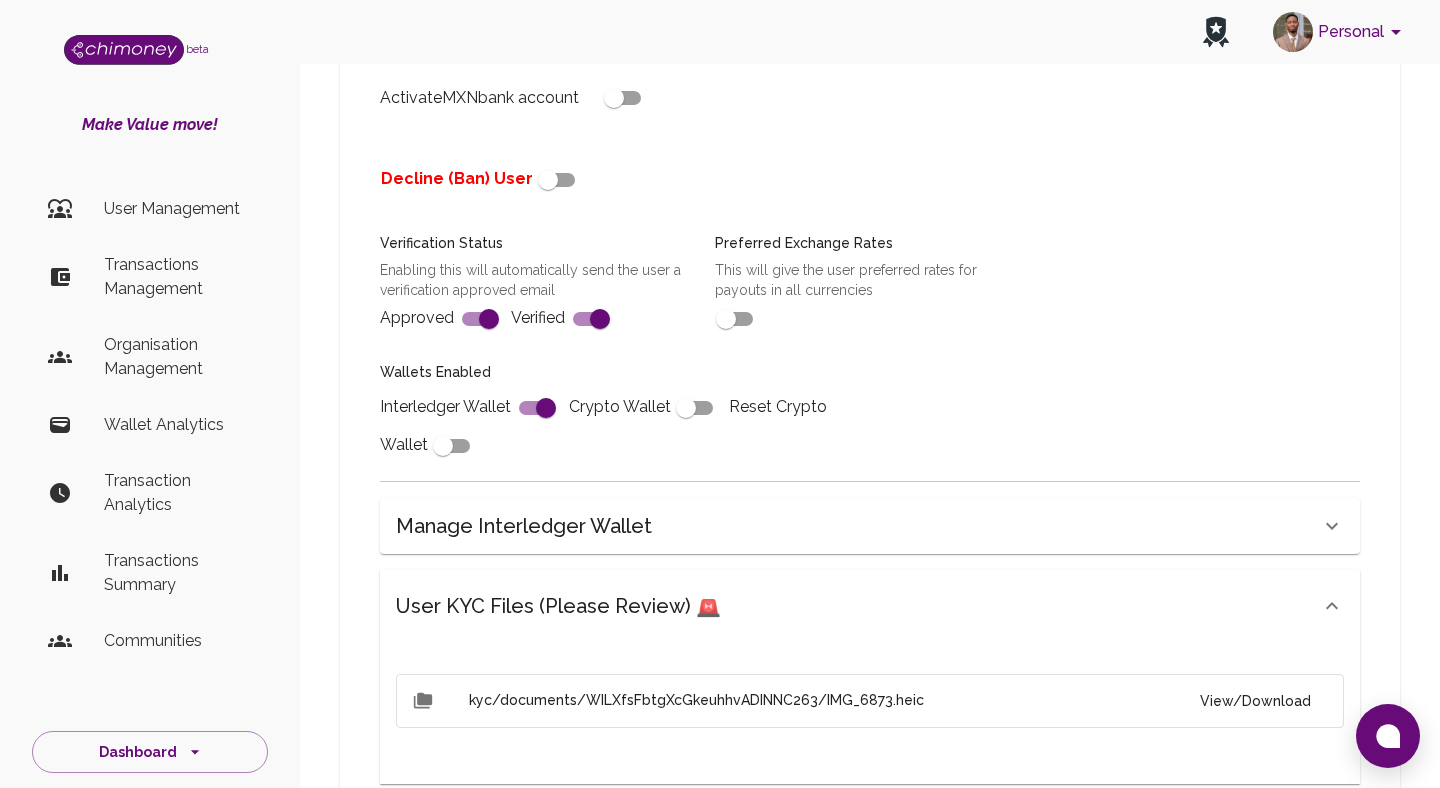 click at bounding box center (726, 319) 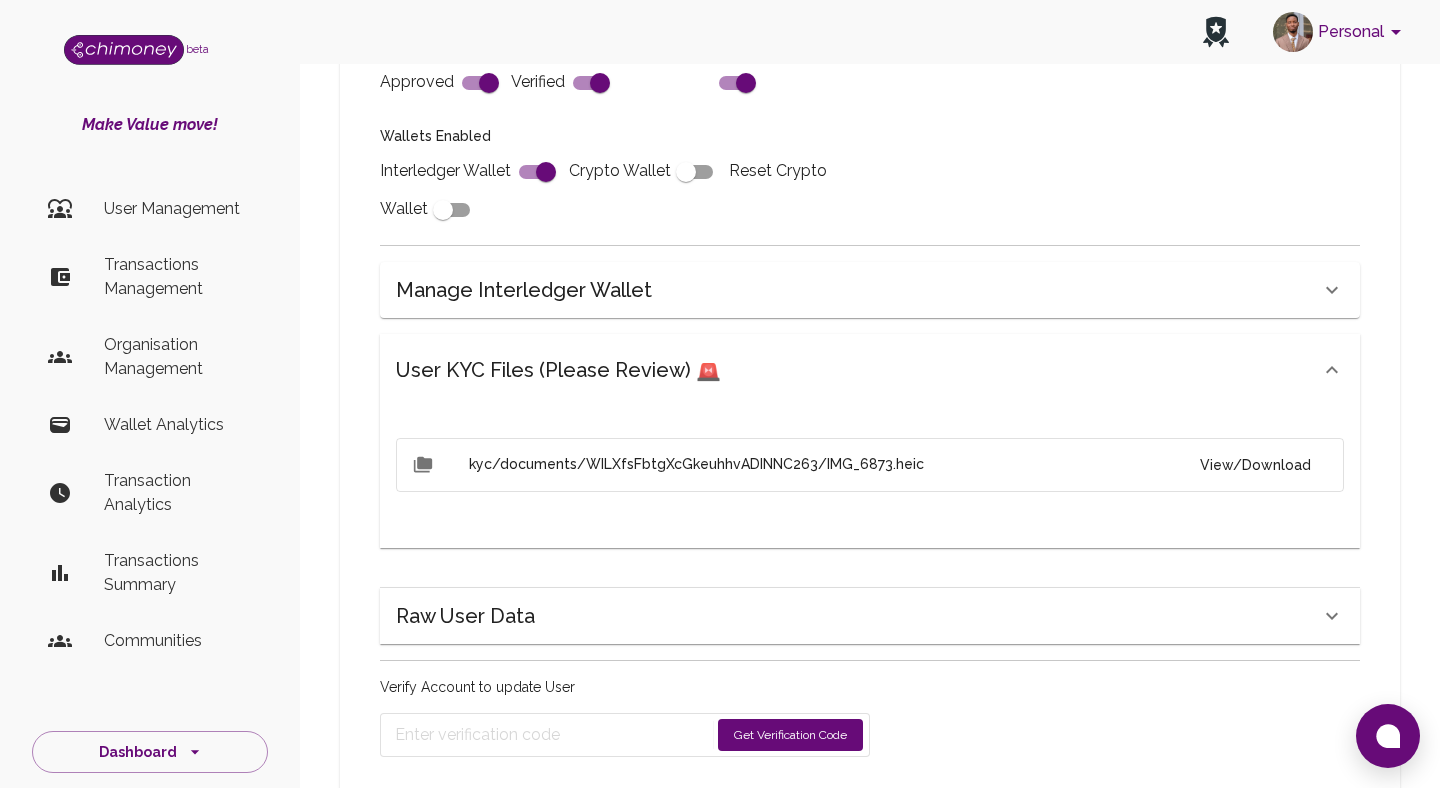 scroll, scrollTop: 905, scrollLeft: 0, axis: vertical 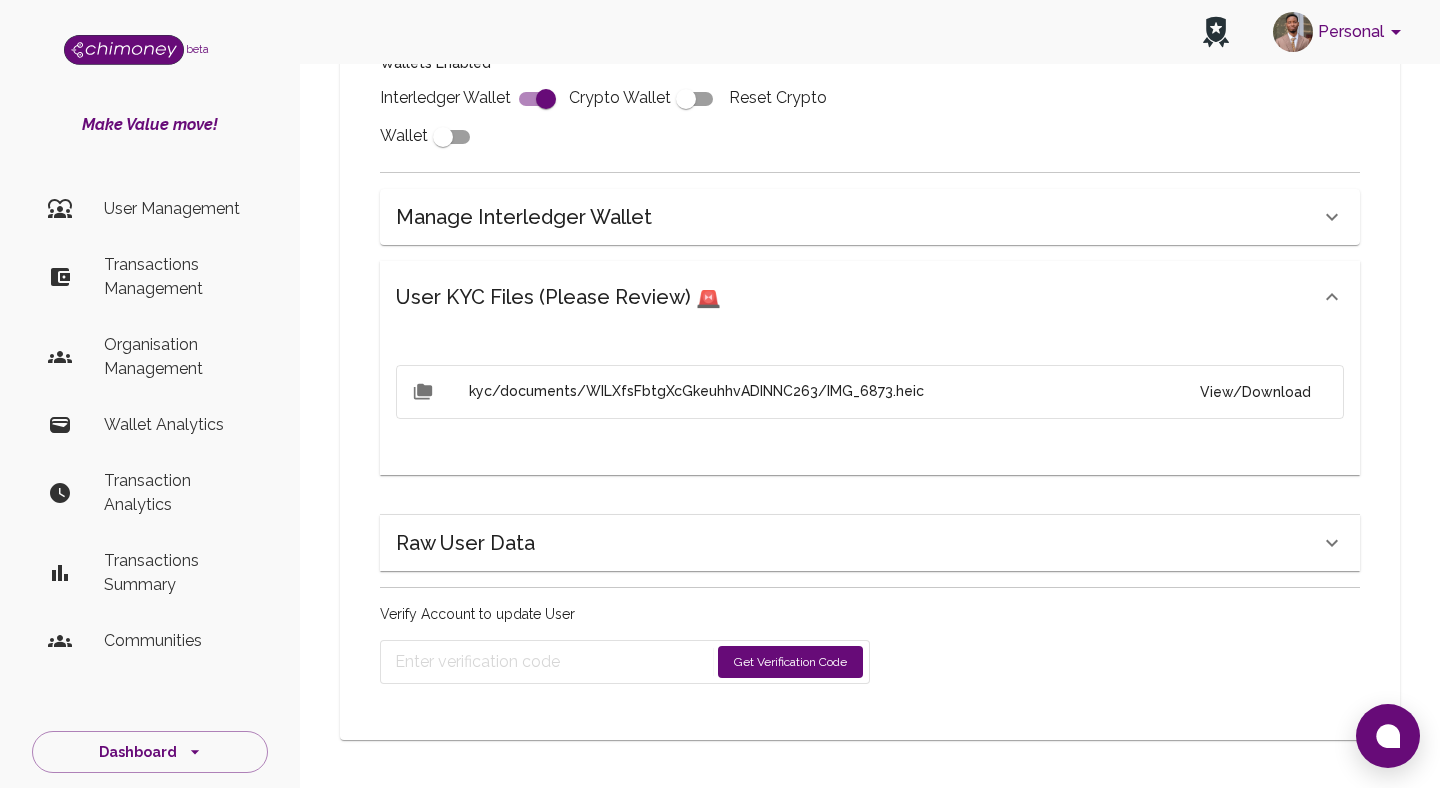 click on "Get Verification Code" at bounding box center (790, 662) 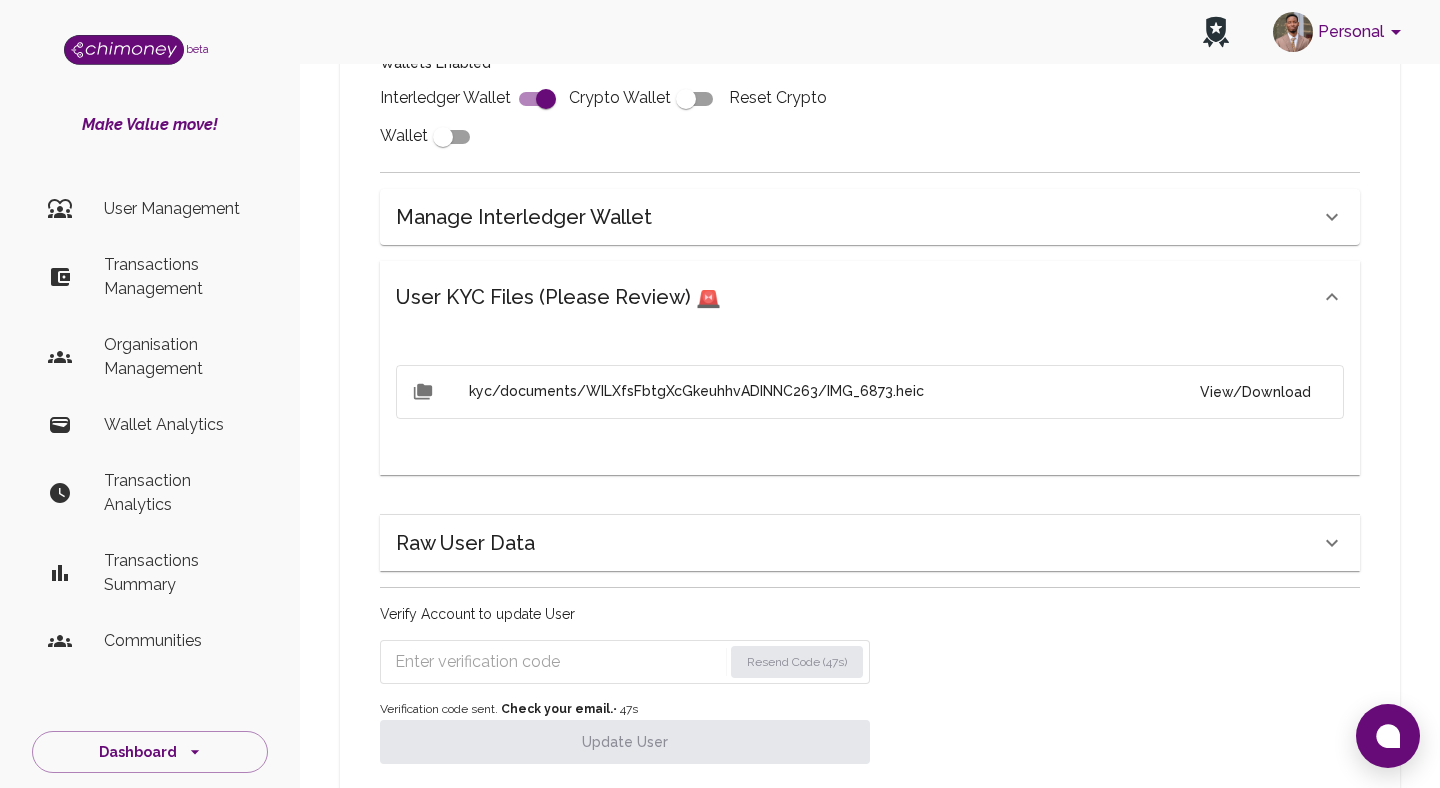 click at bounding box center [558, 662] 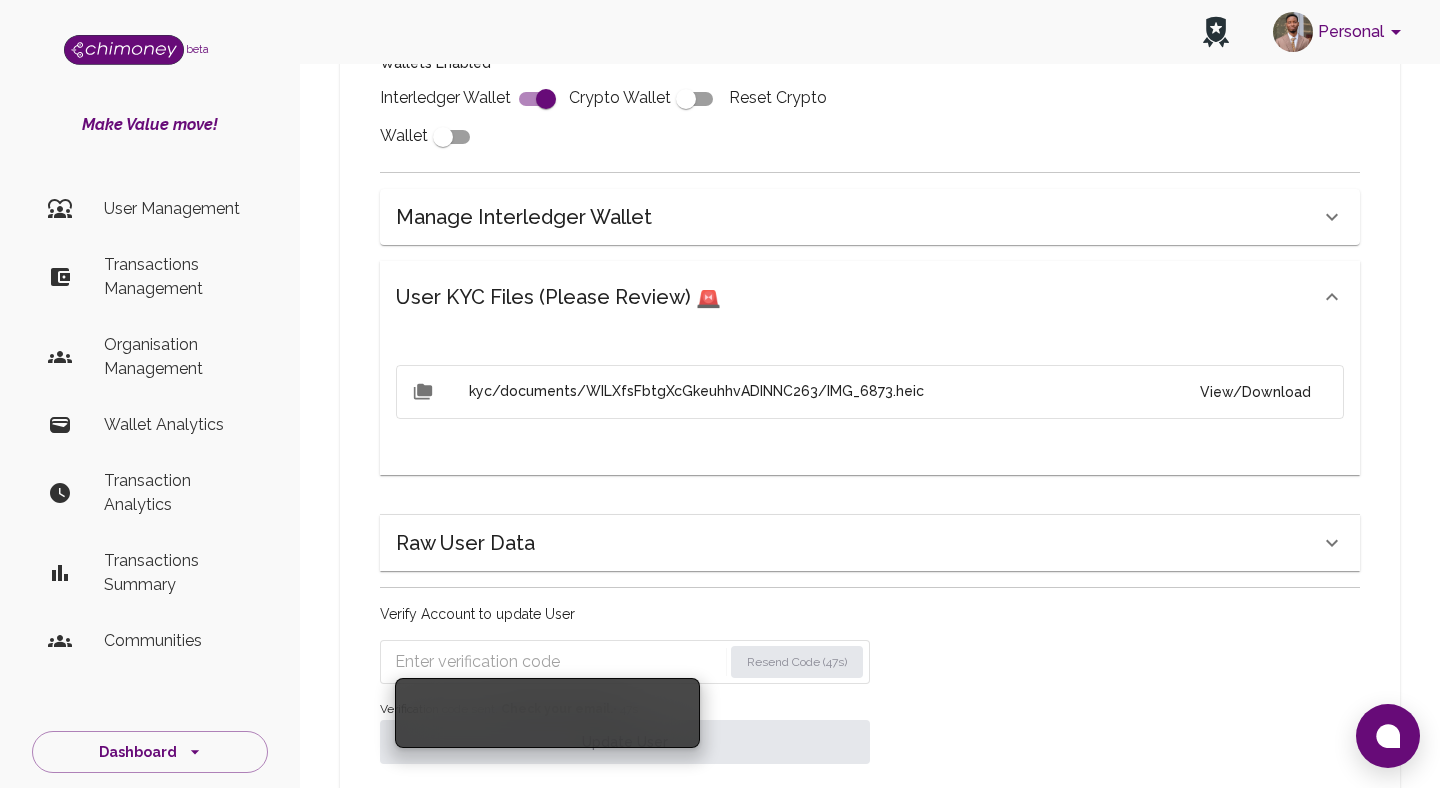 paste on "9764" 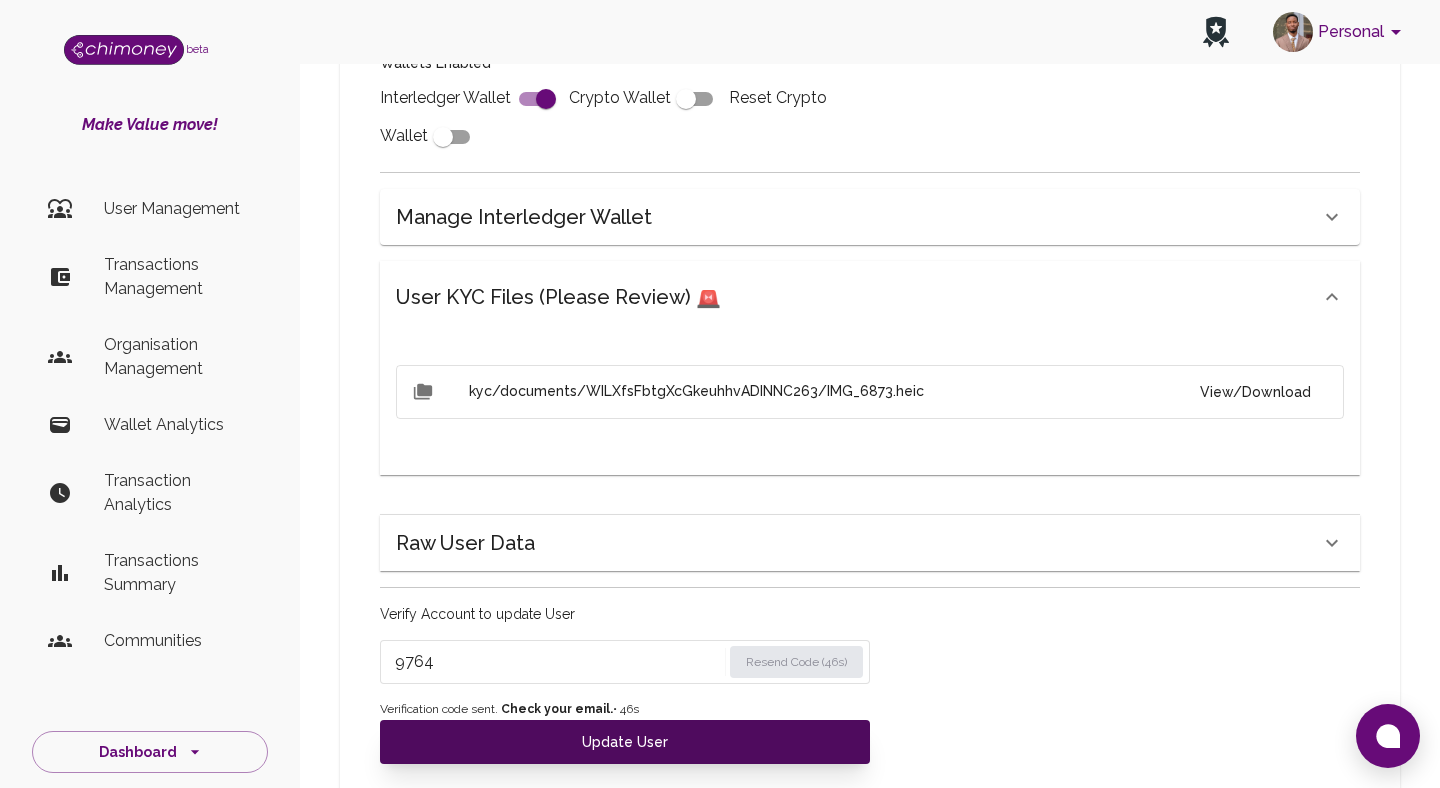type on "9764" 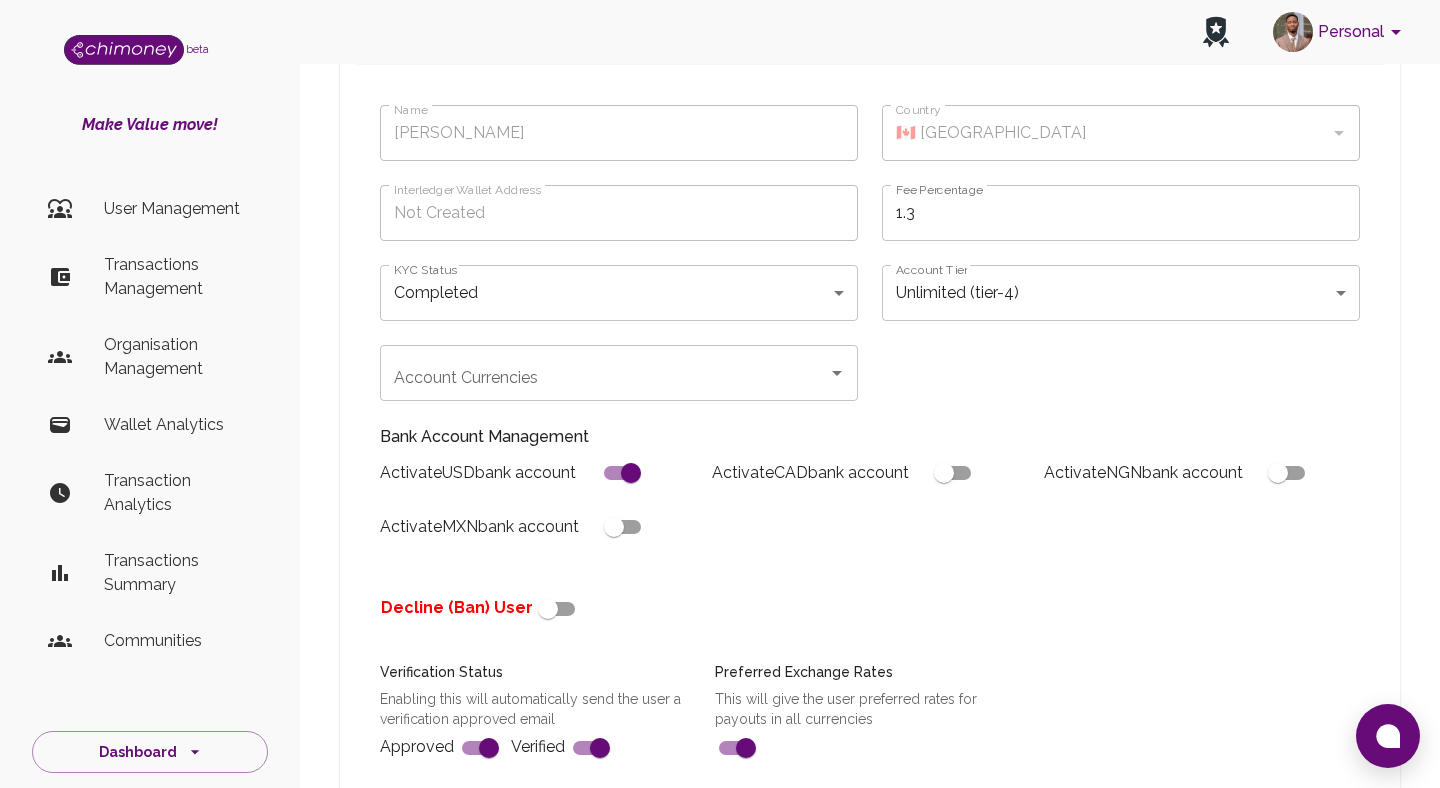 scroll, scrollTop: 0, scrollLeft: 0, axis: both 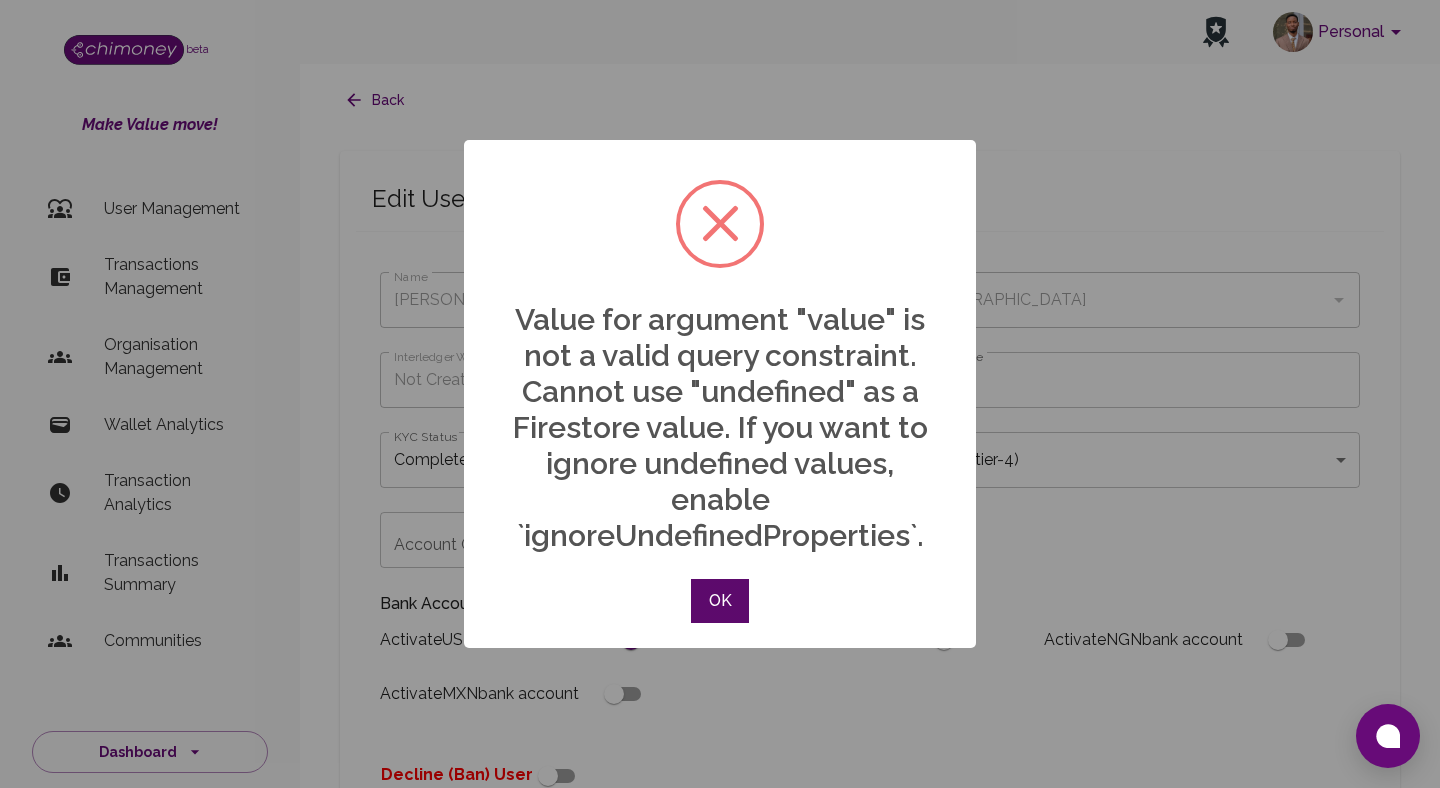click on "OK" at bounding box center (720, 601) 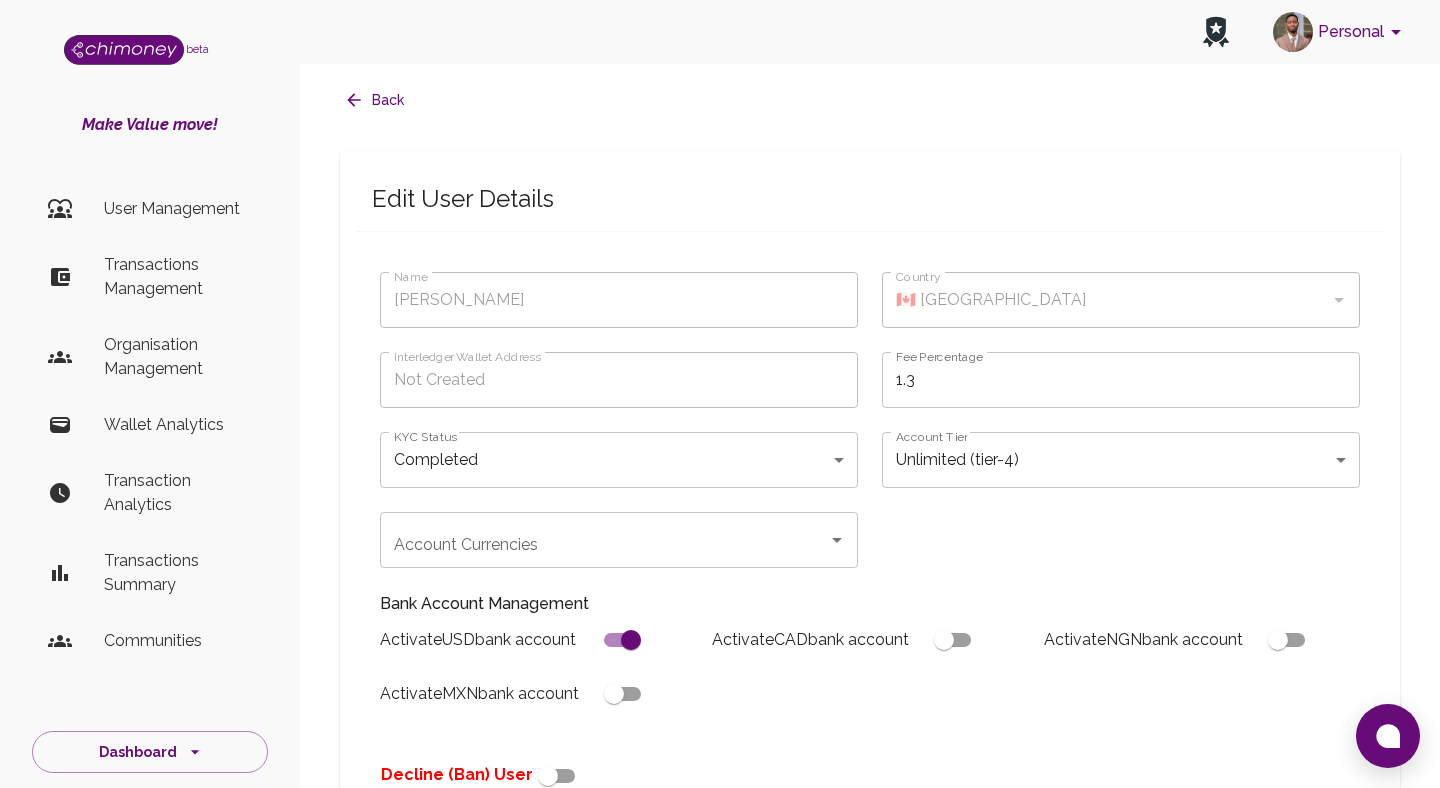 click on "Personal   beta Make Value move! User Management Transactions Management Organisation Management Wallet Analytics Transaction Analytics Transactions Summary Communities Dashboard ©  2025  Chi Technologies Inc.   Back Edit User Details Name [PERSON_NAME] Name Country 🇨🇦 [GEOGRAPHIC_DATA] Country Interledger Wallet Address Not Created Interledger Wallet Address Fee Percentage 1.3 Fee Percentage KYC Status Completed completed KYC Status Account Tier Unlimited (tier-4)   tier-4 Account Tier Account Currencies Account Currencies Bank Account Management Activate  USD  bank account Activate  CAD  bank account Activate  NGN  bank account Activate  MXN  bank account Decline (Ban) User     Verification Status Enabling this will automatically send the user a verification approved email   Approved      Verified     Preferred Exchange Rates This will give the user preferred rates for payouts in all currencies Wallets Enabled Interledger Wallet       Crypto Wallet       Reset Crypto Wallet   Manage Interledger Wallet 9764     s" at bounding box center (720, 878) 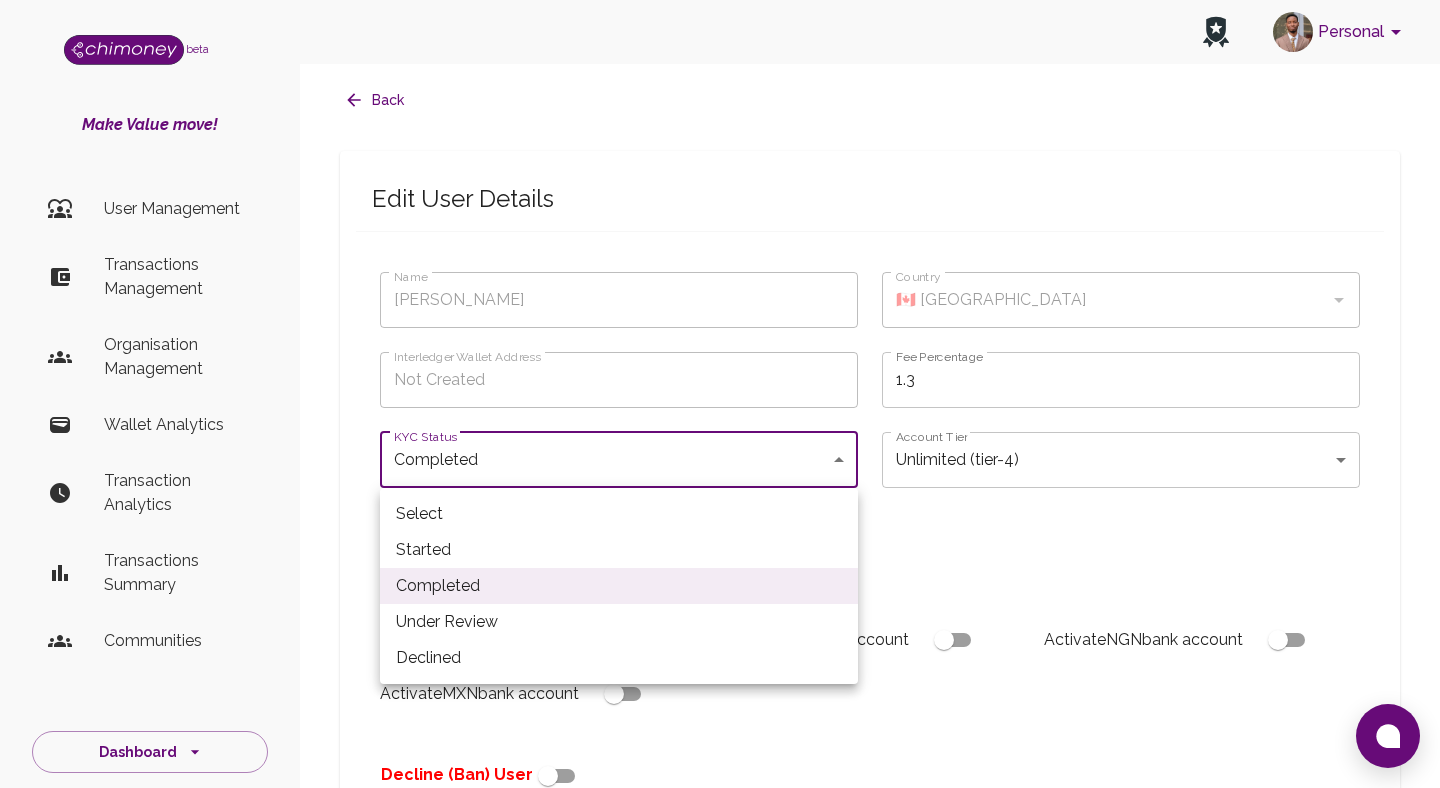 click at bounding box center [720, 394] 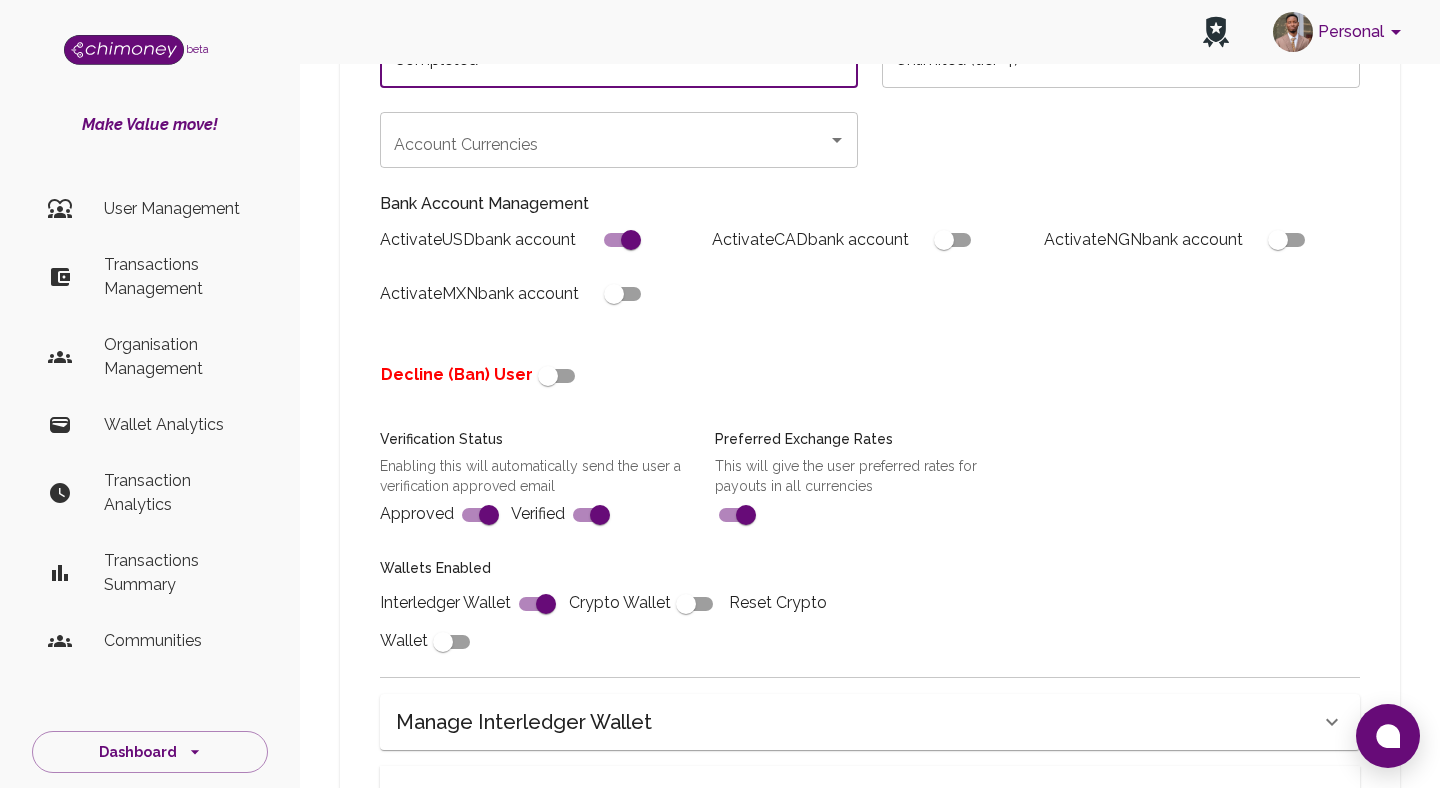 scroll, scrollTop: 404, scrollLeft: 0, axis: vertical 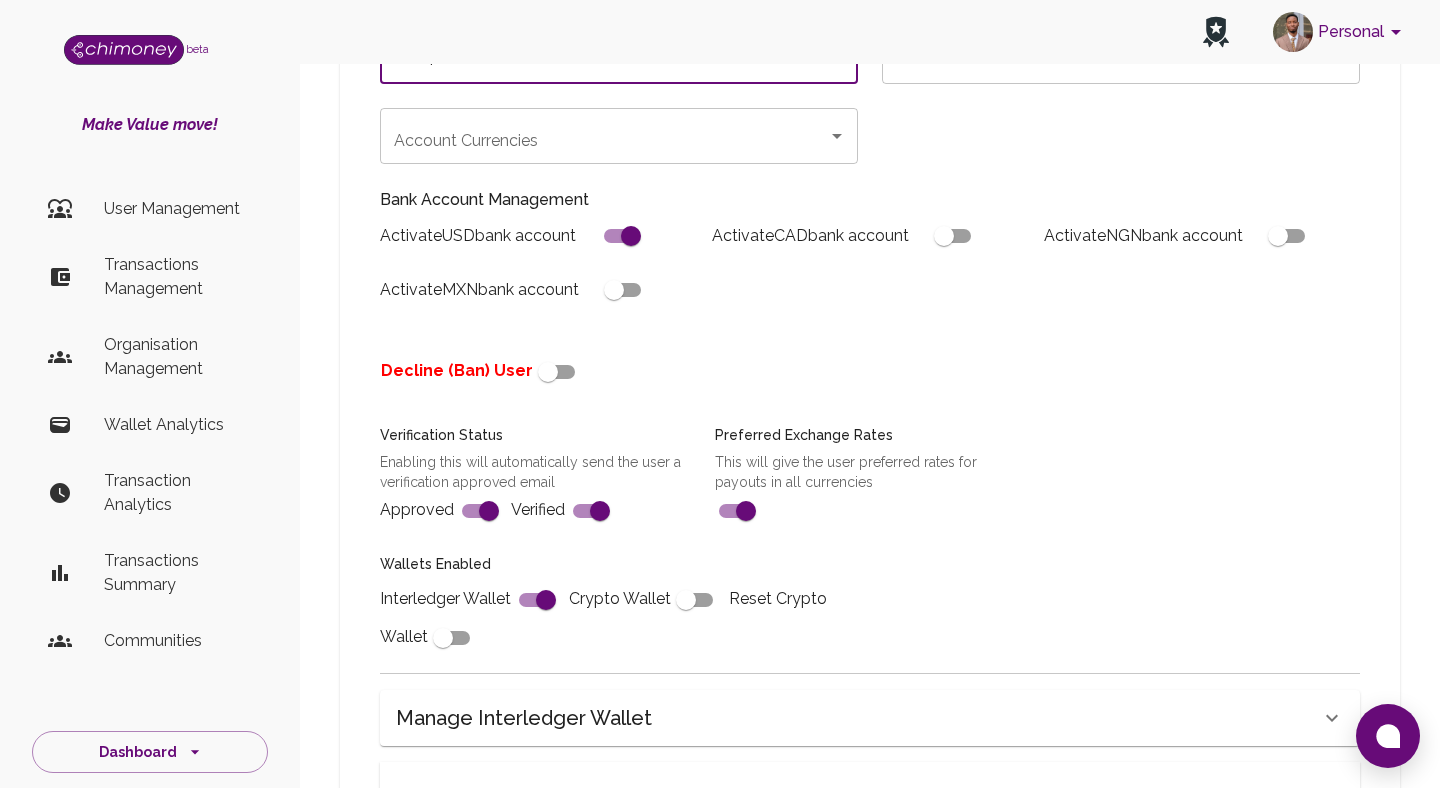click at bounding box center (631, 236) 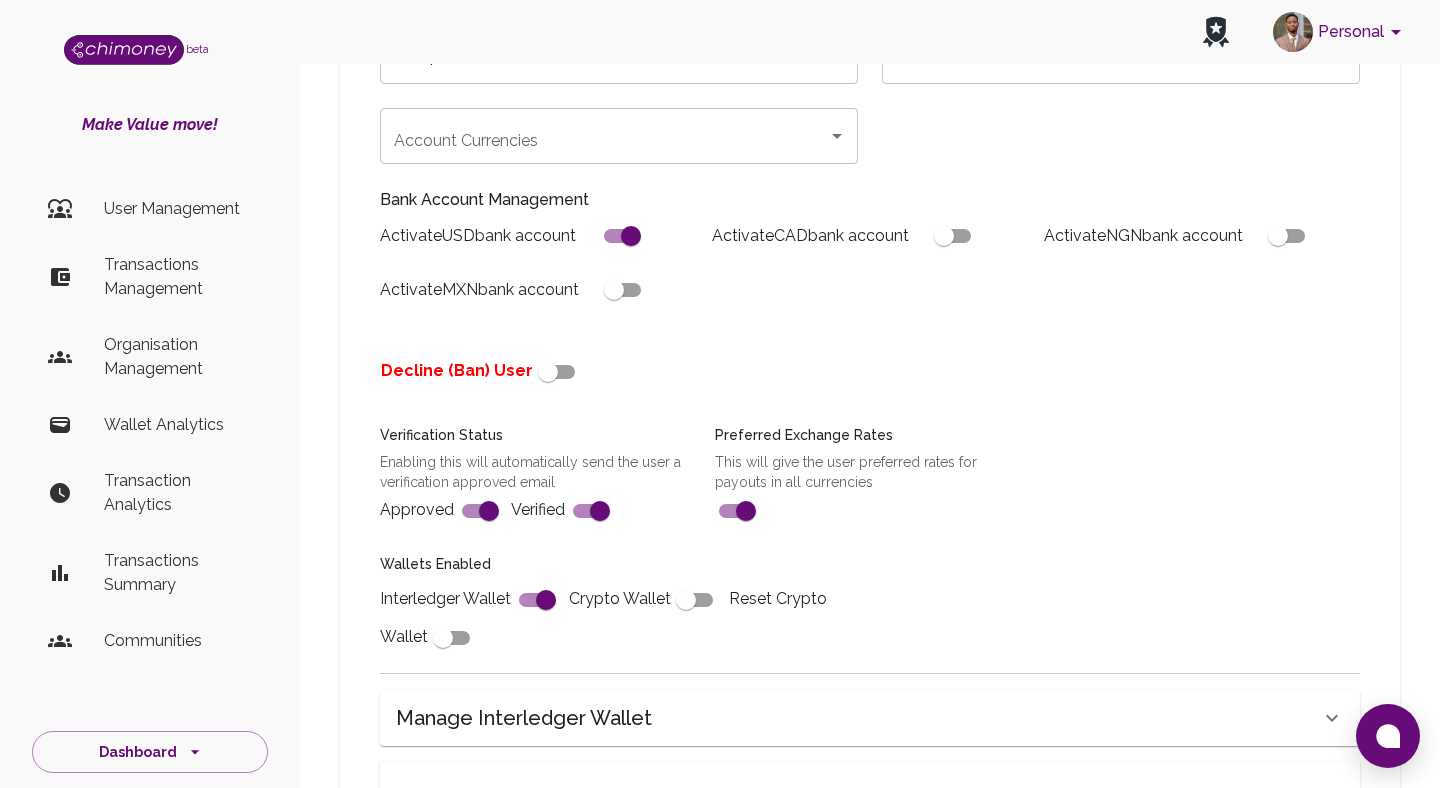 scroll, scrollTop: 424, scrollLeft: 0, axis: vertical 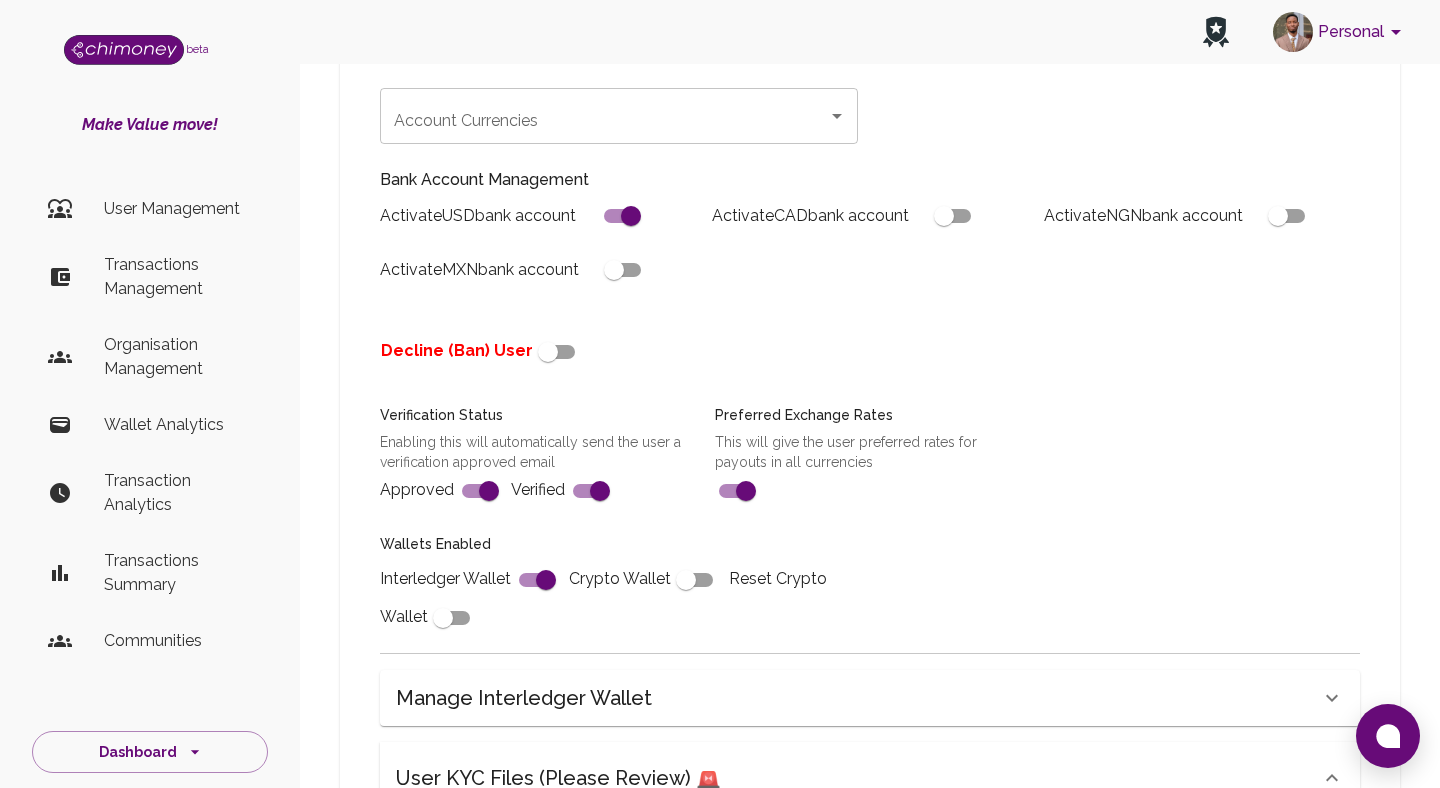 click at bounding box center [631, 216] 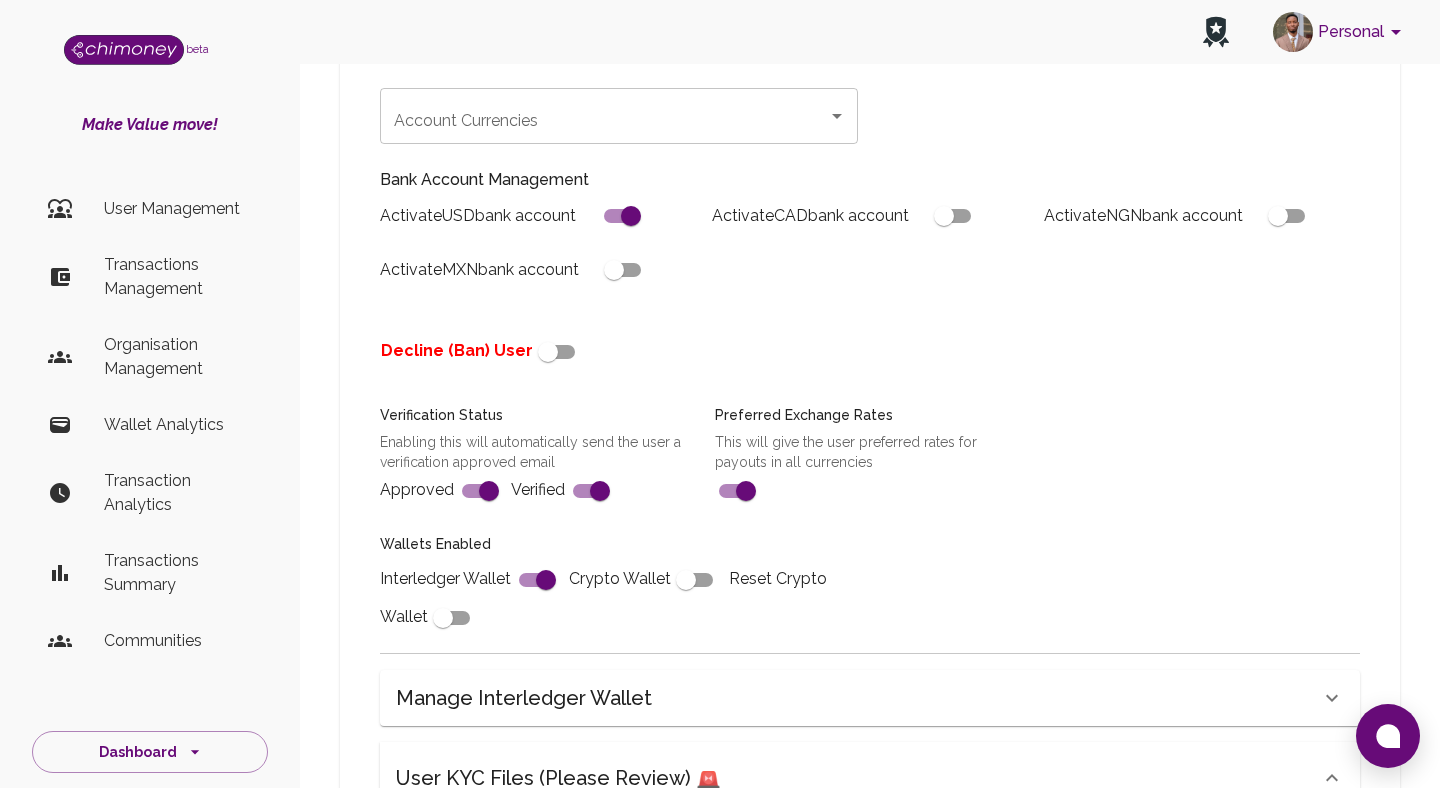 click at bounding box center (631, 216) 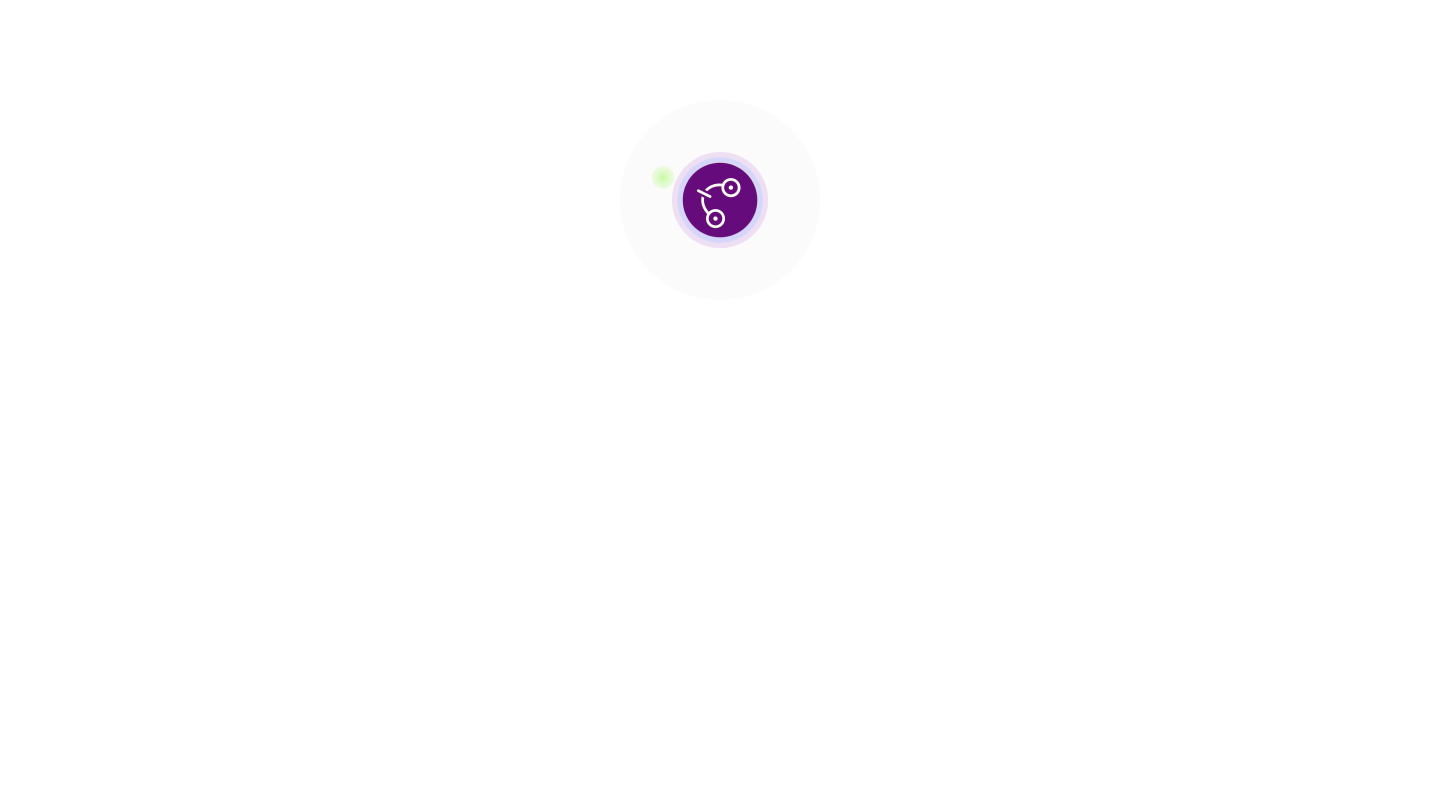 scroll, scrollTop: 0, scrollLeft: 0, axis: both 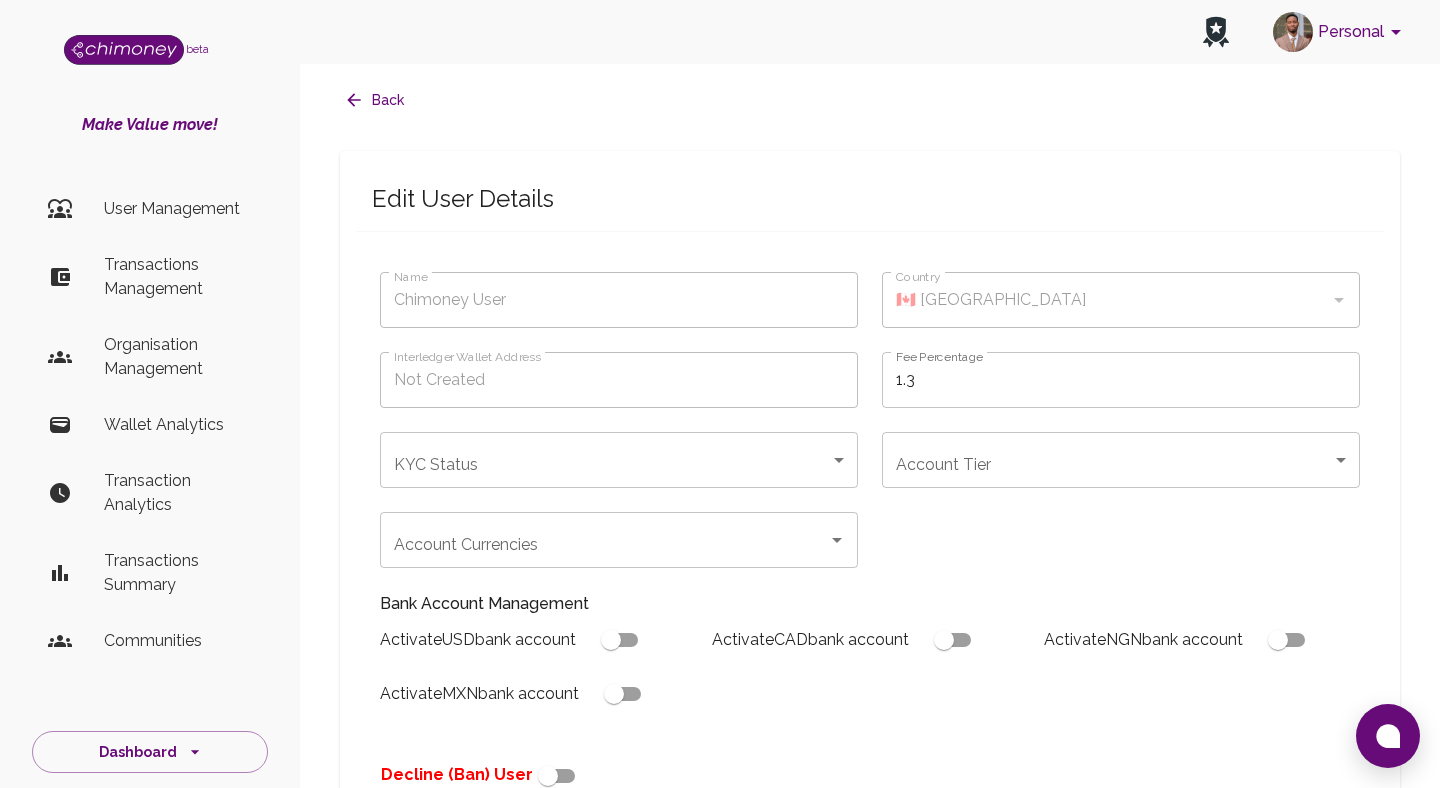 type on "[PERSON_NAME]" 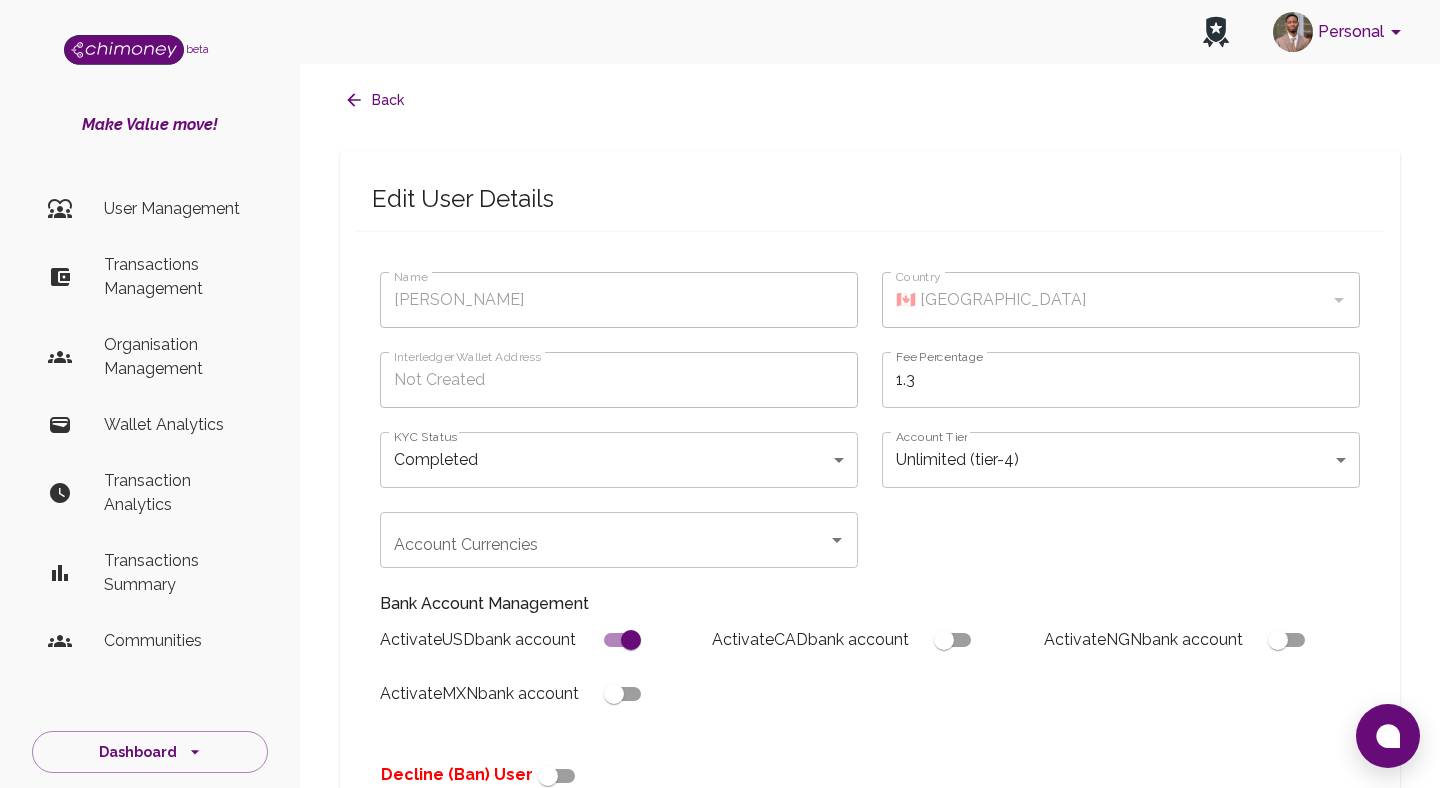 click at bounding box center [631, 640] 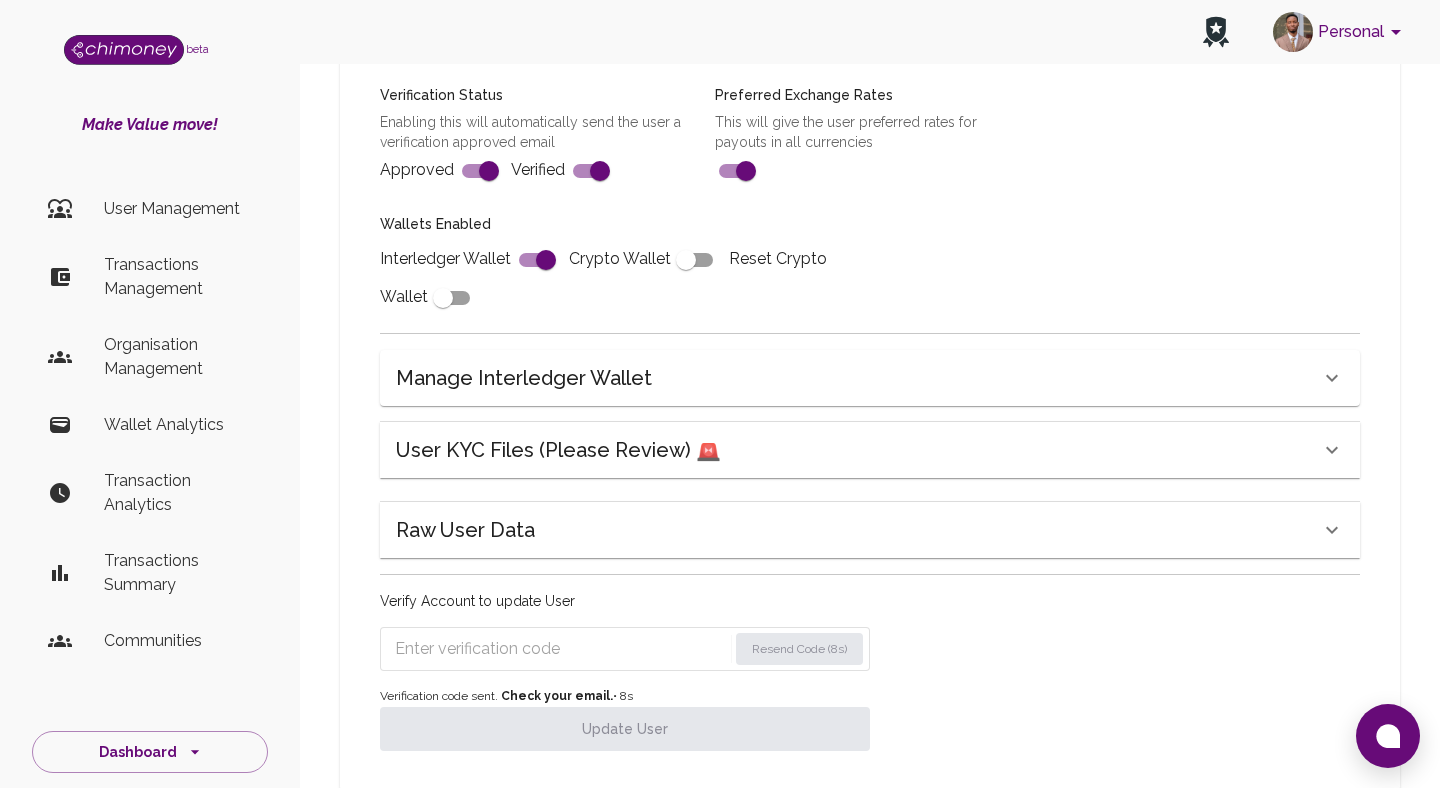 scroll, scrollTop: 739, scrollLeft: 0, axis: vertical 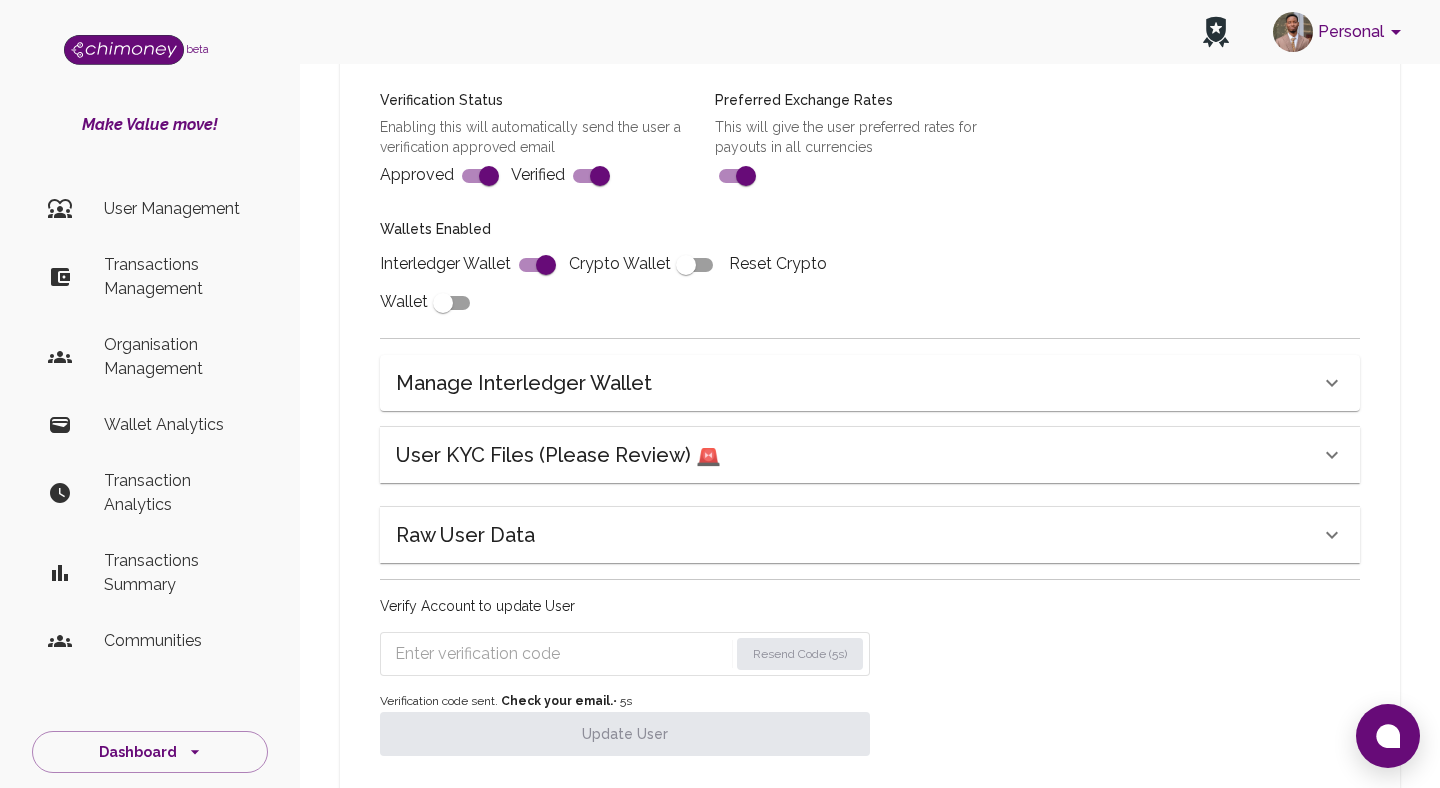 click on "Transactions Management" at bounding box center [178, 277] 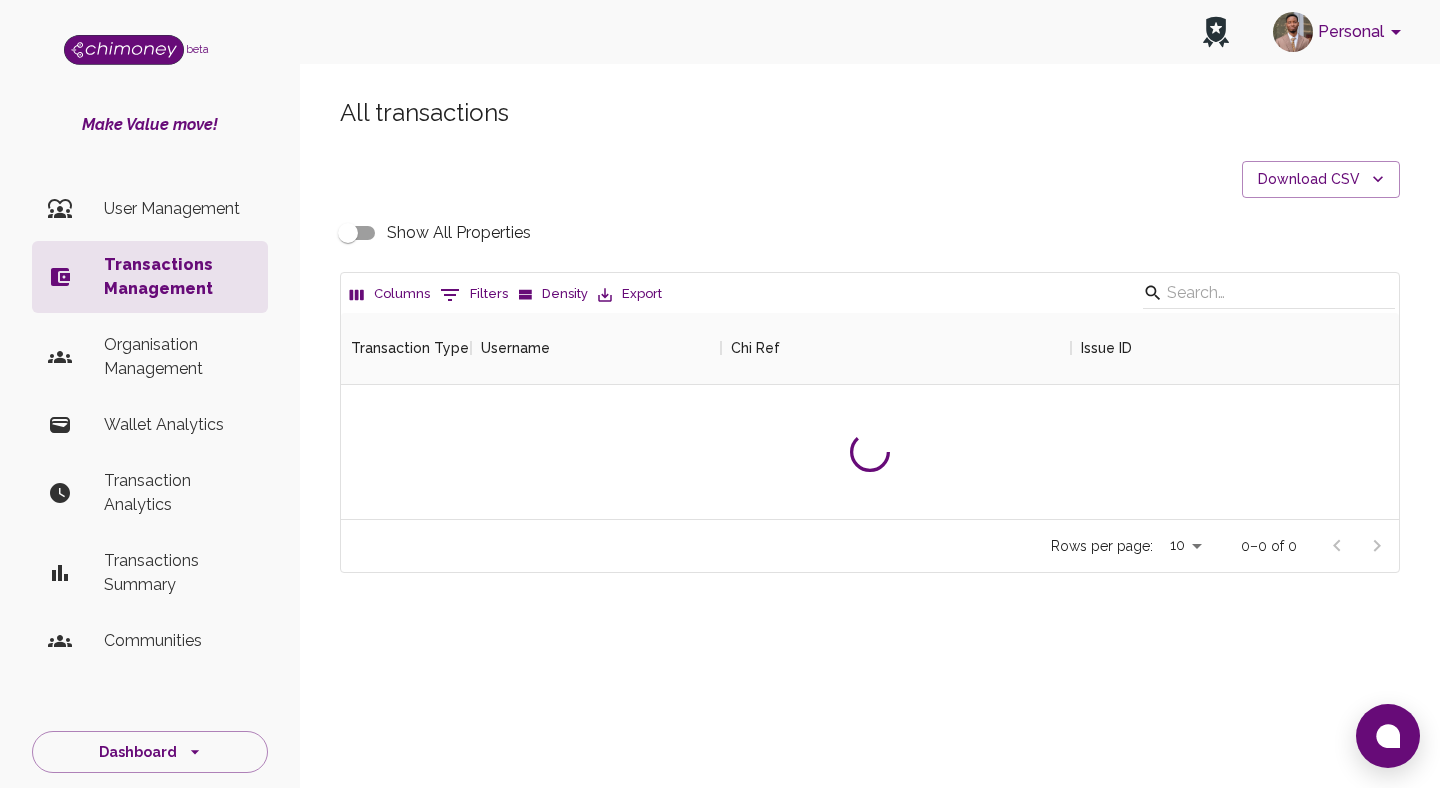 scroll, scrollTop: 0, scrollLeft: 0, axis: both 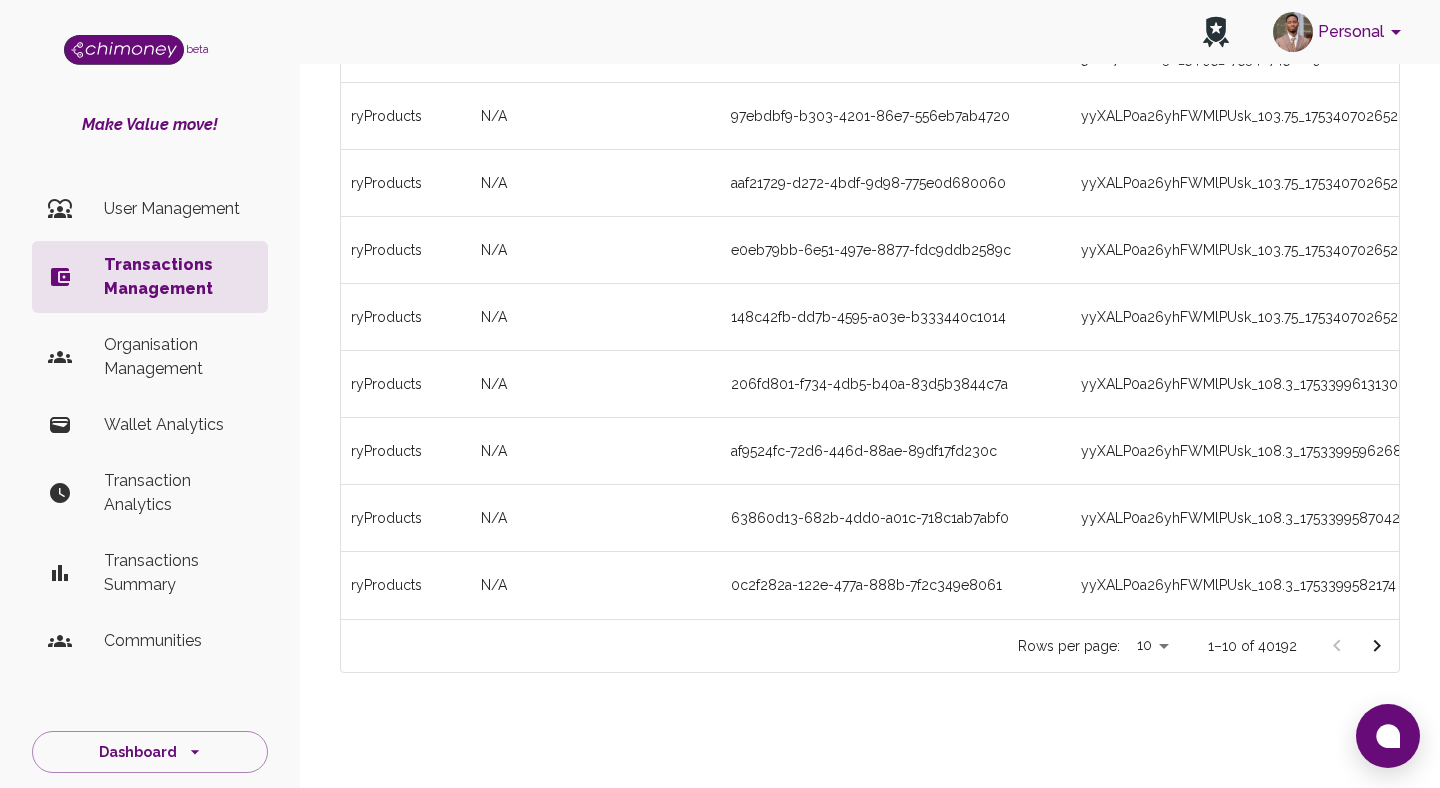 click on "User Management" at bounding box center [178, 209] 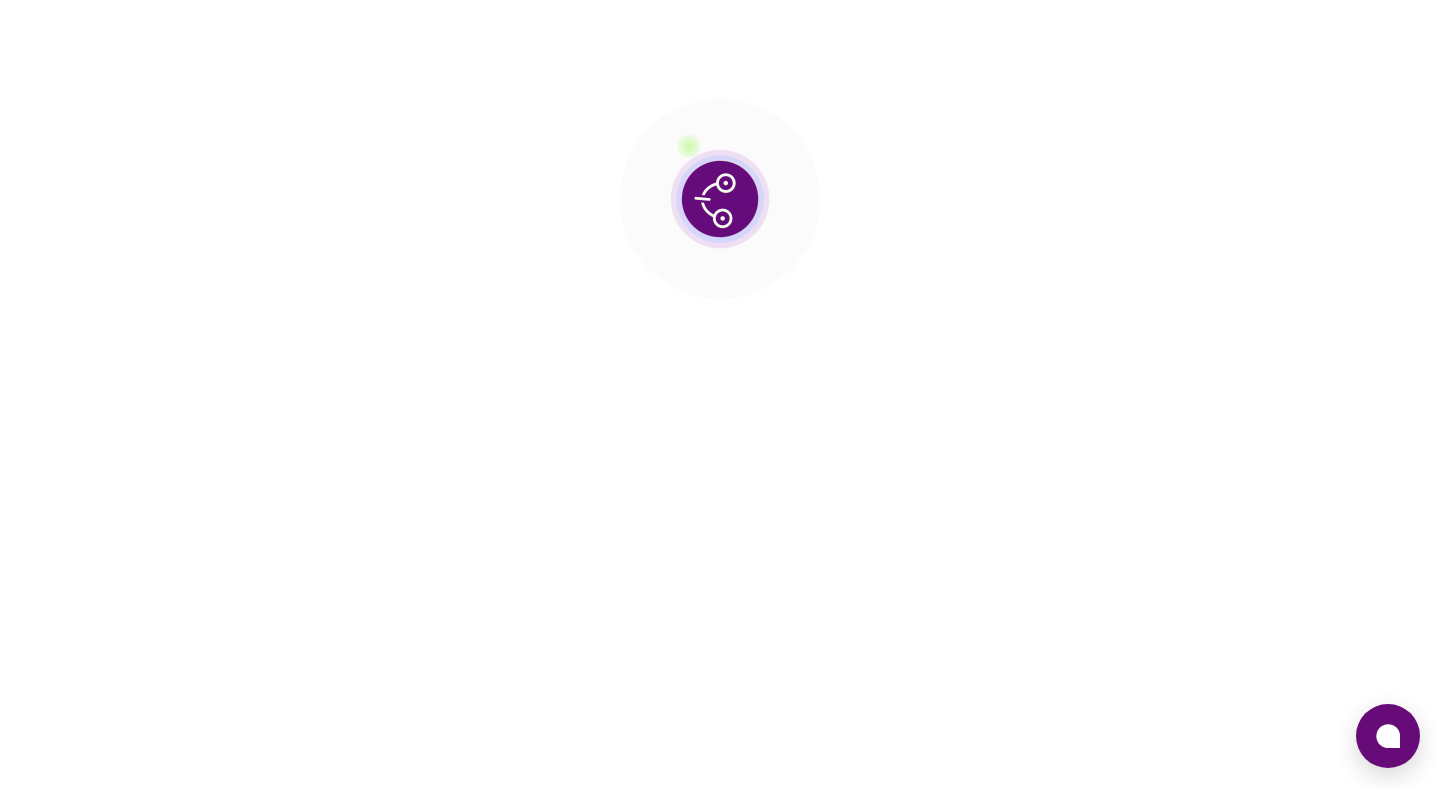 scroll, scrollTop: 0, scrollLeft: 0, axis: both 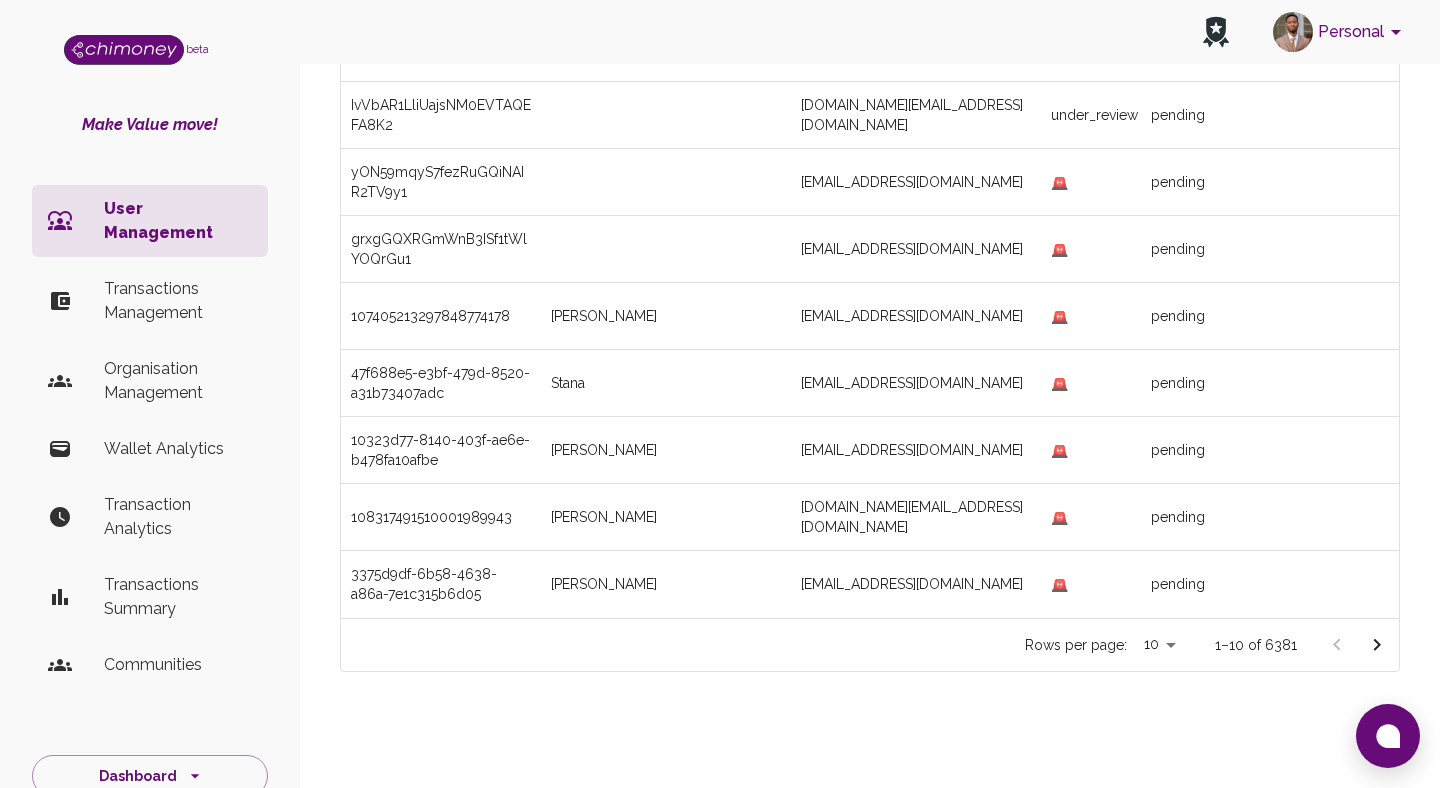 click at bounding box center (1377, 645) 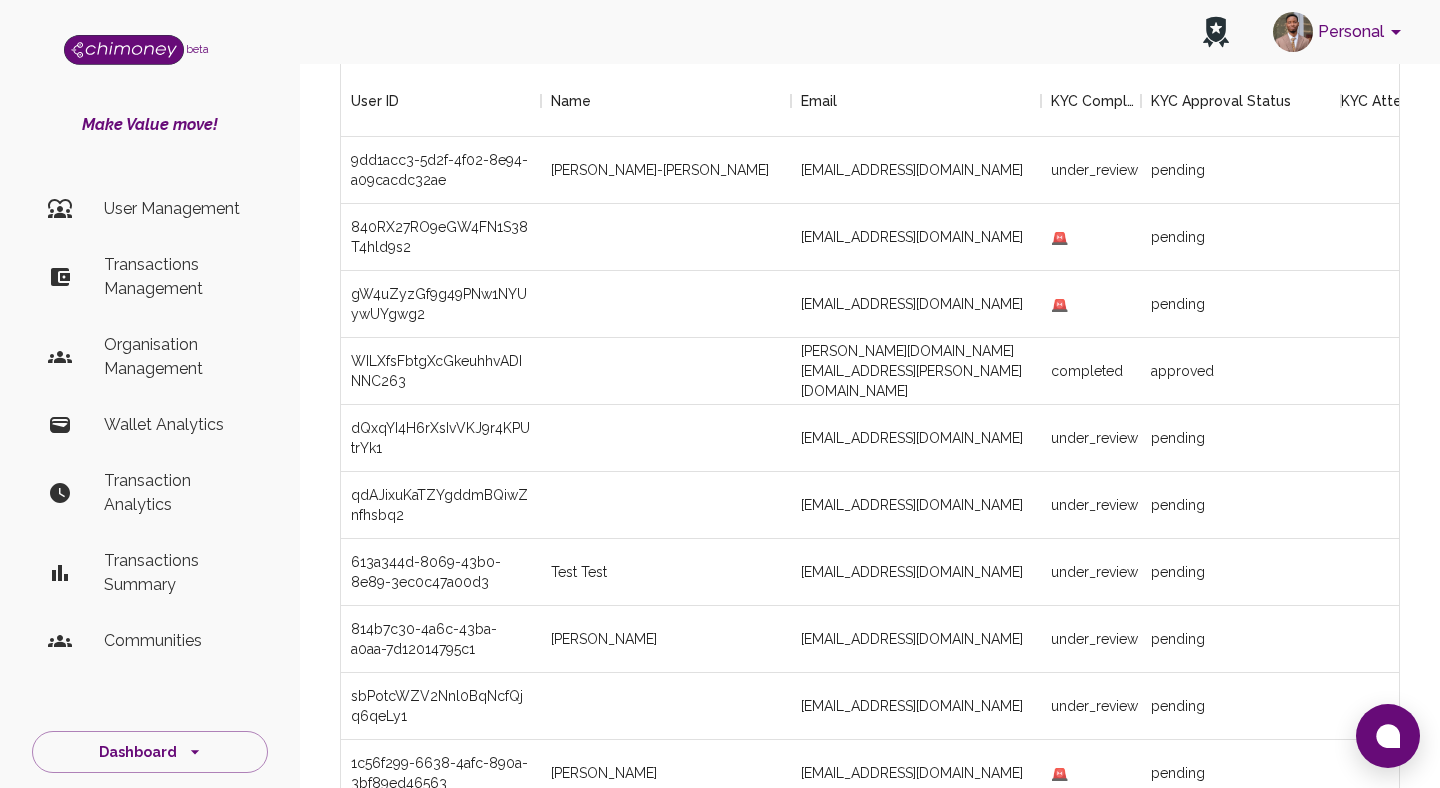 scroll, scrollTop: 165, scrollLeft: 0, axis: vertical 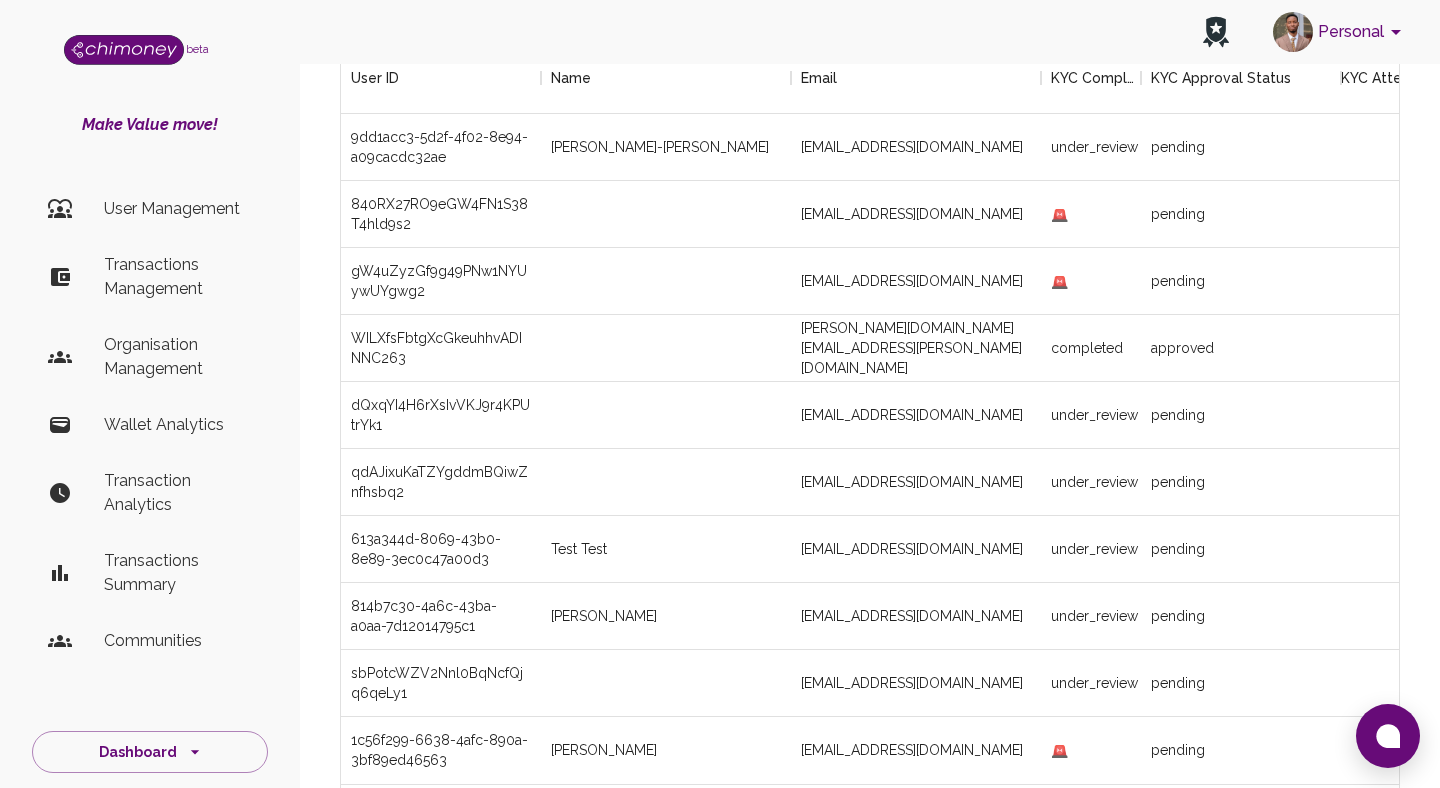 click on "Transactions Management" at bounding box center [178, 277] 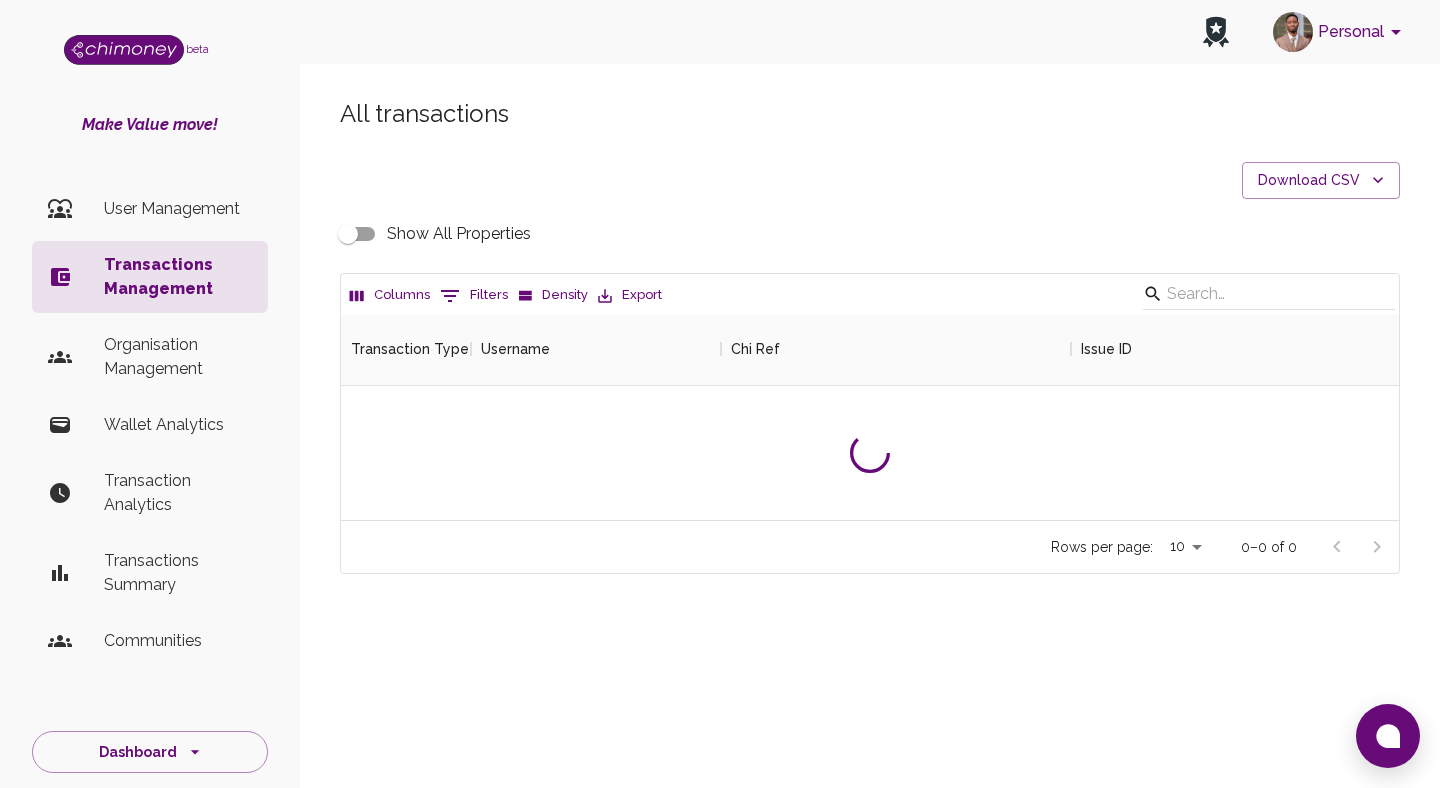 scroll, scrollTop: 1, scrollLeft: 1, axis: both 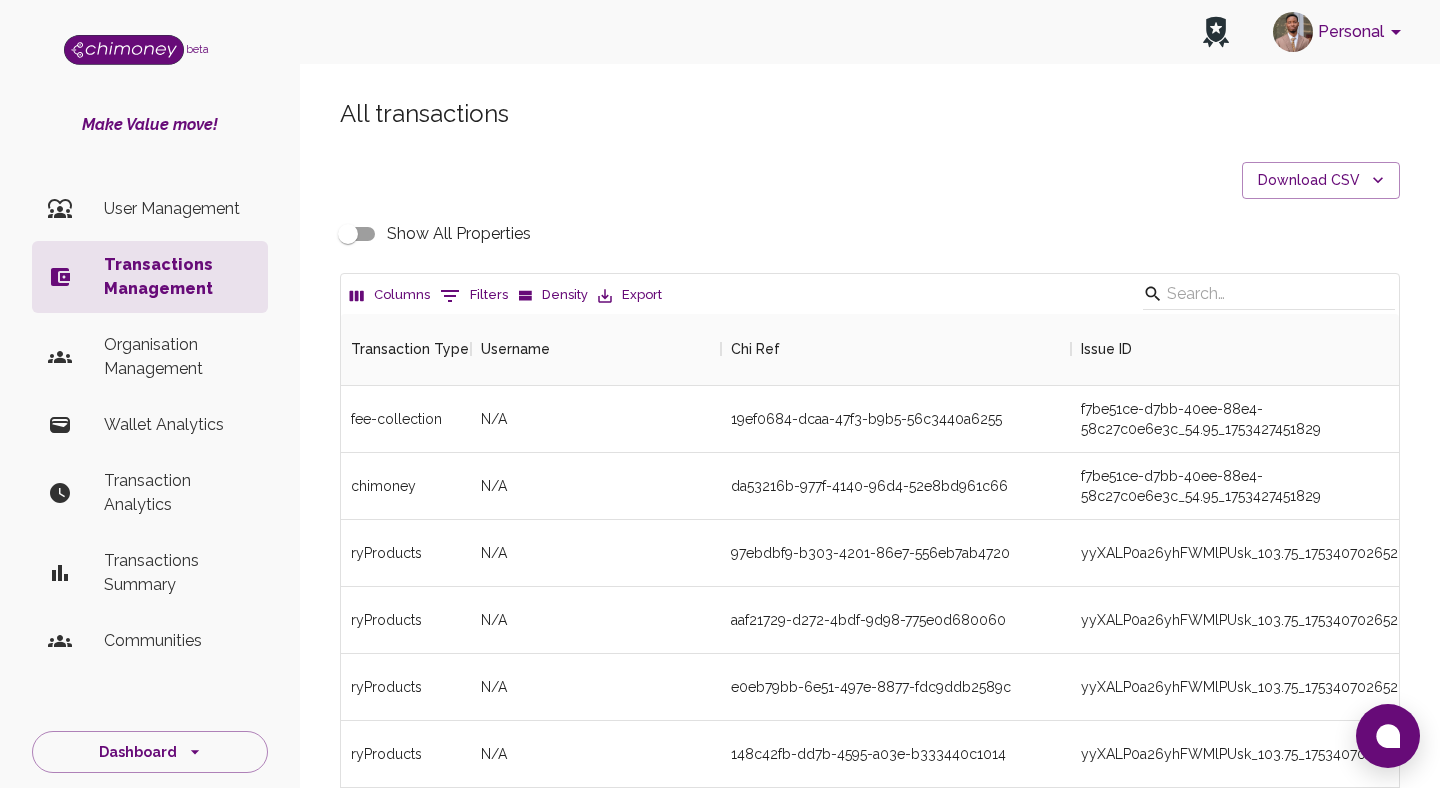 click on "0 Filters" at bounding box center [474, 296] 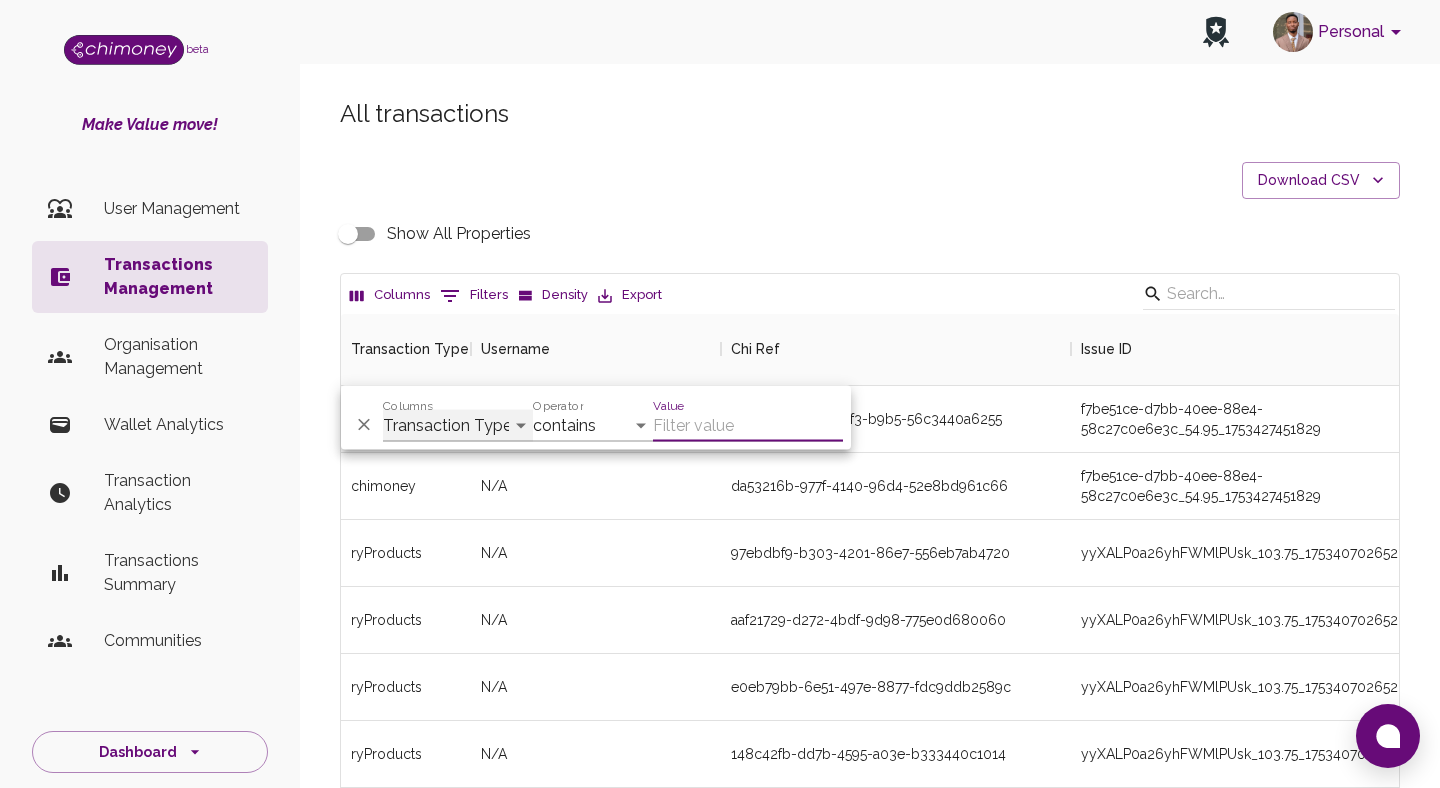 click on "Transaction Type Username Chi Ref Issue ID Value Amount Currency Fee ($) FX Rate Initiator Reciever Status Delivery Status Transaction Date Transaction payment Method Order Number - Corpay Actions" at bounding box center [458, 426] 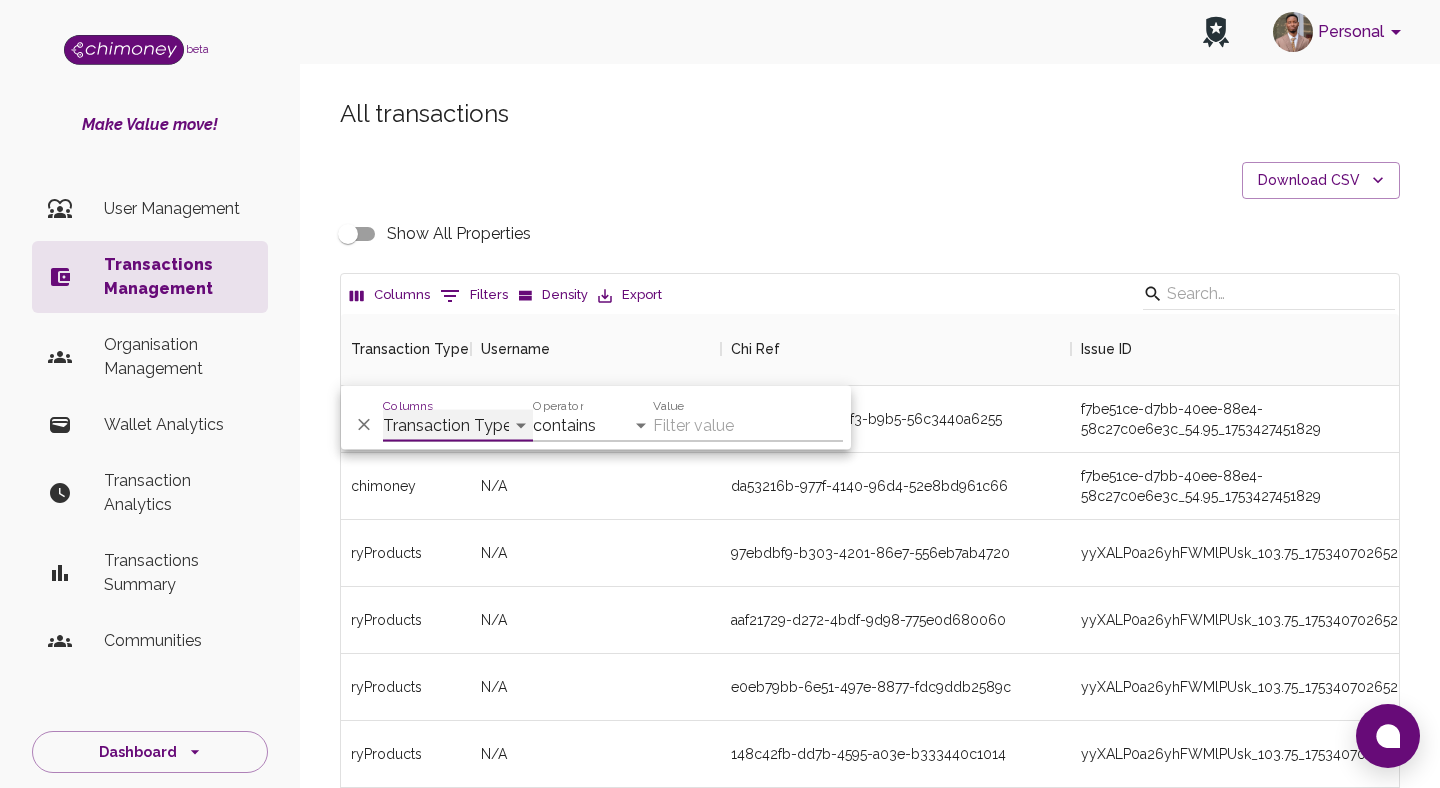select on "payout.order.orderNumber" 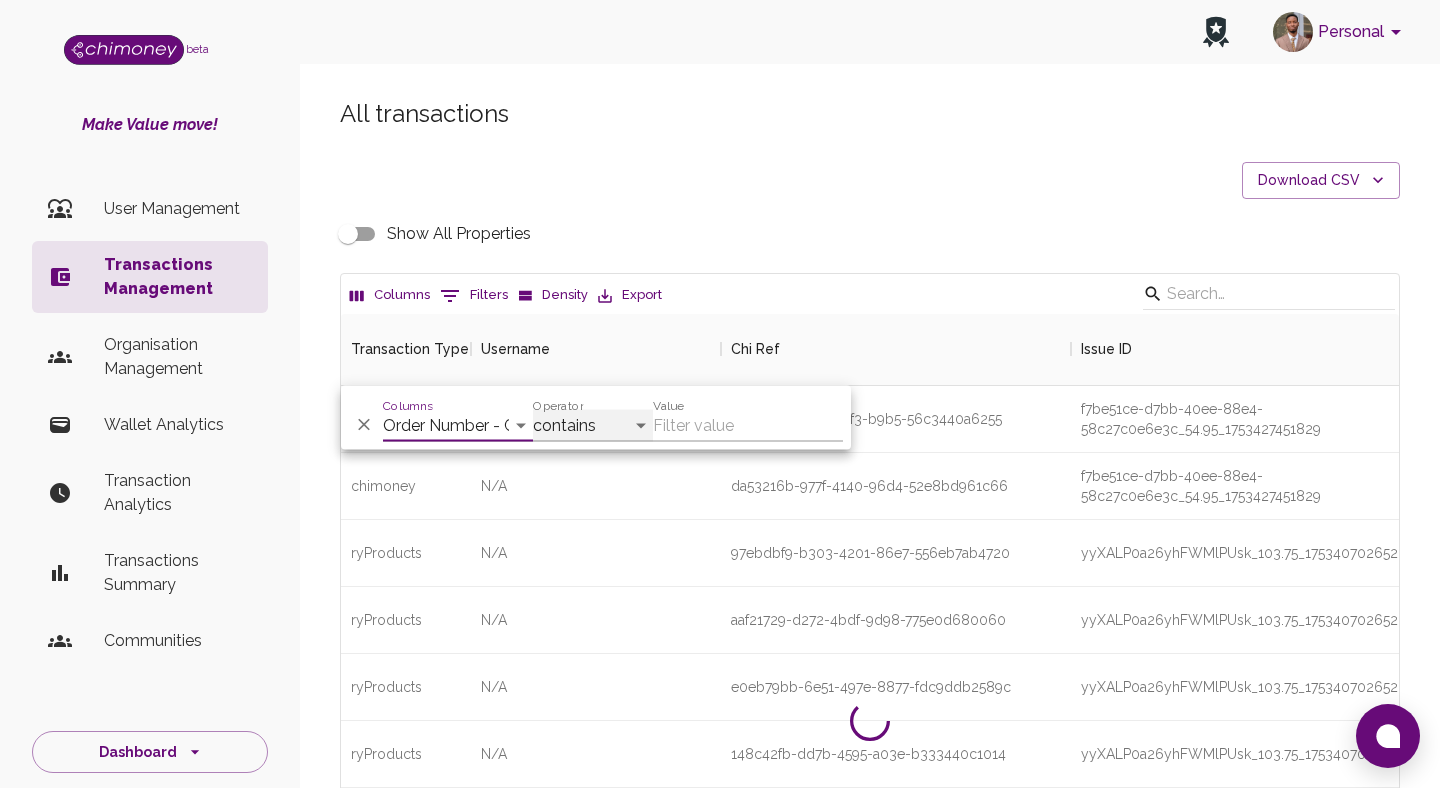 click on "contains equals starts with ends with is empty is not empty is any of" at bounding box center (593, 426) 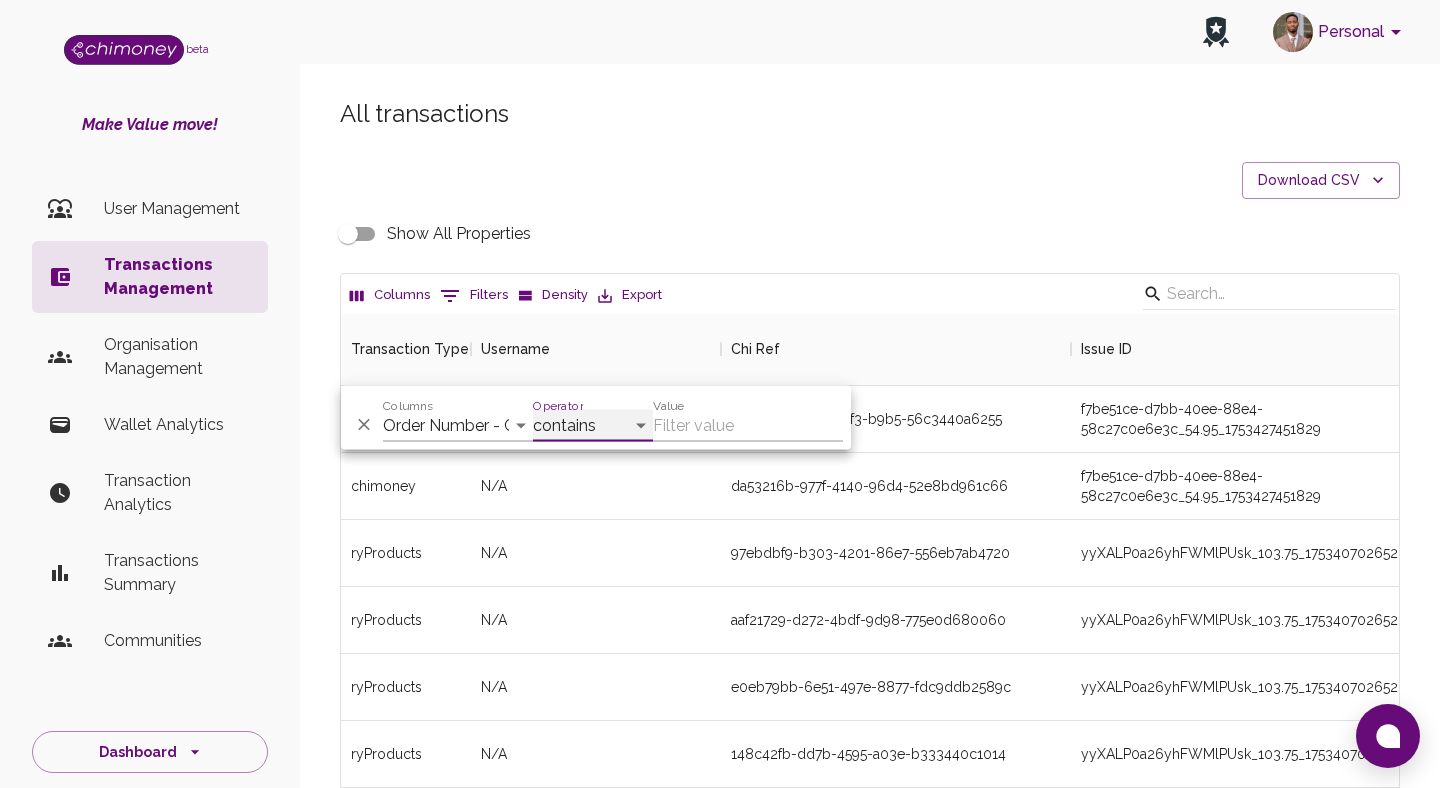select on "equals" 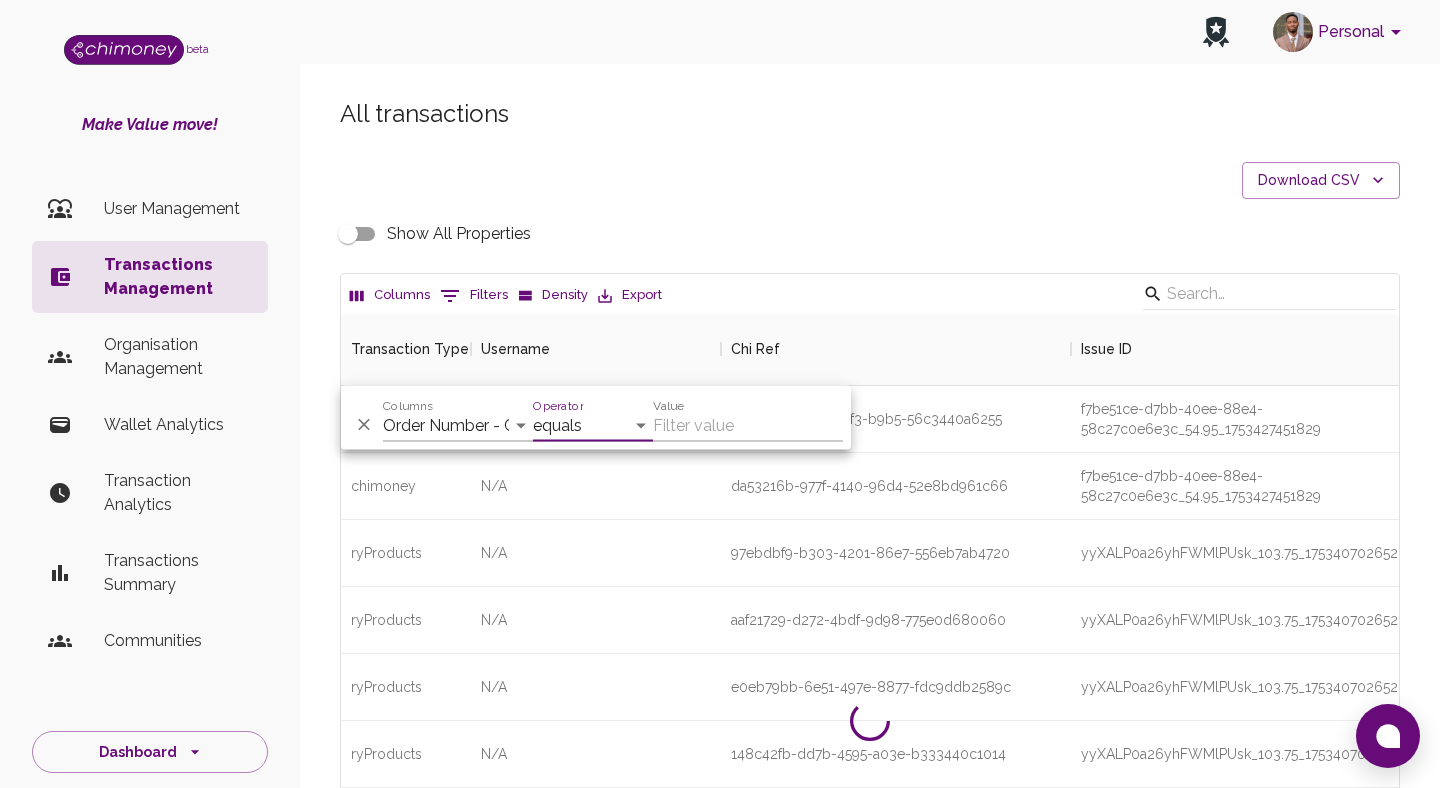 click on "Value" at bounding box center (748, 426) 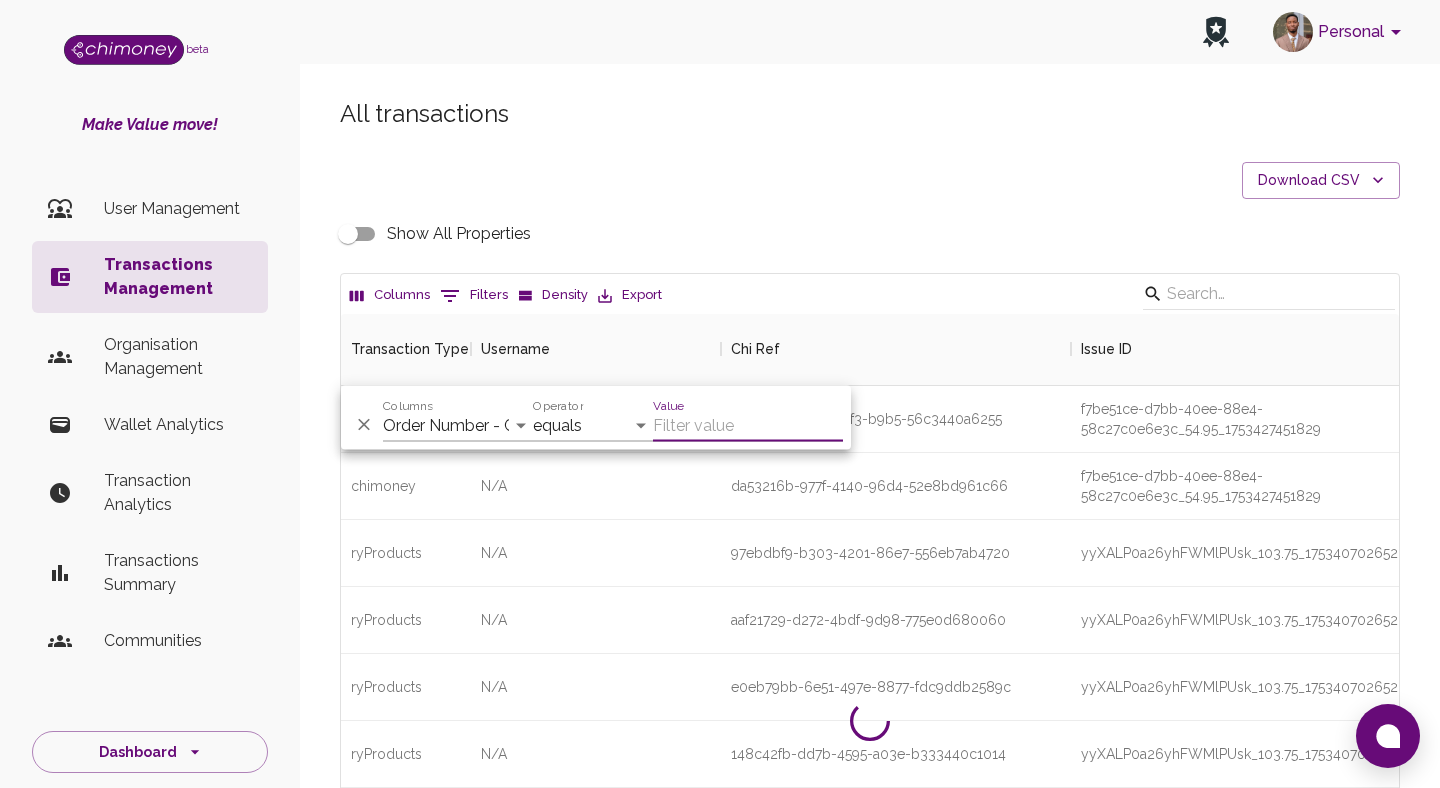 paste on "34272544" 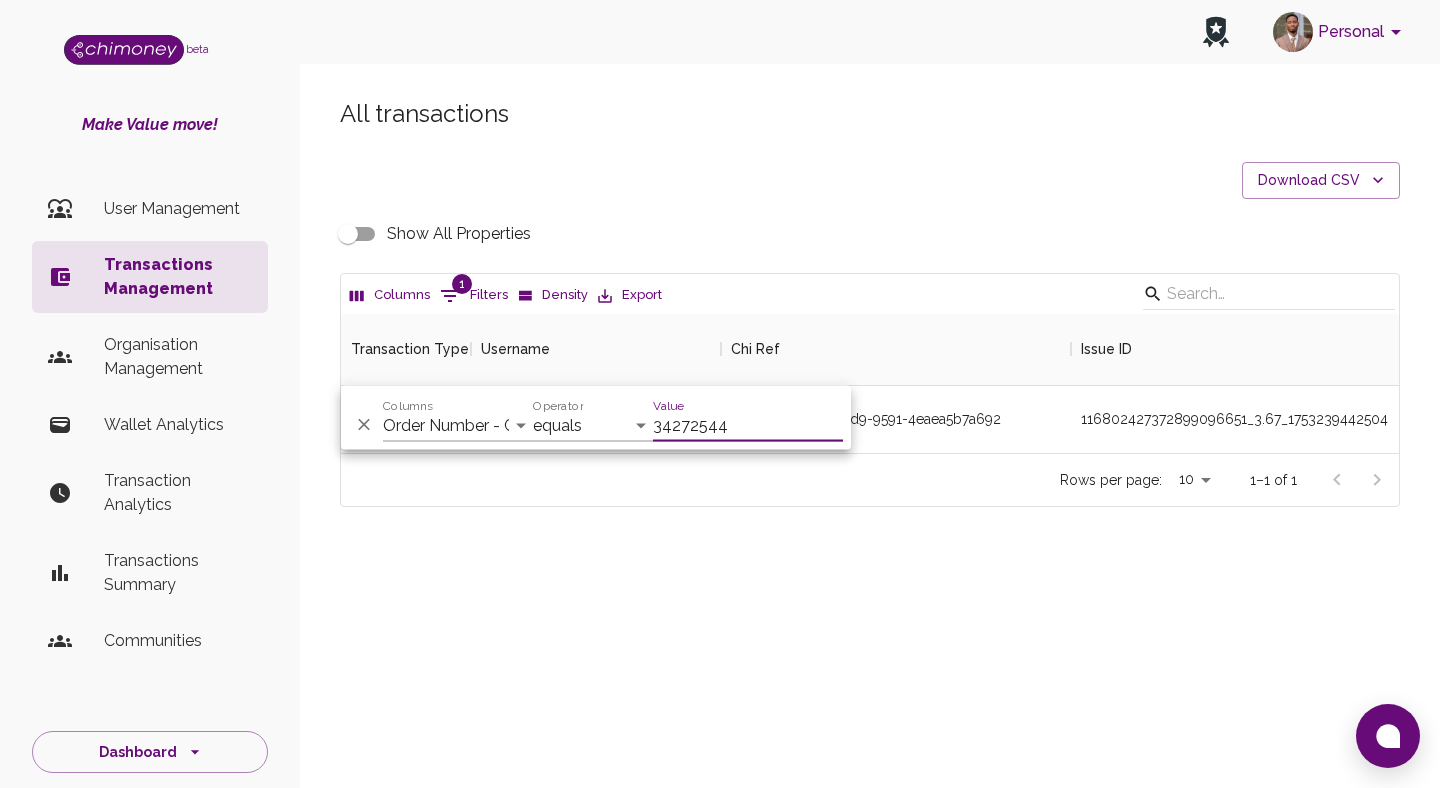 scroll, scrollTop: 139, scrollLeft: 1058, axis: both 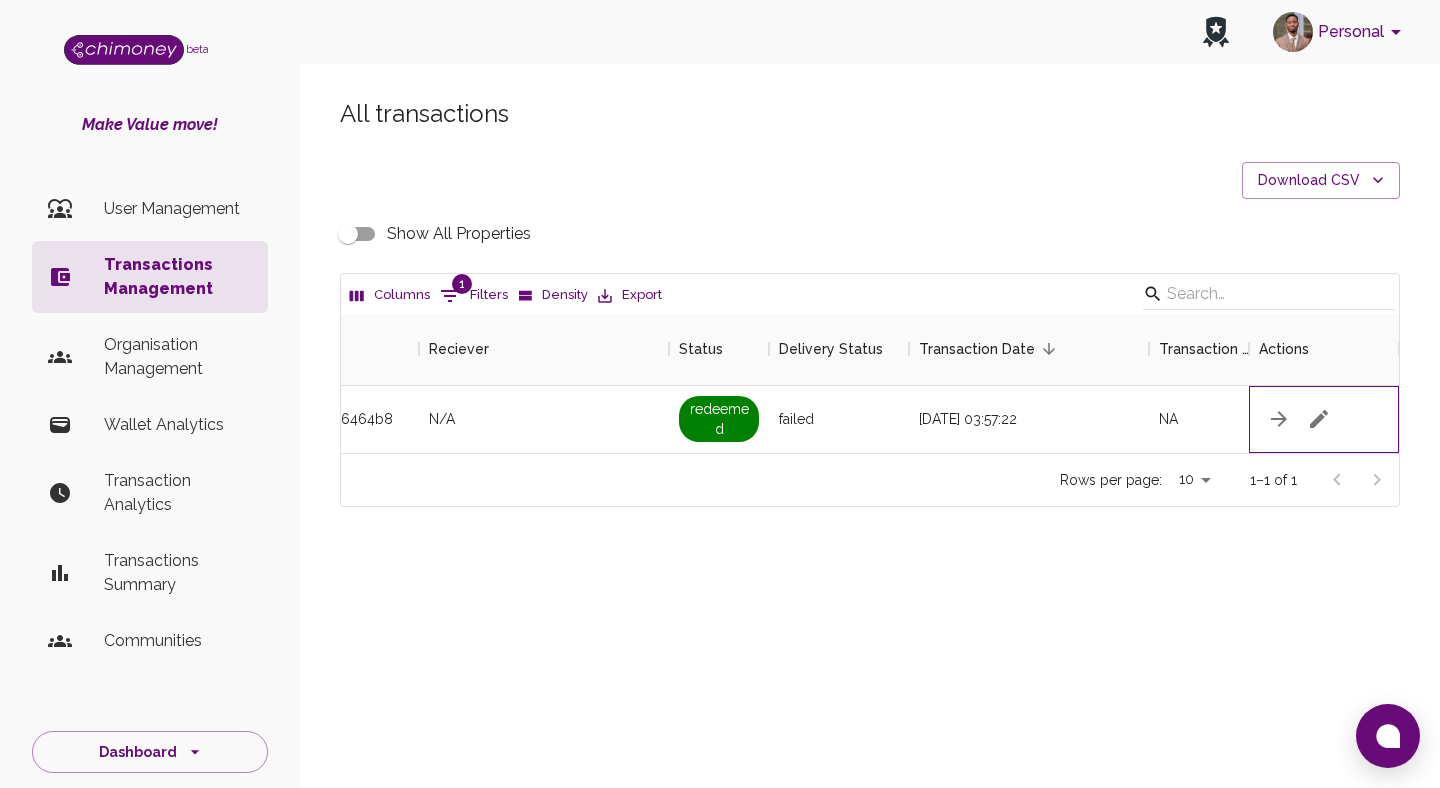 click at bounding box center (1324, 419) 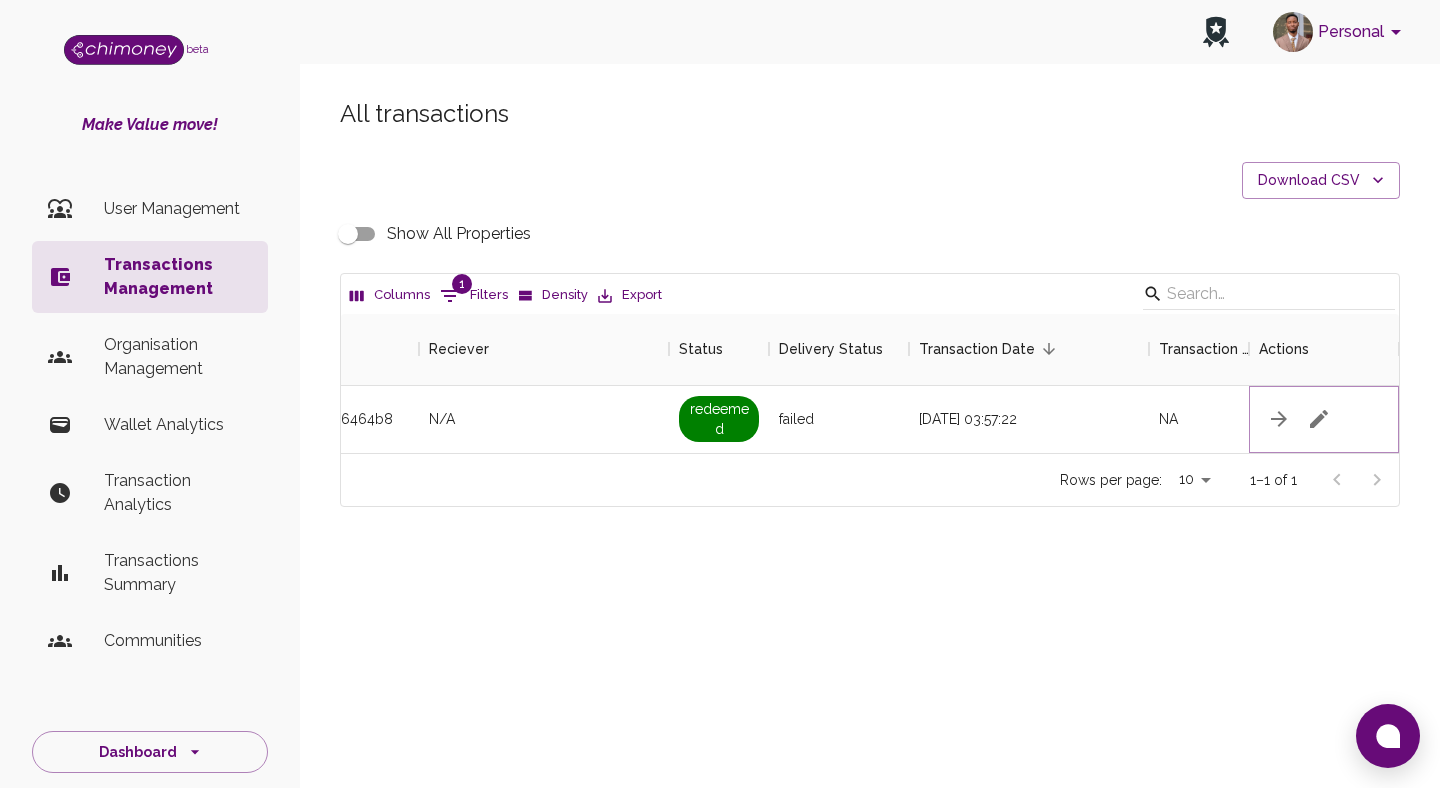 click 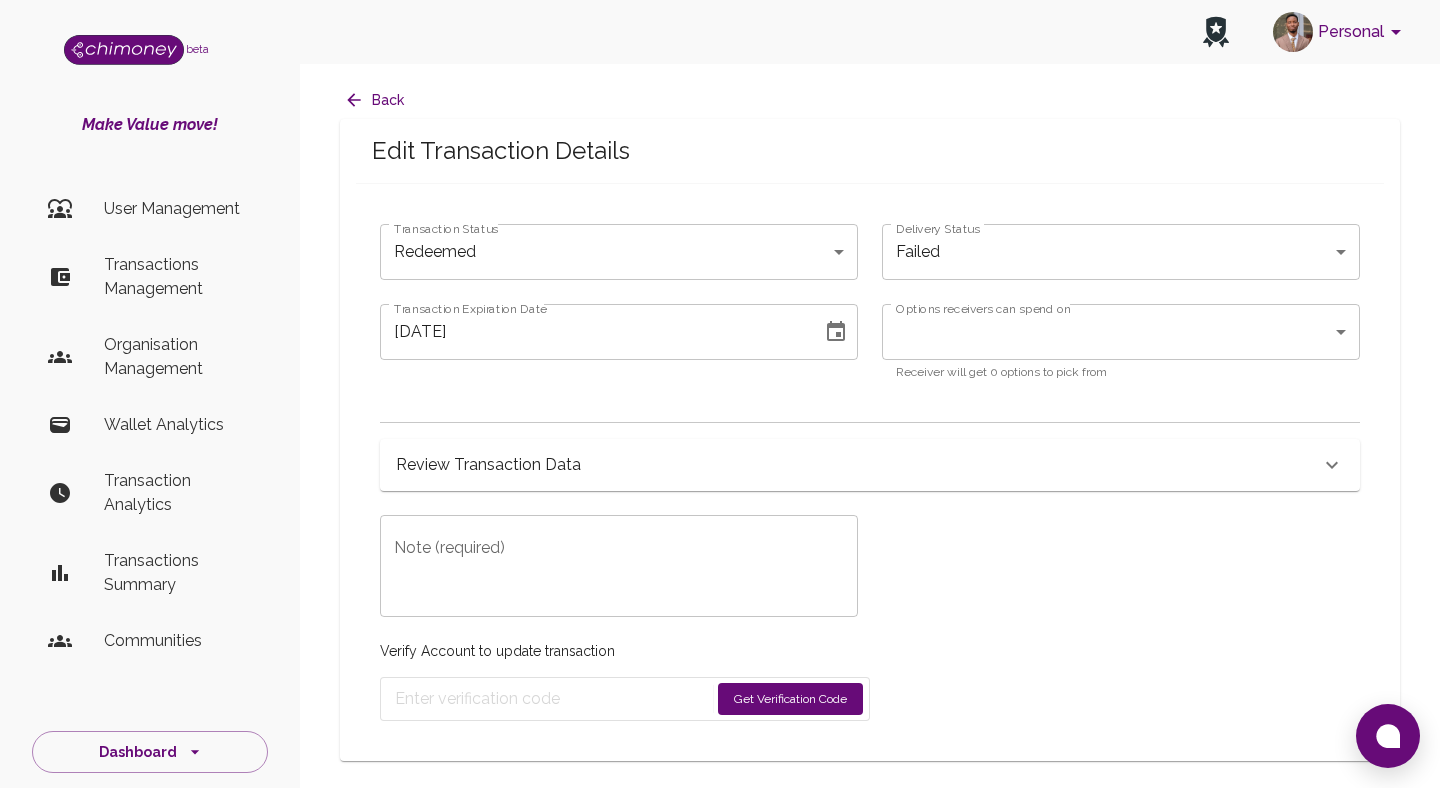 click on "Review Transaction Data" at bounding box center (488, 465) 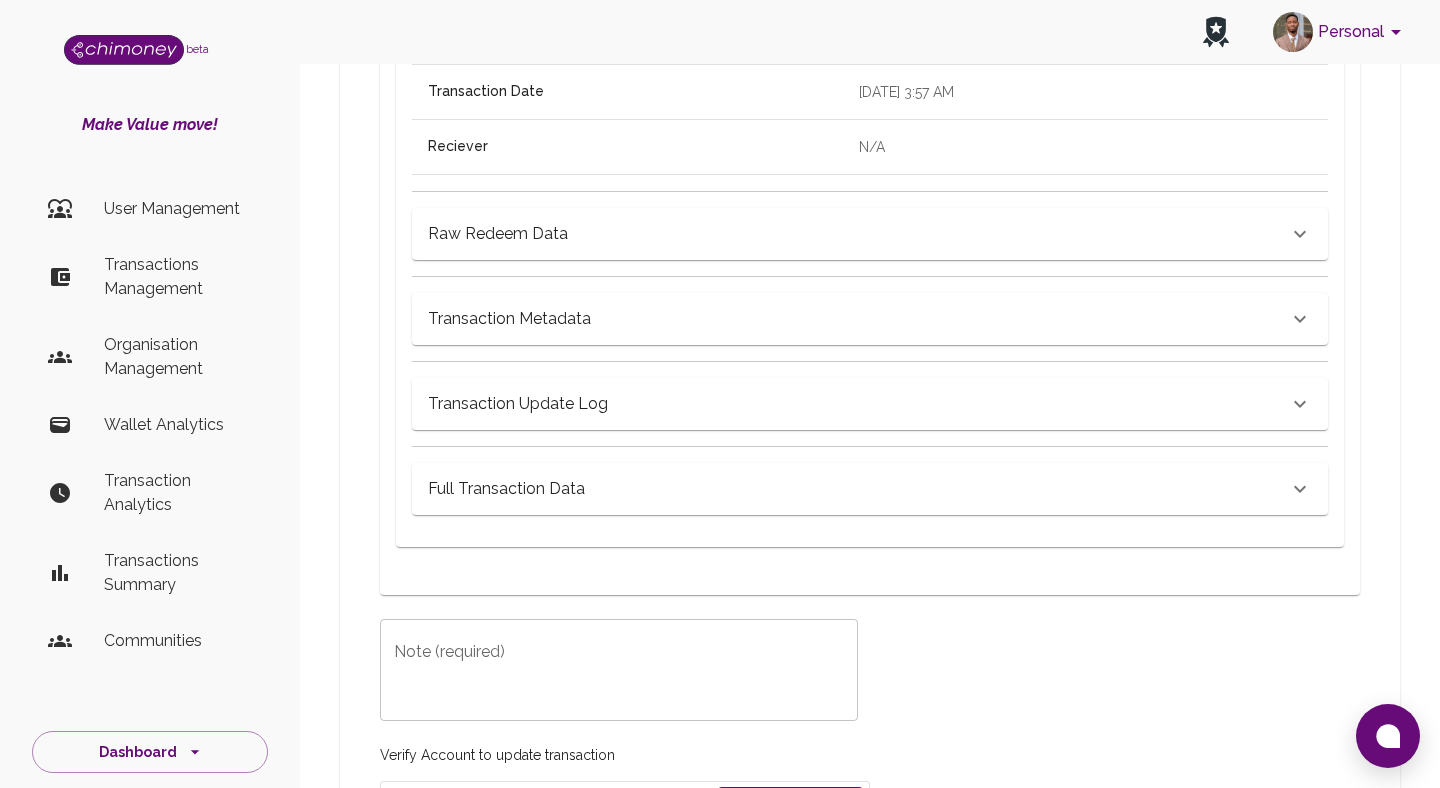 scroll, scrollTop: 1004, scrollLeft: 0, axis: vertical 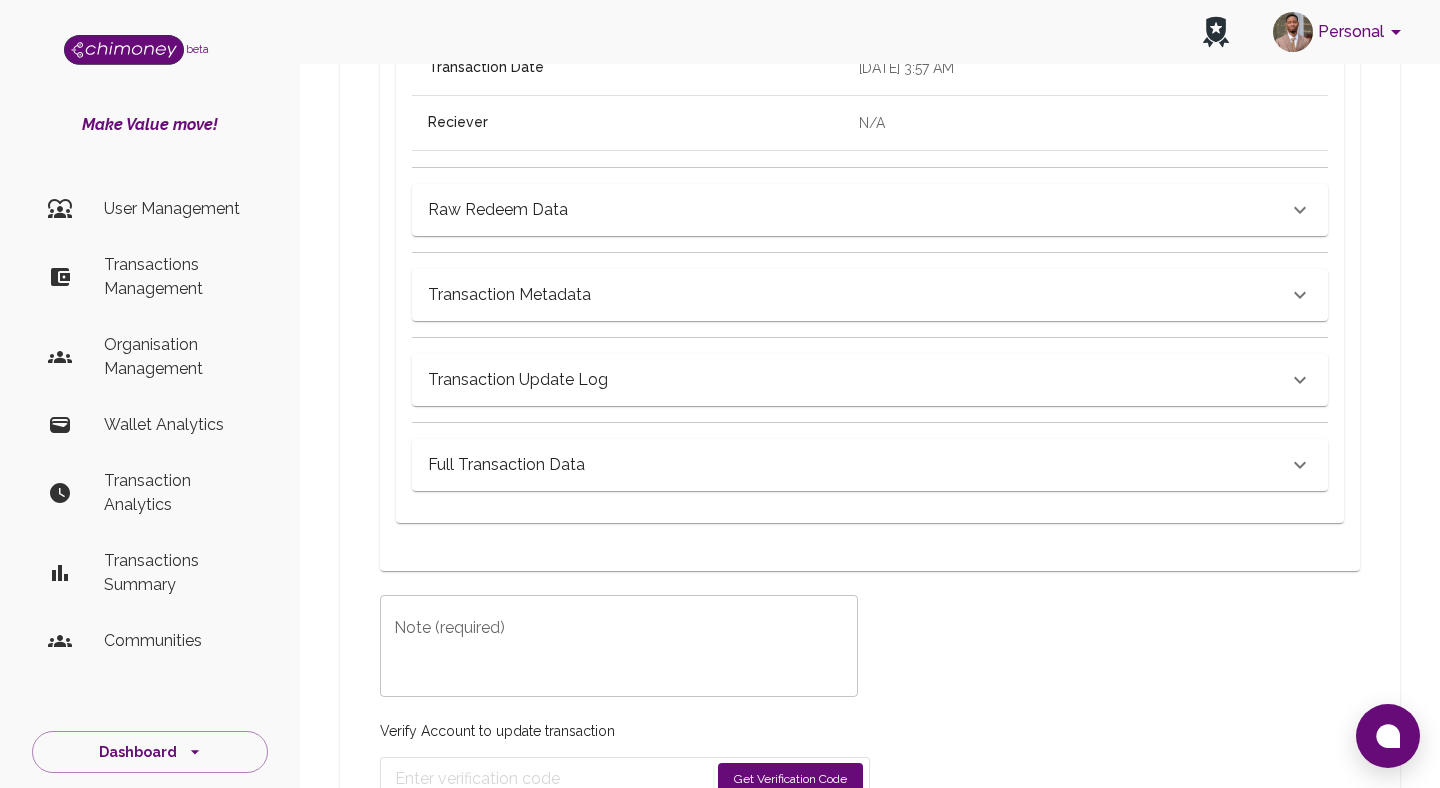 click on "Transaction Update Log" at bounding box center (498, 210) 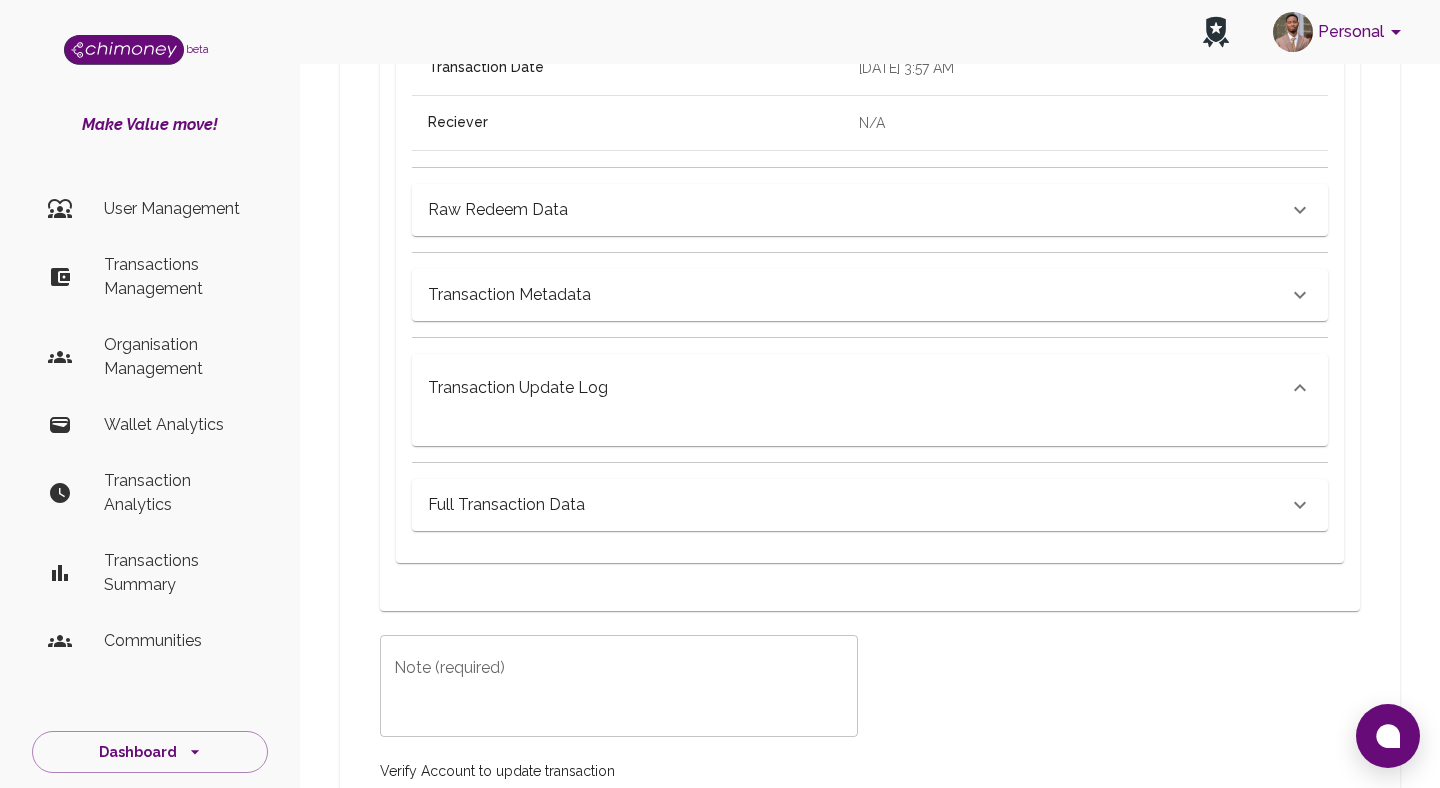 click on "Transaction Metadata {
"type": "bank",
"payer": "116802427372899096651",
"outgoingPaymentID": {},
"country": "US",
"currency": "USD",
"method": "corpay"
}" at bounding box center [870, 286] 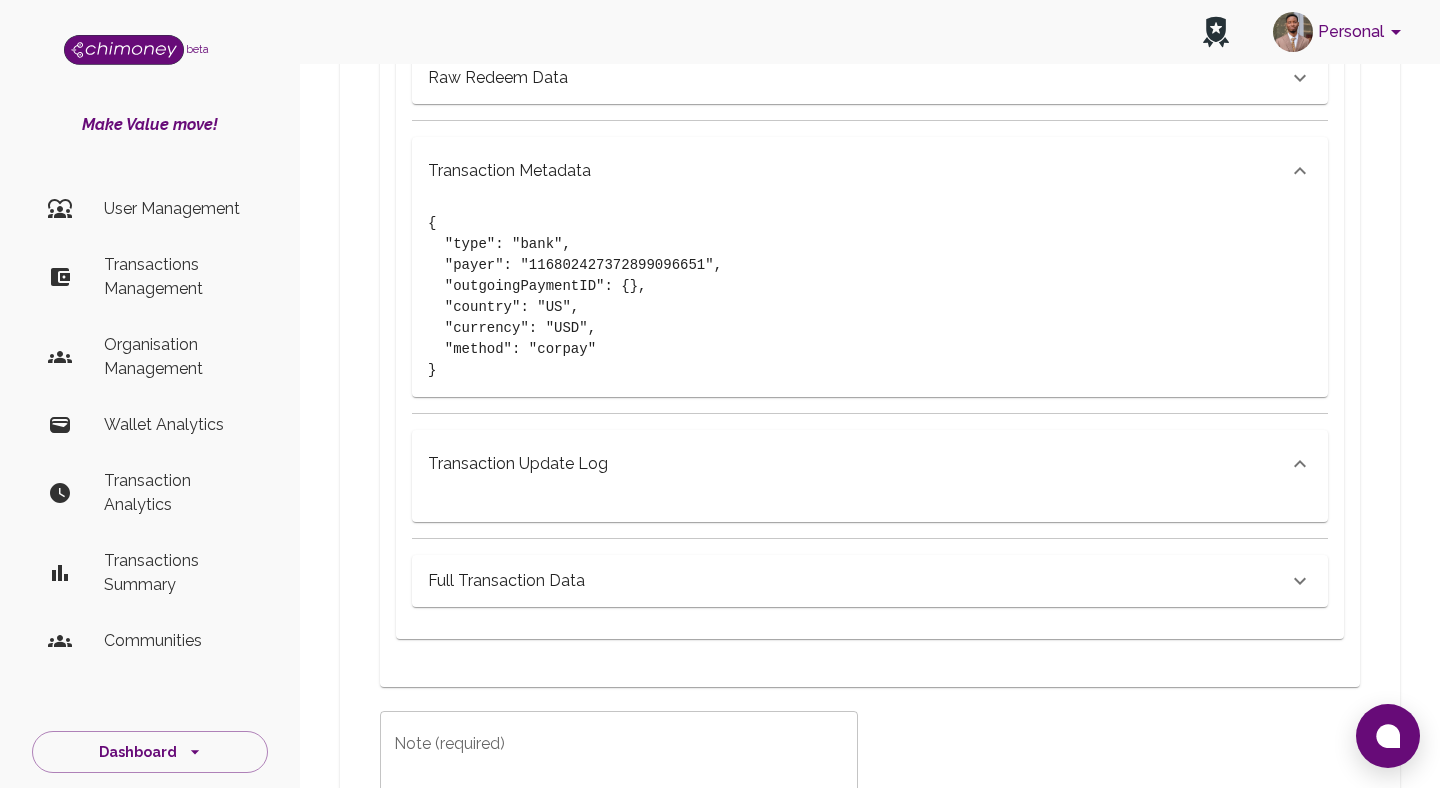 scroll, scrollTop: 1238, scrollLeft: 0, axis: vertical 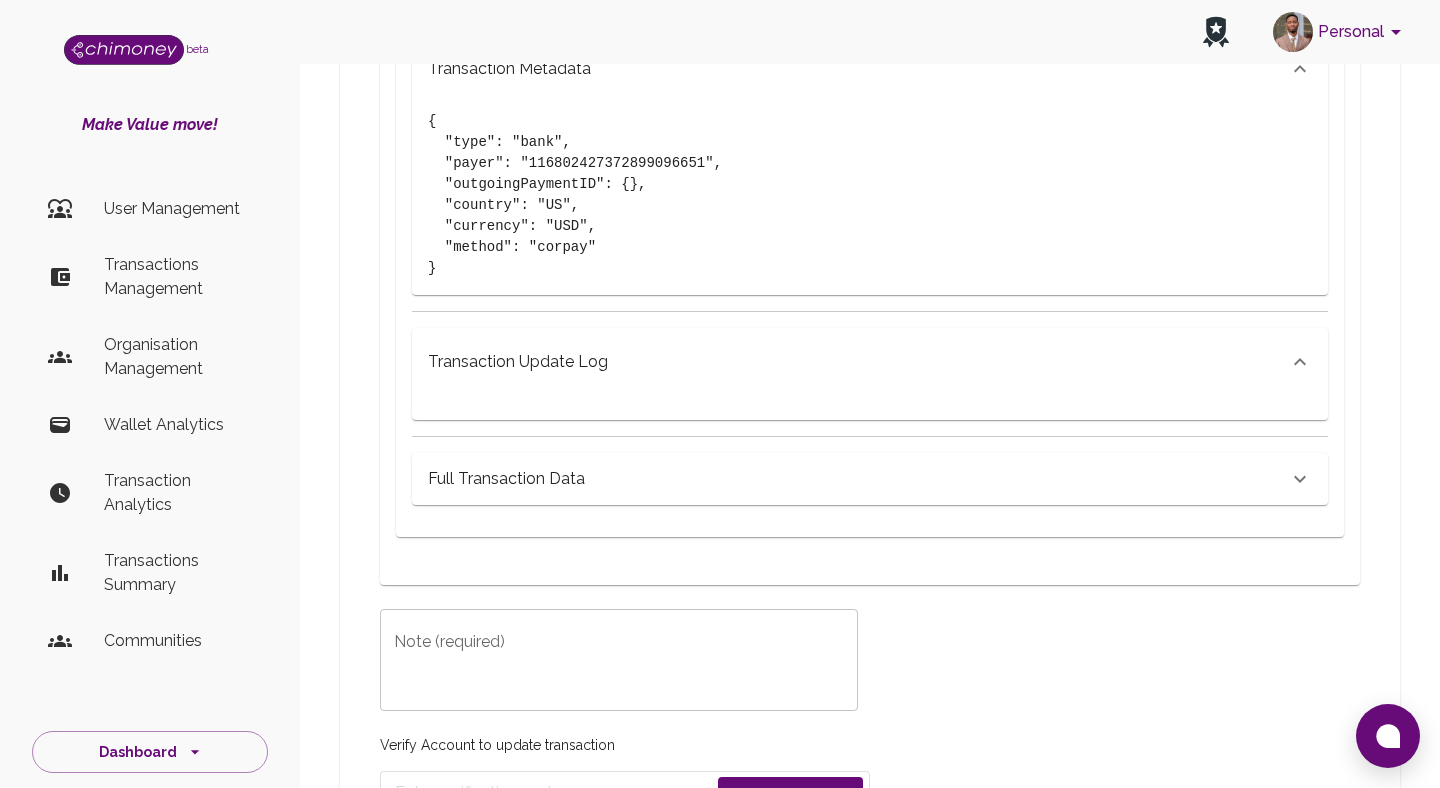 click on "Full Transaction Data" at bounding box center [870, -24] 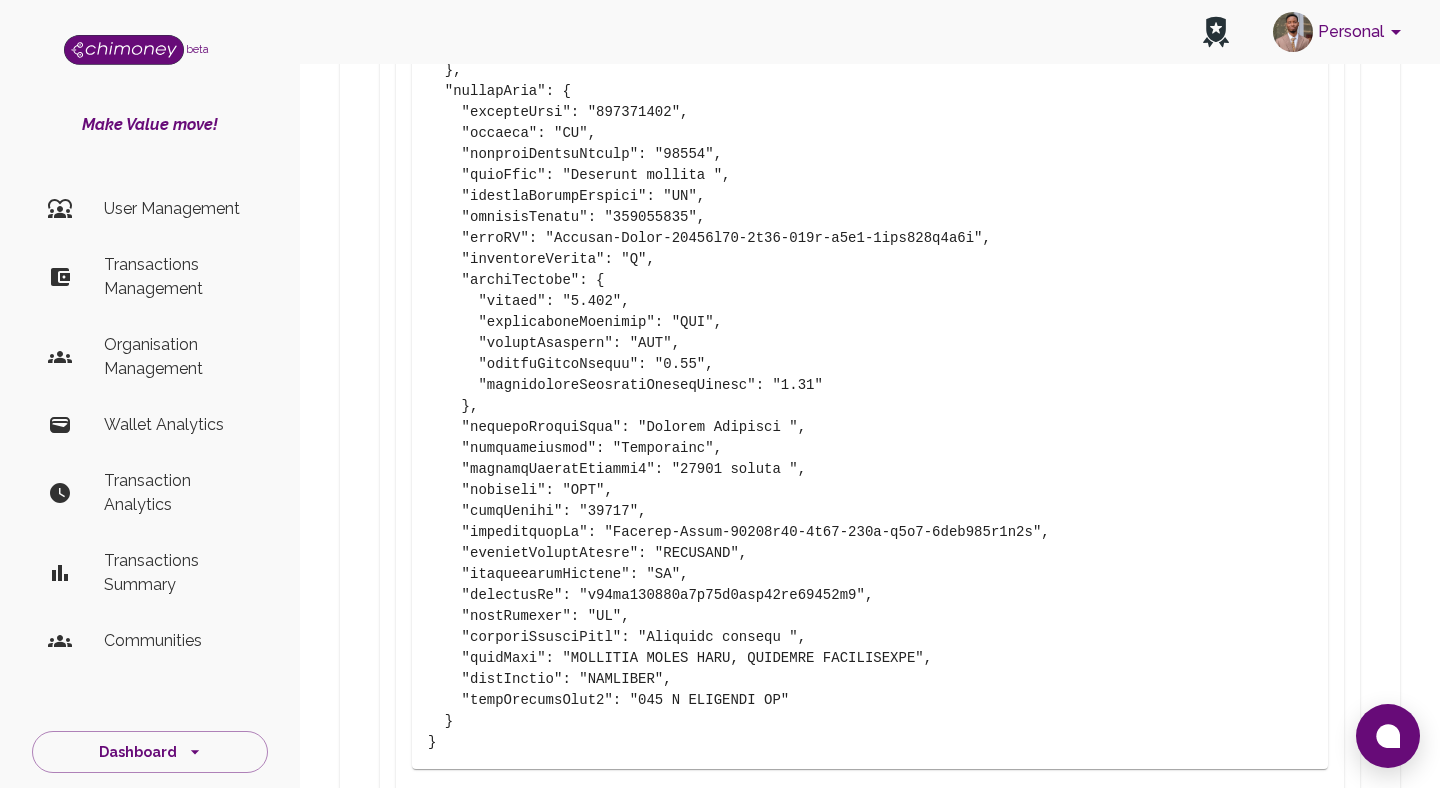 scroll, scrollTop: 3335, scrollLeft: 0, axis: vertical 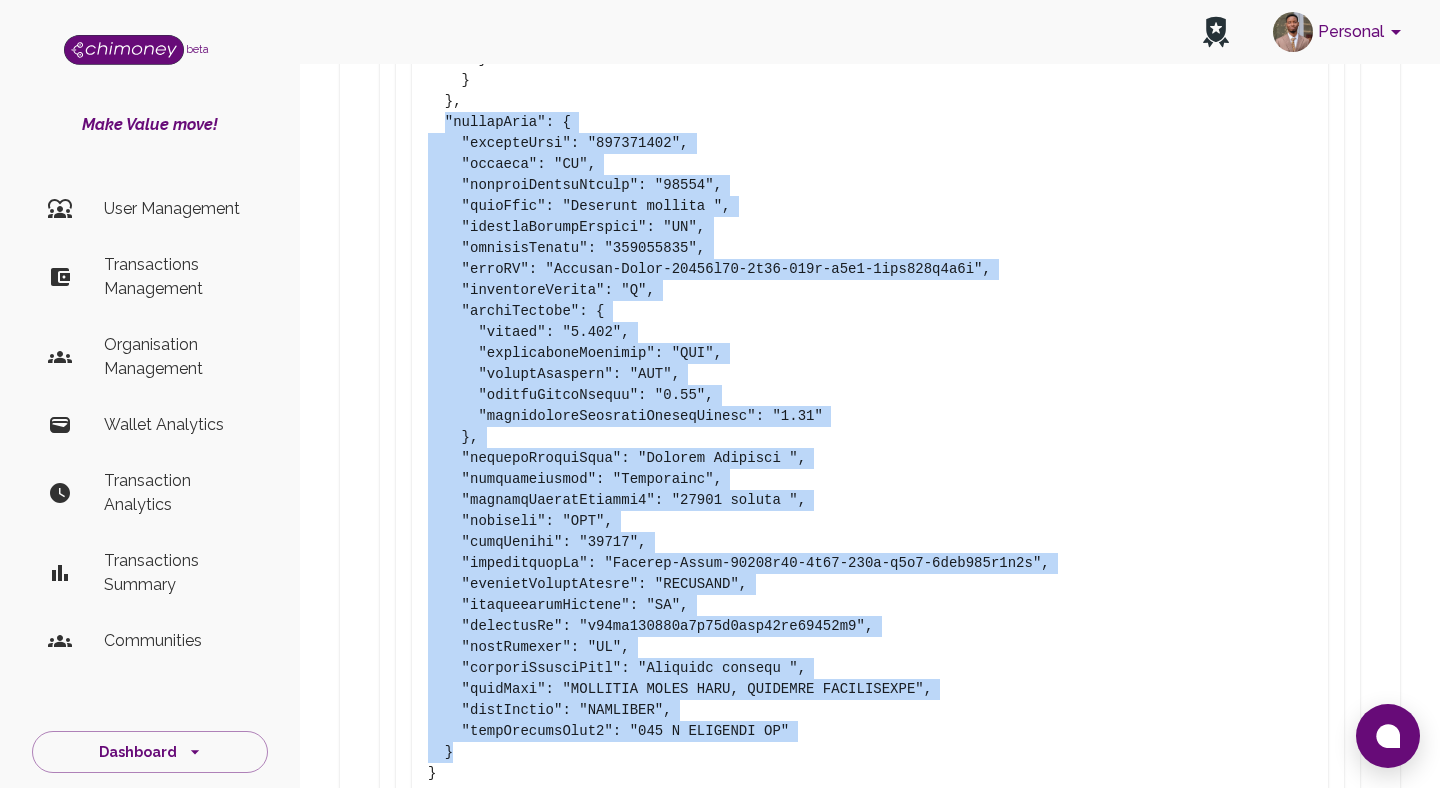 drag, startPoint x: 446, startPoint y: 120, endPoint x: 469, endPoint y: 760, distance: 640.41315 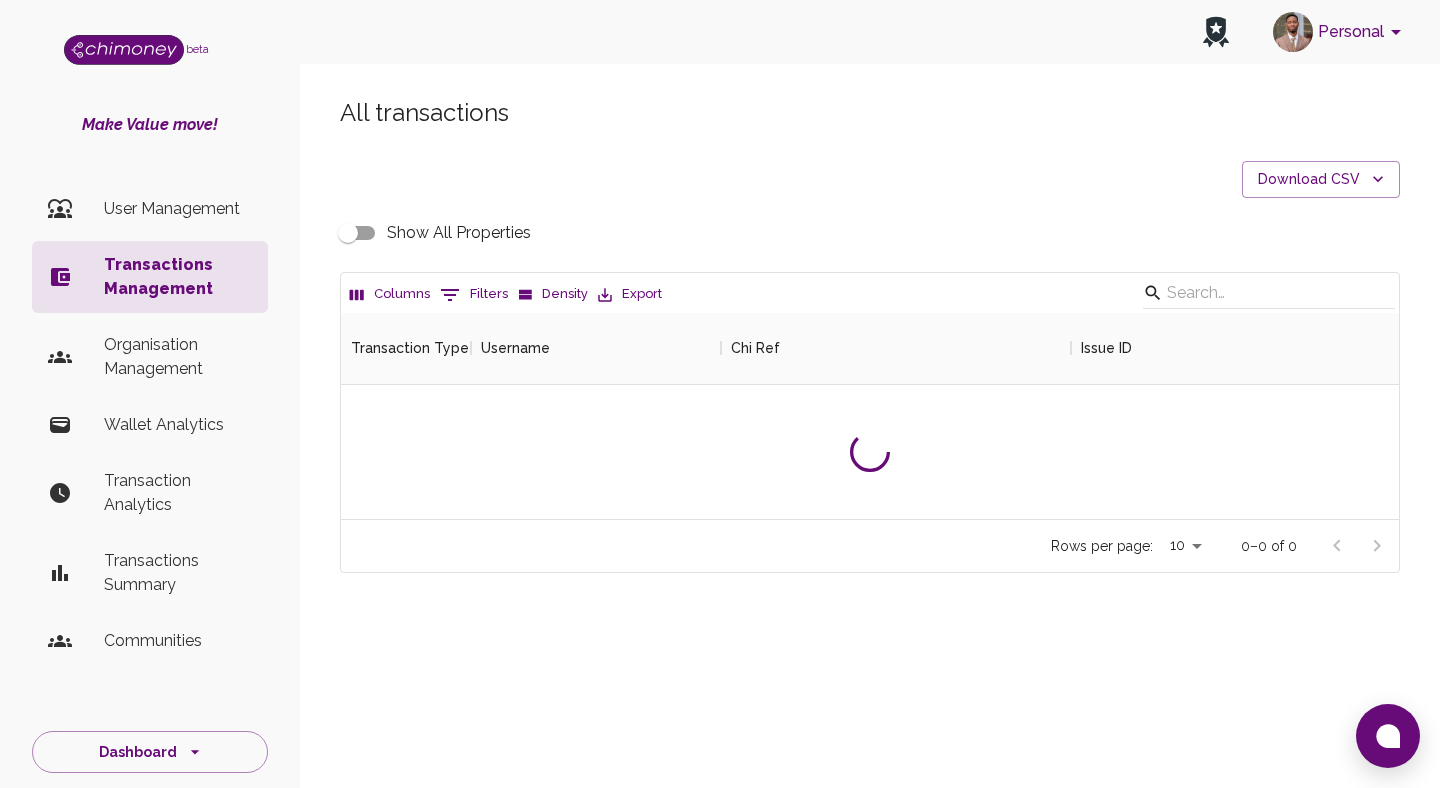scroll, scrollTop: 0, scrollLeft: 0, axis: both 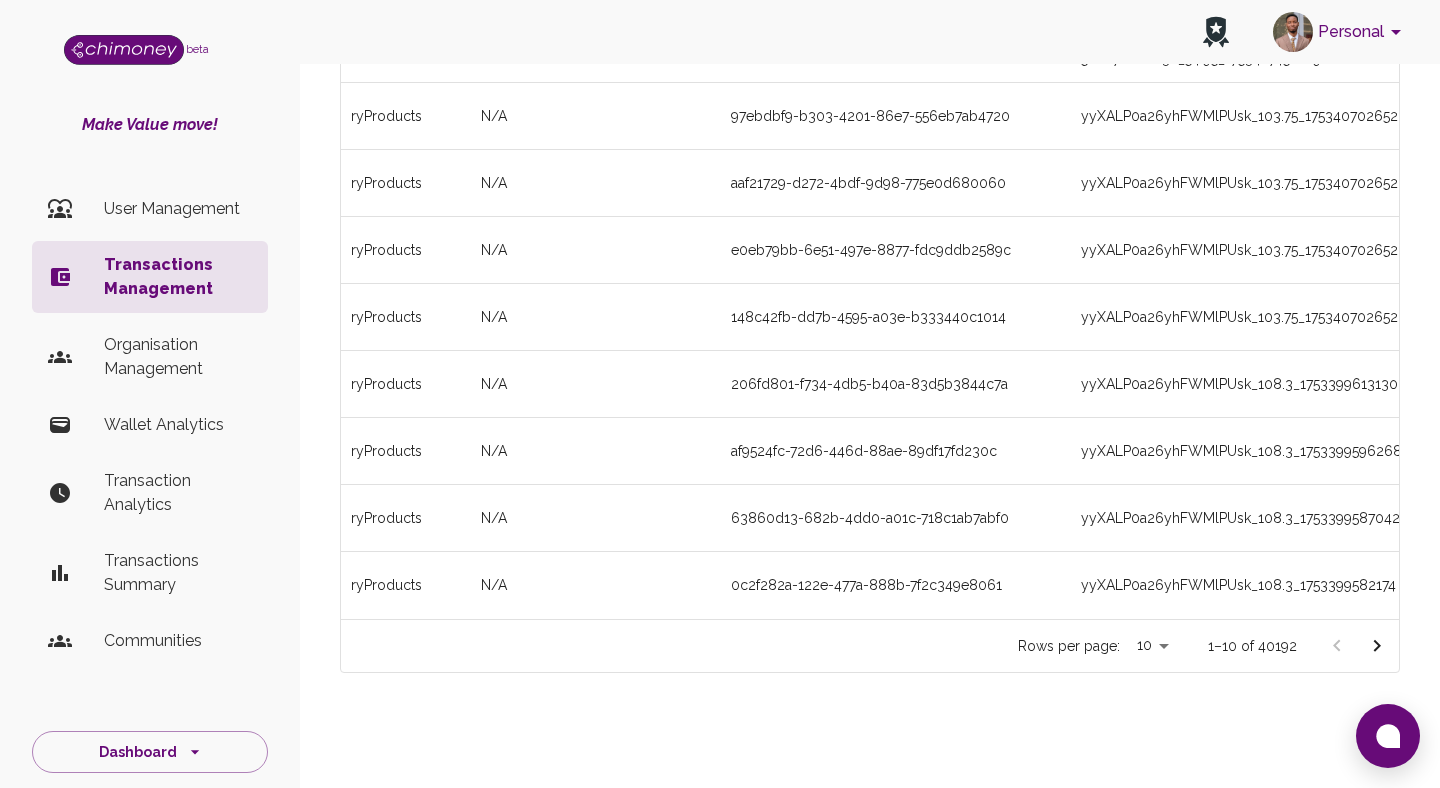 click on "All transactions Download CSV Show All Properties Columns 0 Filters Density Export Transaction Type Username Chi Ref Issue ID Value Currency Fee ($) fee-collection N/A 19ef0684-dcaa-47f3-b9b5-56c3440a6255 f7be51ce-d7bb-40ee-88e4-58c27c0e6e3c_54.95_1753427451829 1.45 USD (🇺🇸) 0 chimoney N/A da53216b-977f-4140-96d4-52e8bd961c66 f7be51ce-d7bb-40ee-88e4-58c27c0e6e3c_54.95_1753427451829 50.00 USD (🇺🇸) 1.45 ryProducts N/A 97ebdbf9-b303-4201-86e7-556eb7ab4720 yyXALP0a26yhFWMlPUsk_103.75_1753407026528 42.00 USD (🇺🇸) 1 ryProducts N/A aaf21729-d272-4bdf-9d98-775e0d680060 yyXALP0a26yhFWMlPUsk_103.75_1753407026528 34.73 USD (🇺🇸) 1 ryProducts N/A e0eb79bb-6e51-497e-8877-fdc9ddb2589c yyXALP0a26yhFWMlPUsk_103.75_1753407026528 16.28 USD (🇺🇸) 1 ryProducts N/A 148c42fb-dd7b-4595-a03e-b333440c1014 yyXALP0a26yhFWMlPUsk_103.75_1753407026528 10.74 USD (🇺🇸) 1 ryProducts N/A 206fd801-f734-4db5-b40a-83d5b3844c7a yyXALP0a26yhFWMlPUsk_108.3_1753399613130 108.30 USD (🇺🇸) 1 ryProducts N/A 108.30" at bounding box center (870, 167) 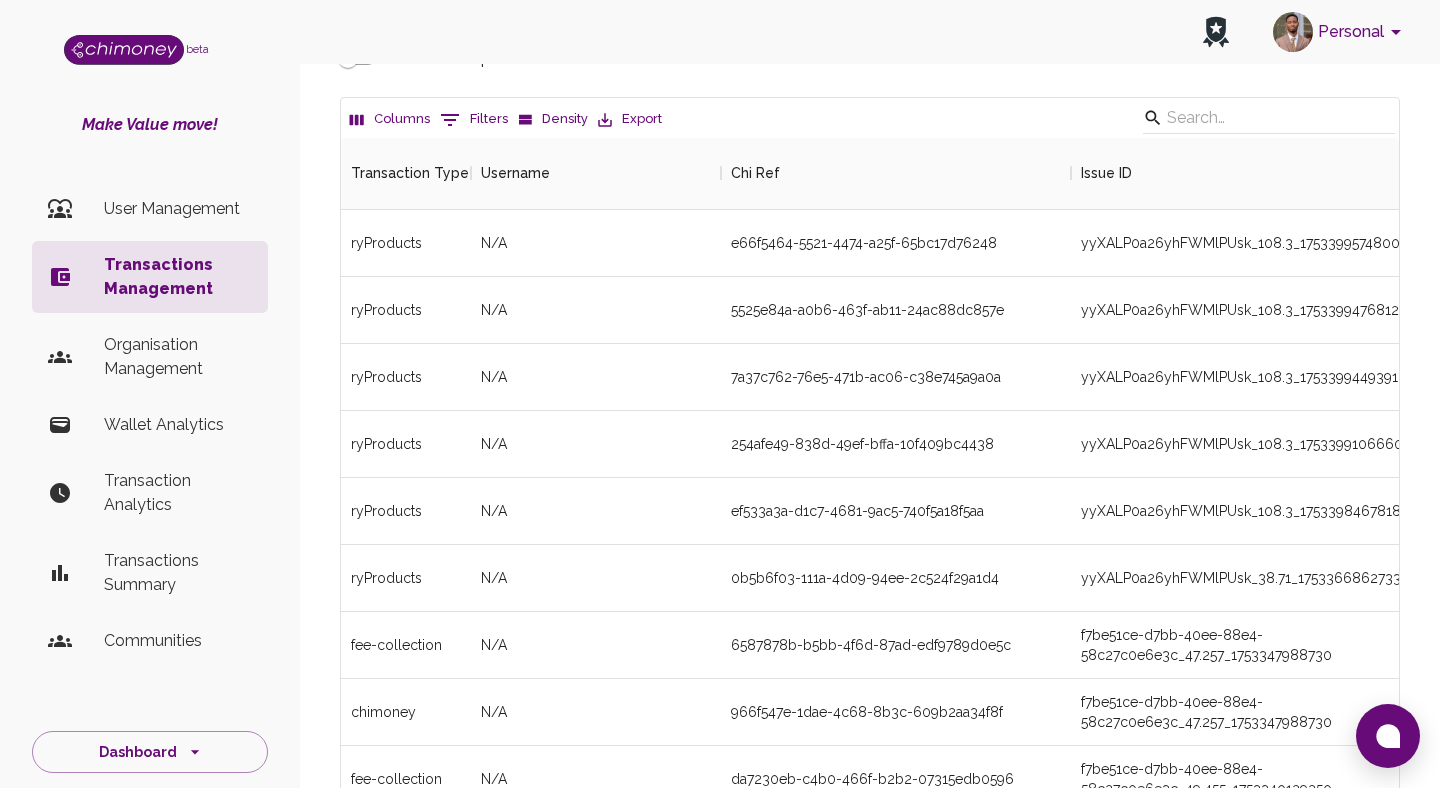 scroll, scrollTop: 139, scrollLeft: 0, axis: vertical 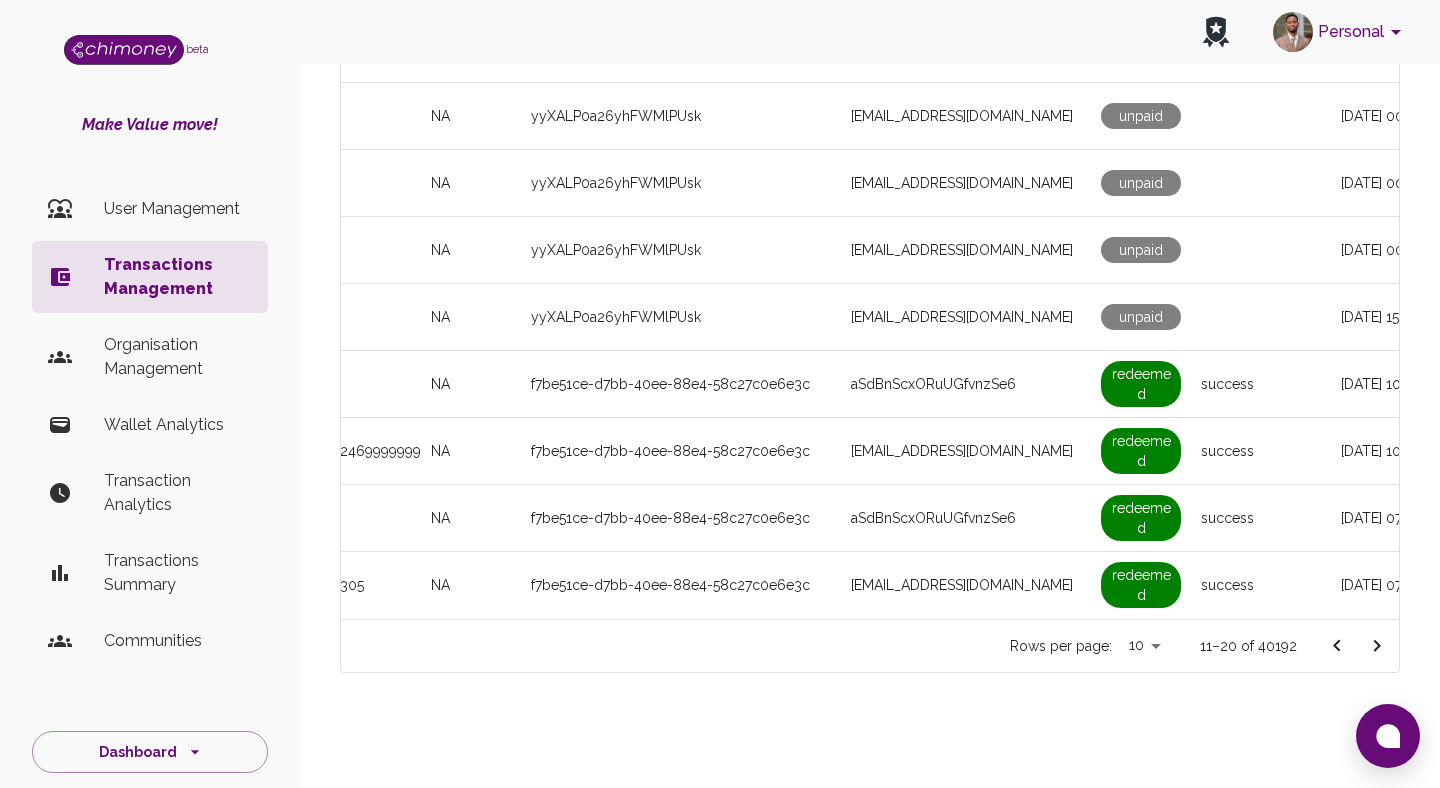 click at bounding box center (1357, 646) 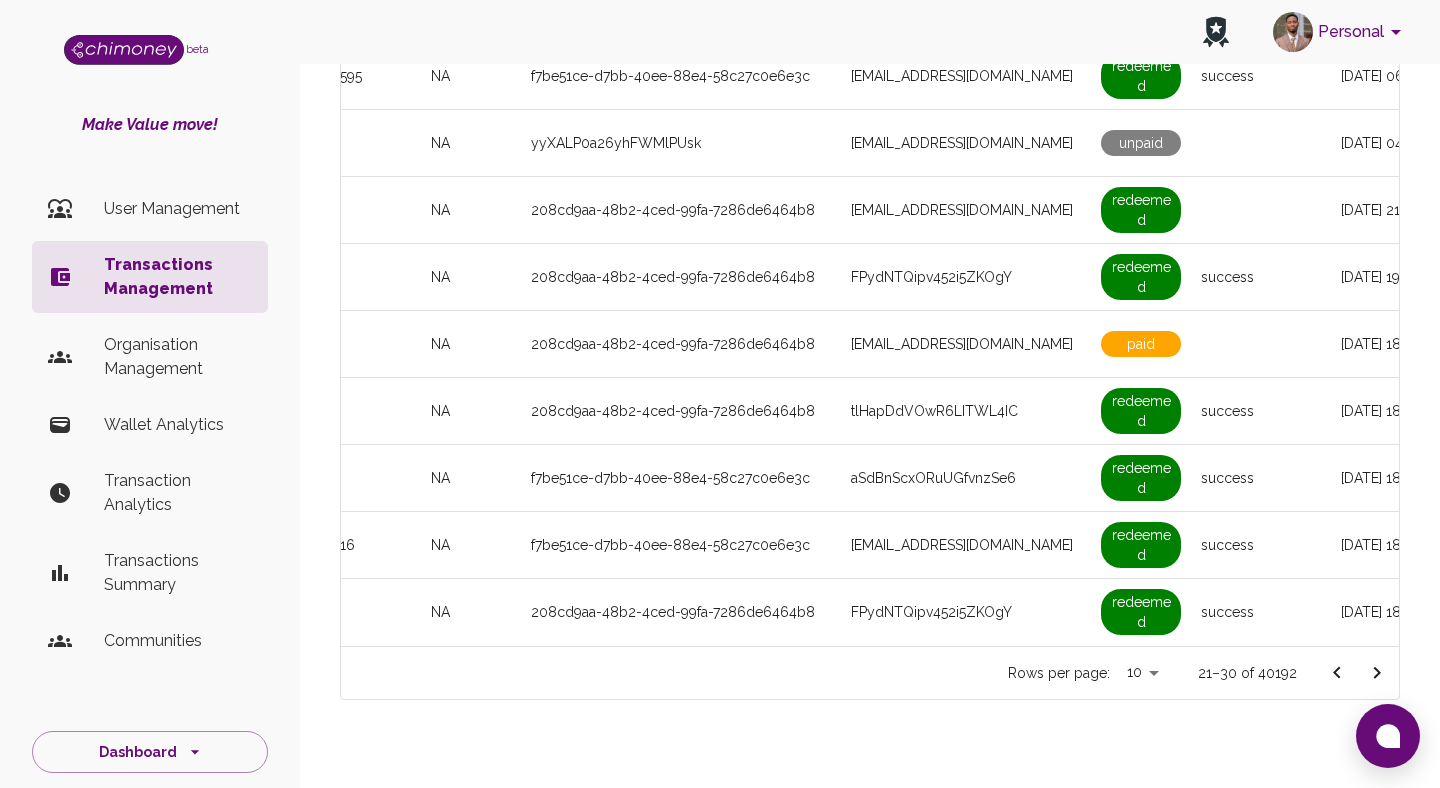 scroll, scrollTop: 406, scrollLeft: 0, axis: vertical 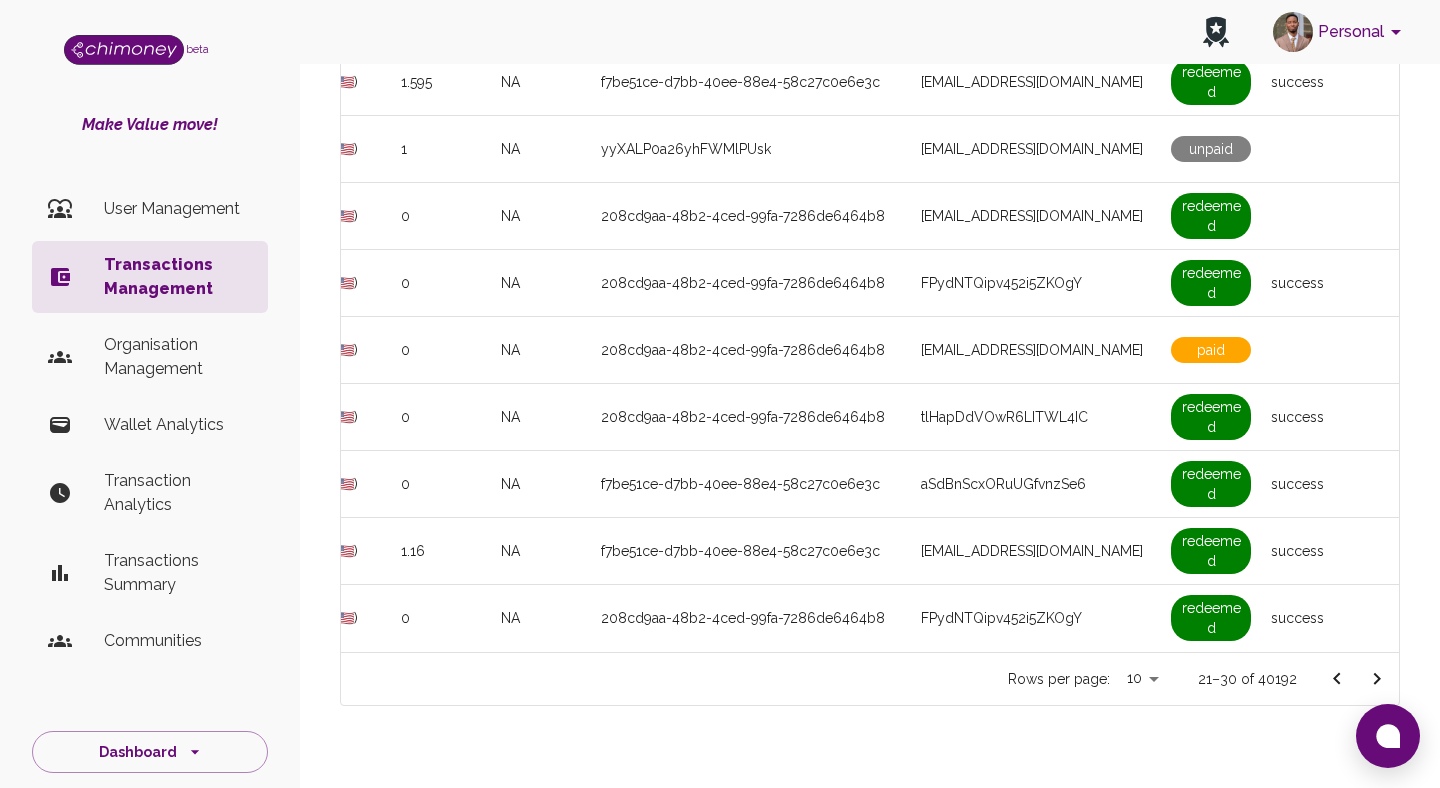 click at bounding box center (1377, 679) 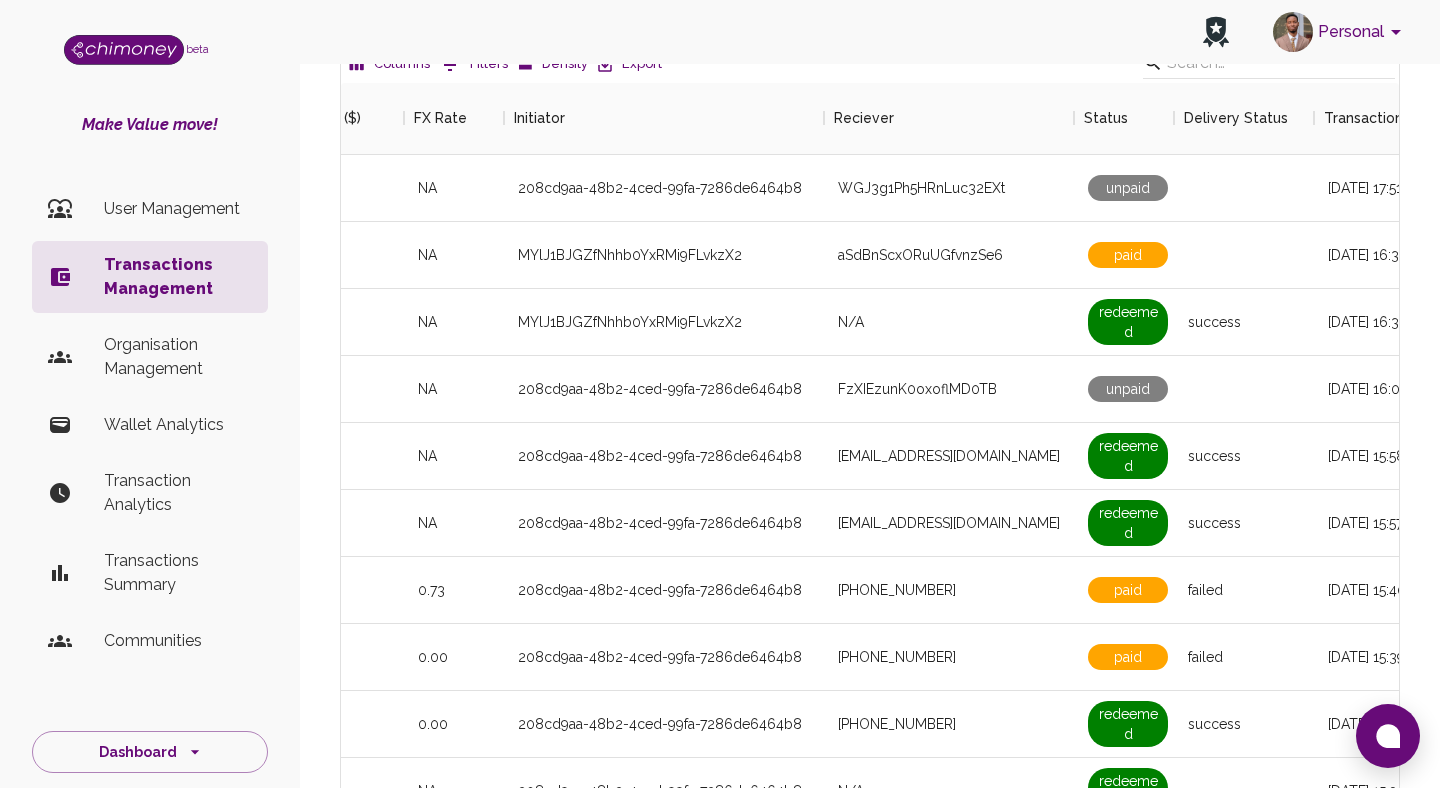 scroll, scrollTop: 0, scrollLeft: 1387, axis: horizontal 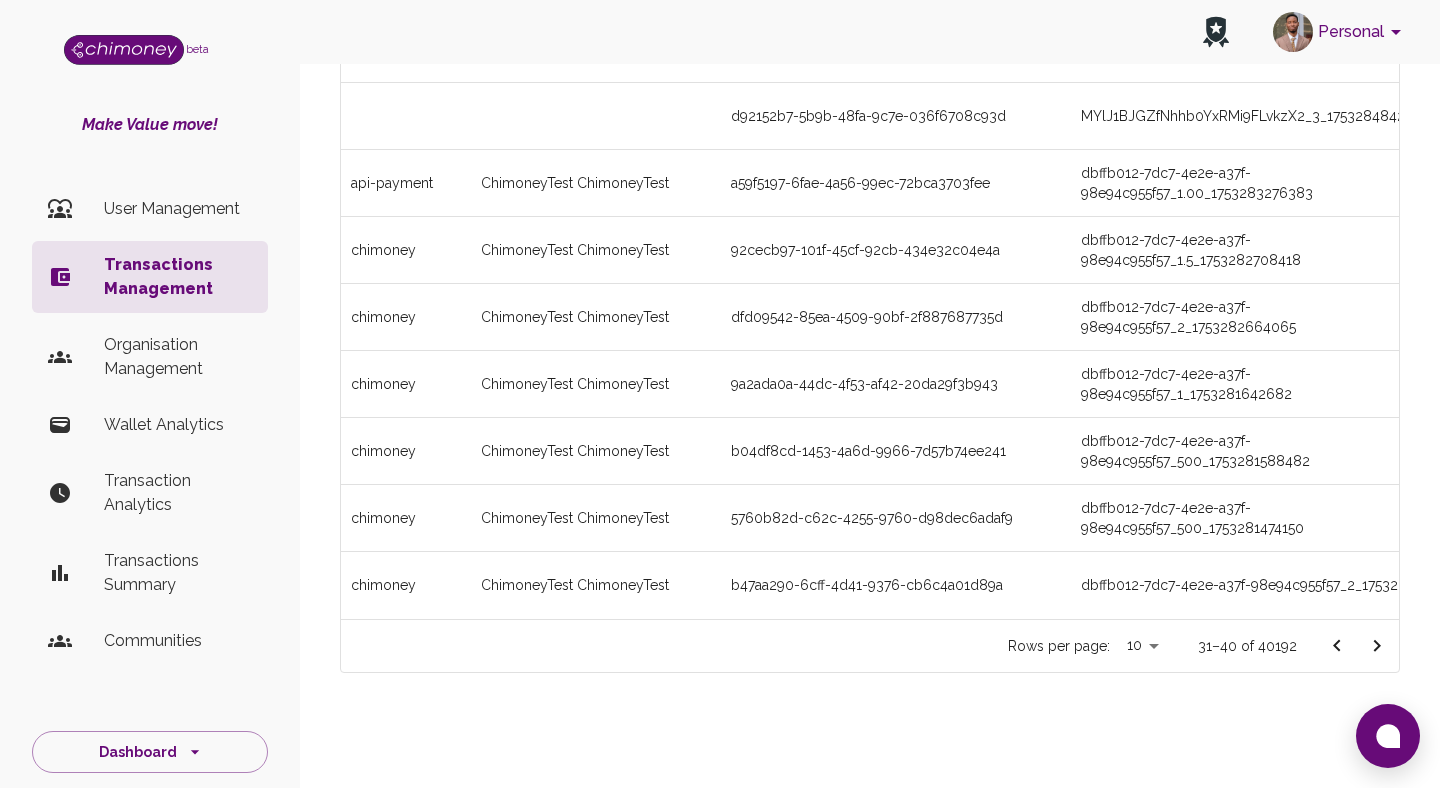 click 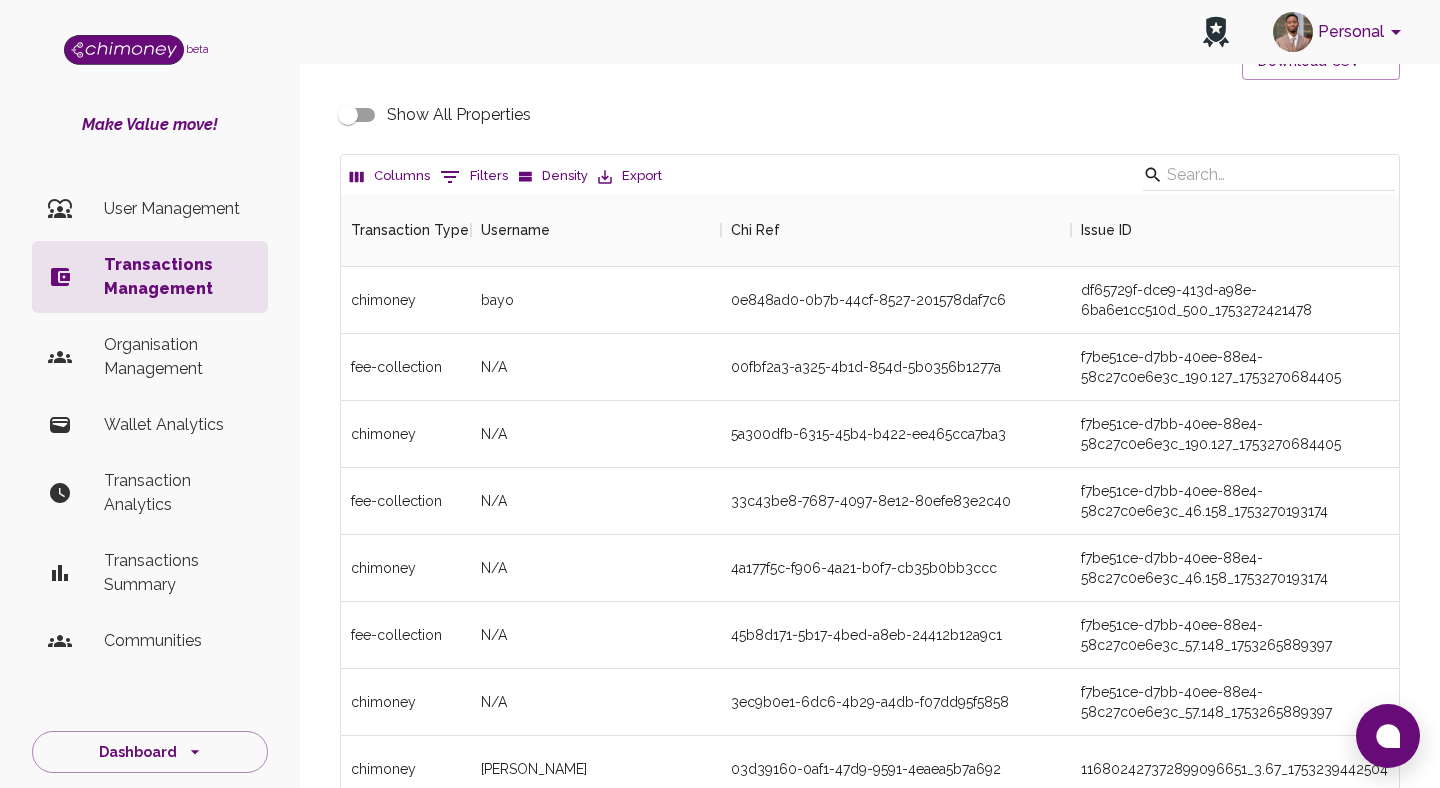 scroll, scrollTop: 115, scrollLeft: 0, axis: vertical 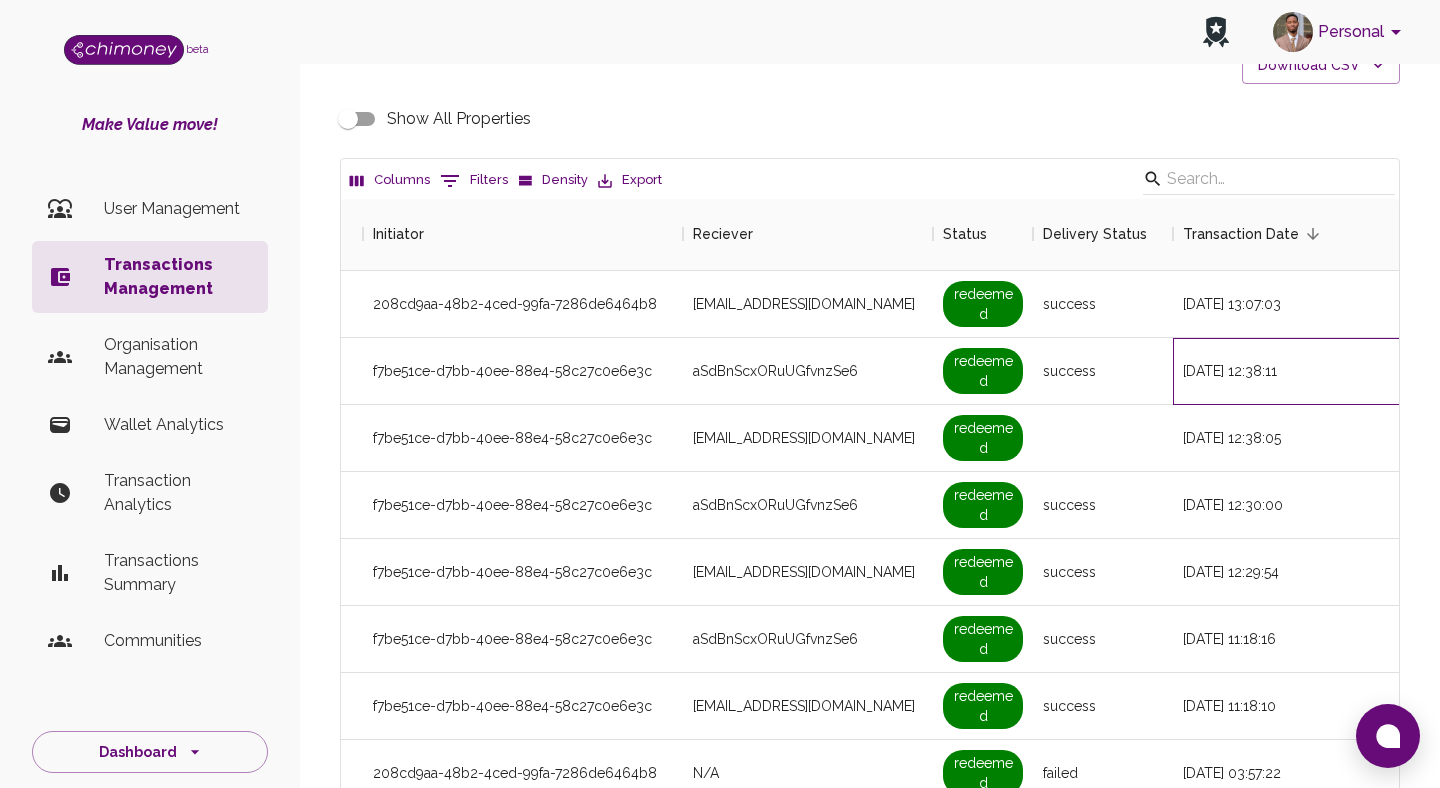 drag, startPoint x: 1185, startPoint y: 373, endPoint x: 1318, endPoint y: 373, distance: 133 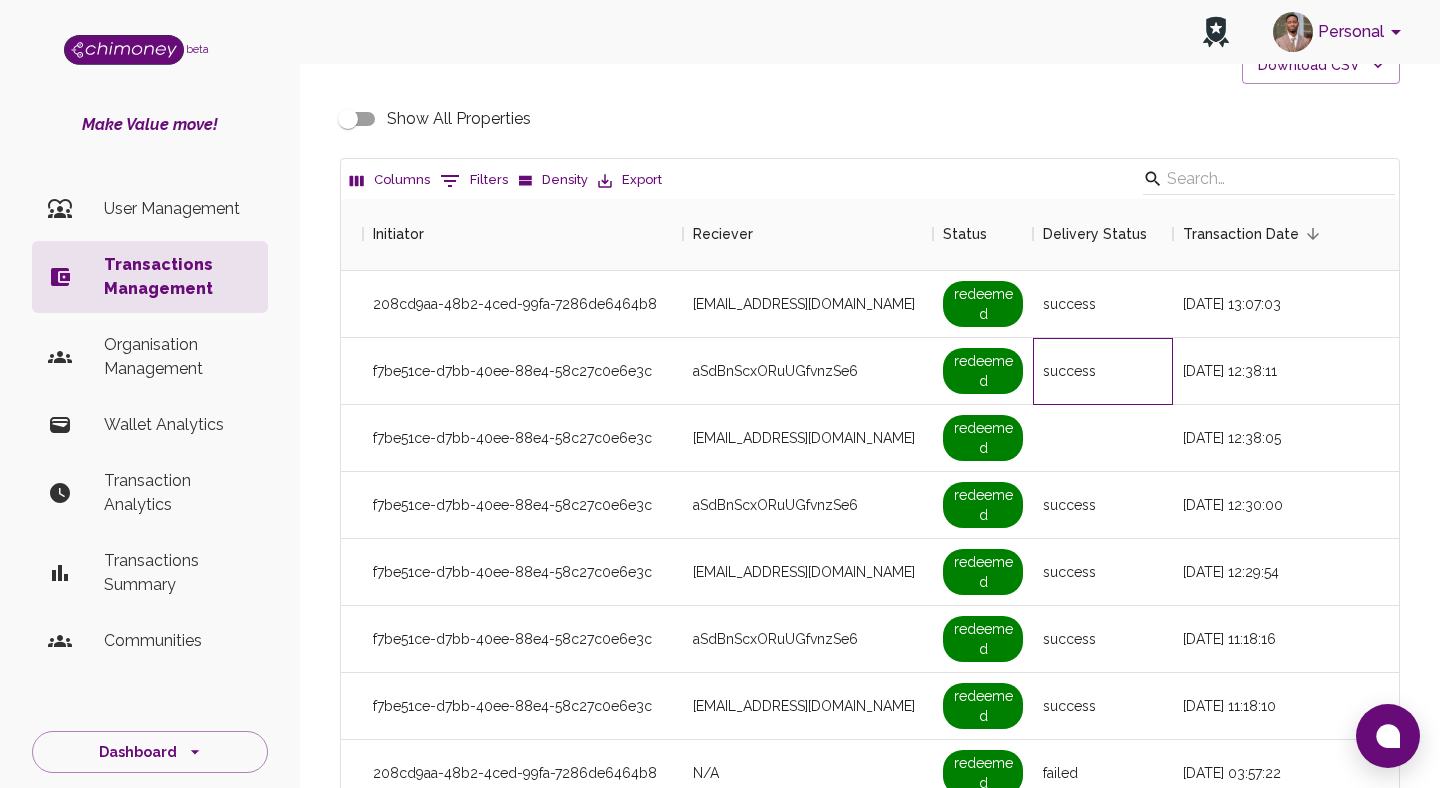 click on "success" at bounding box center [1103, 371] 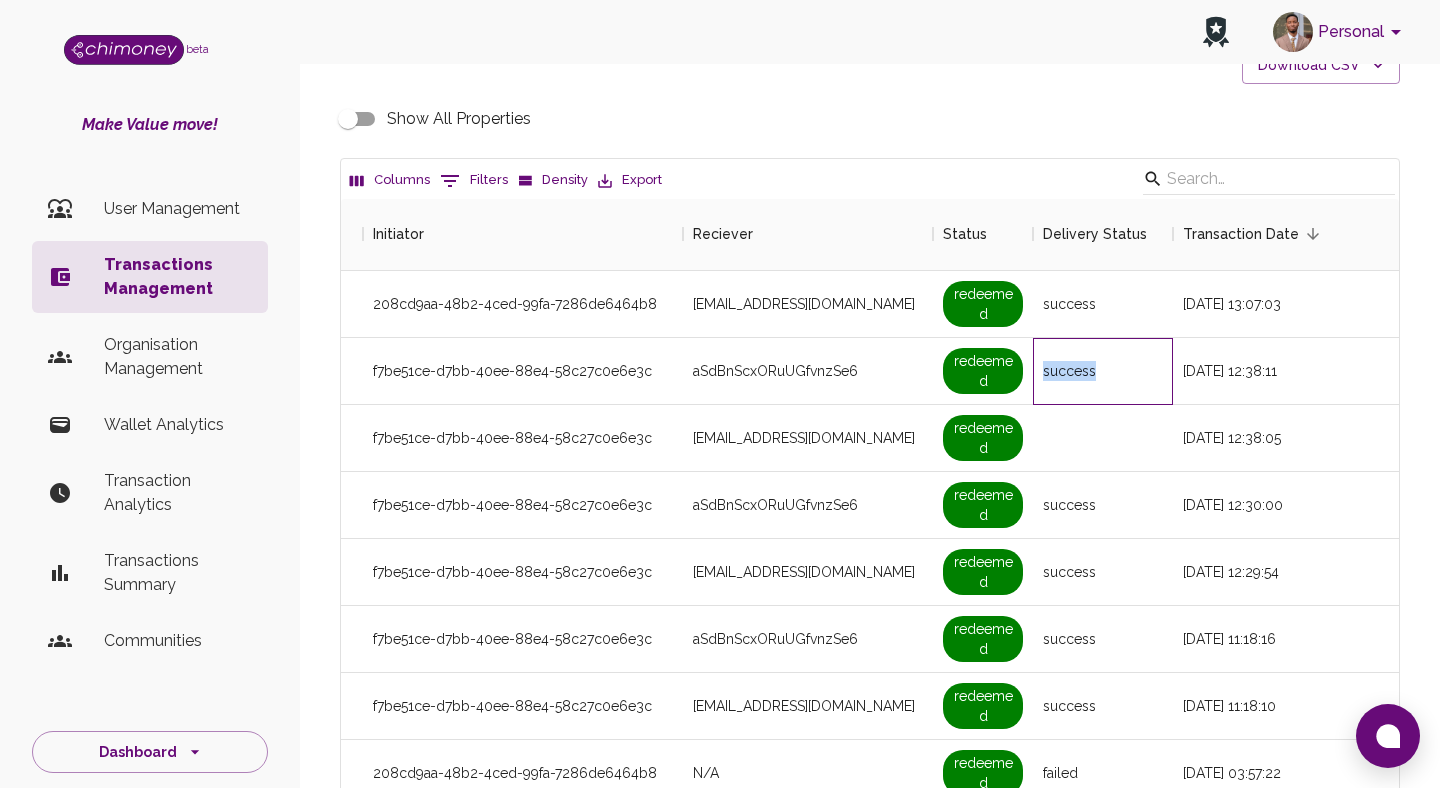 click on "success" at bounding box center (1103, 371) 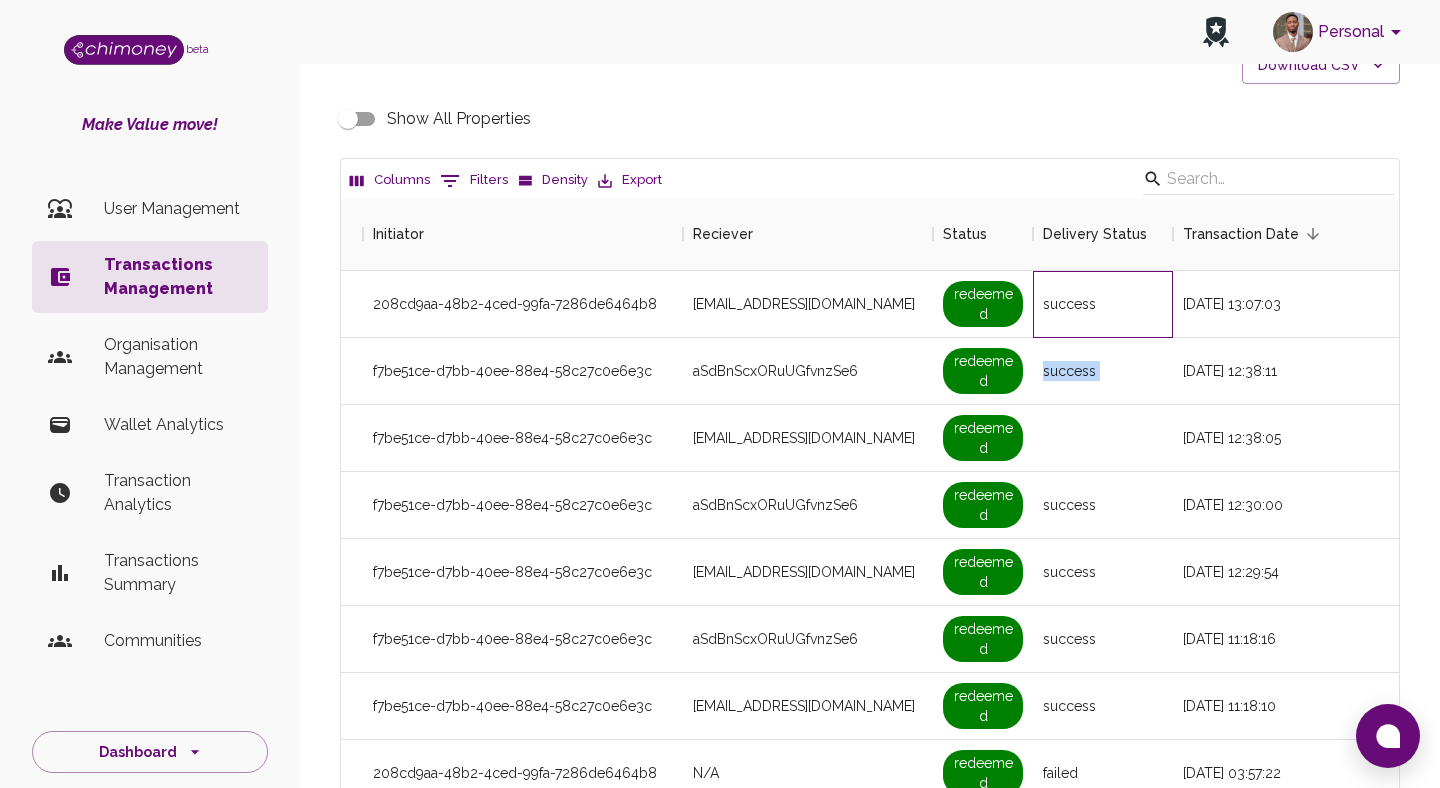 click on "success" at bounding box center (1103, 304) 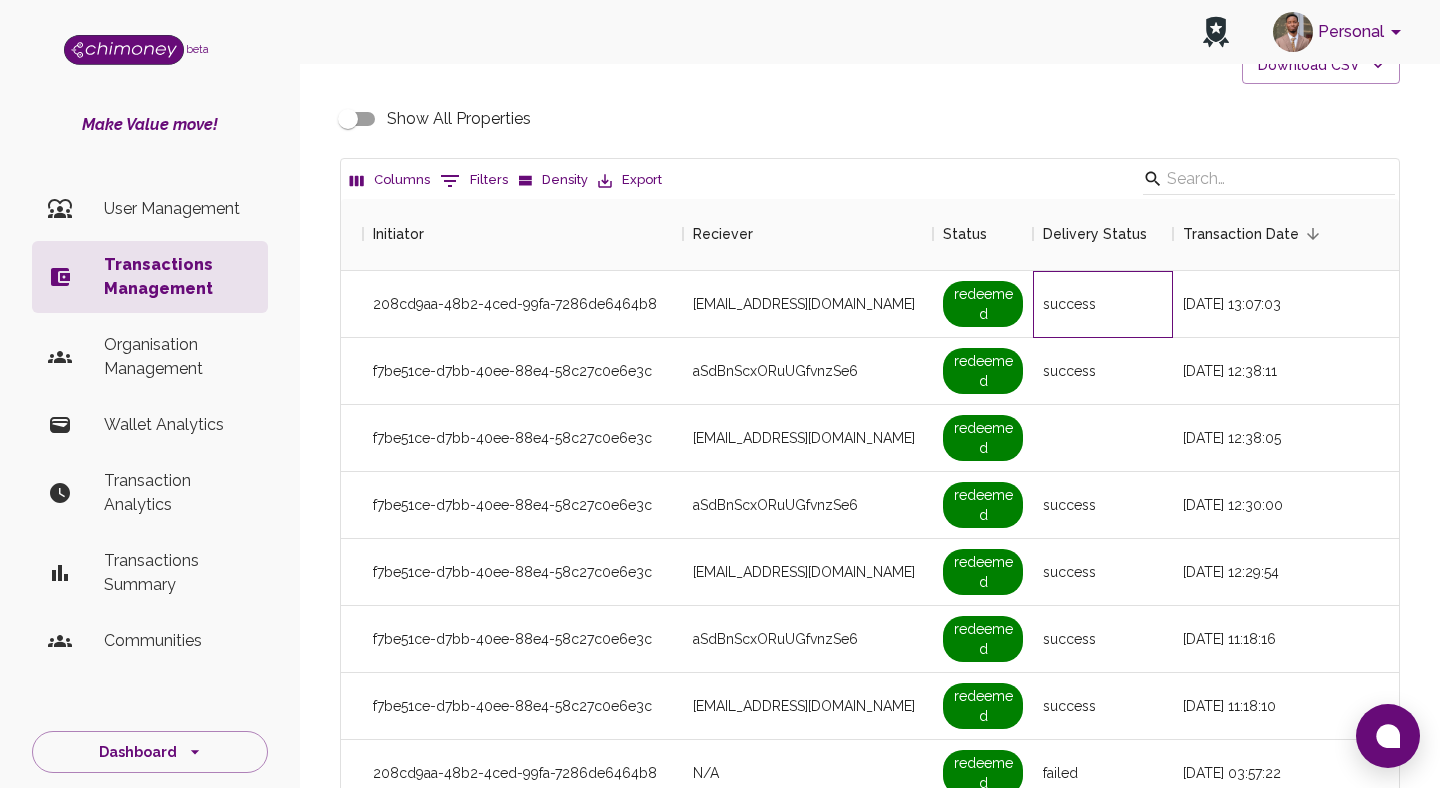 click on "success" at bounding box center [1103, 304] 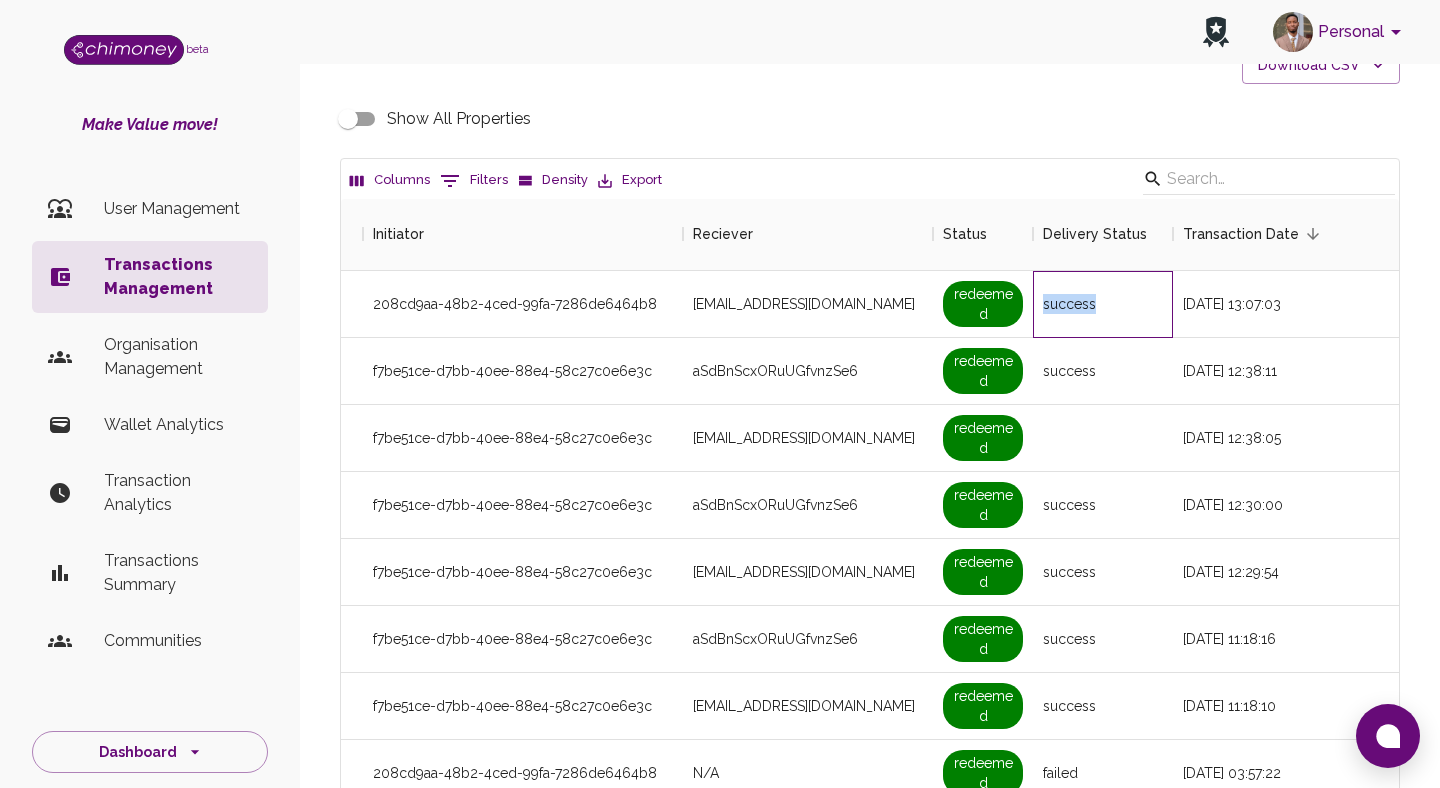 click on "success" at bounding box center (1103, 304) 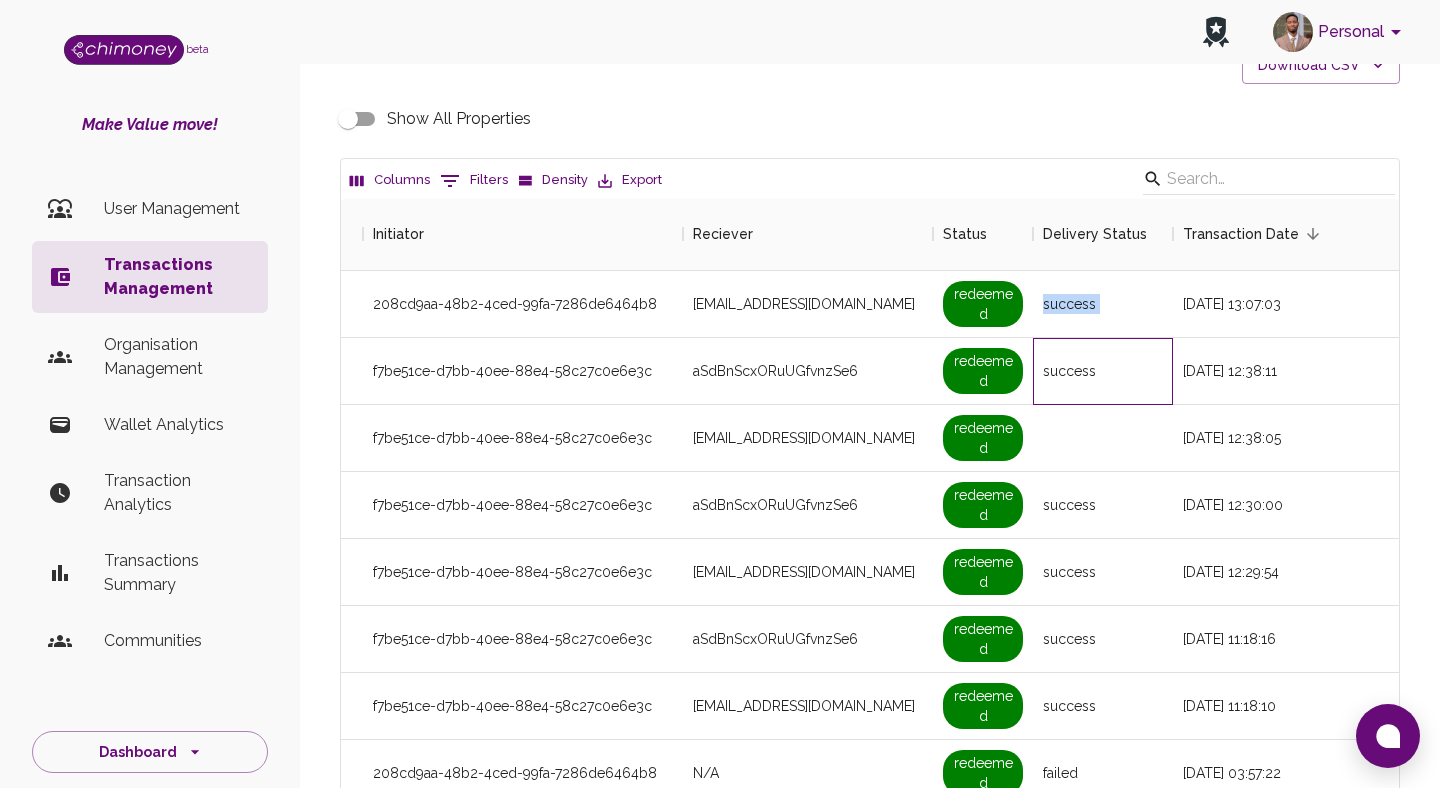 click on "success" at bounding box center [1103, 371] 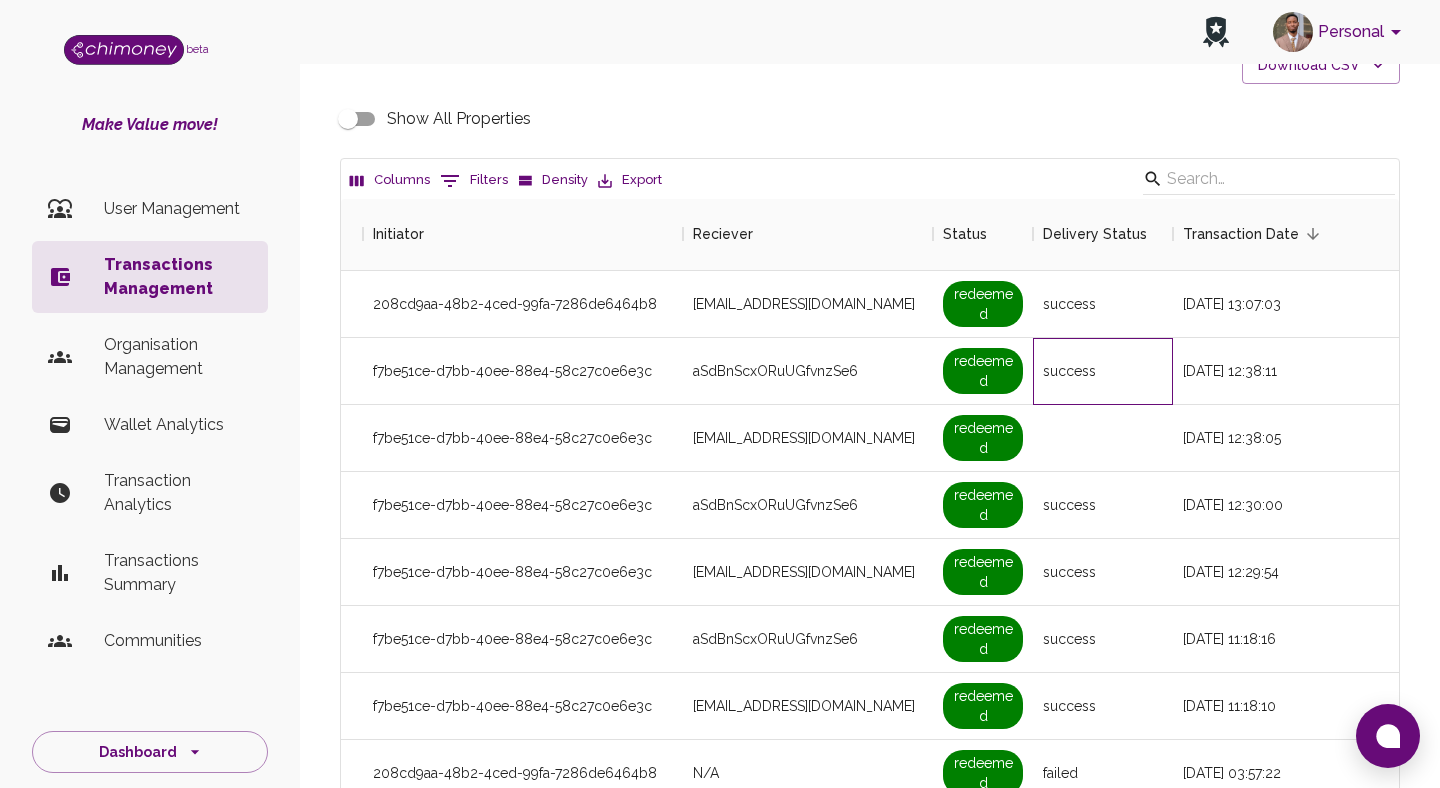 click on "success" at bounding box center [1103, 371] 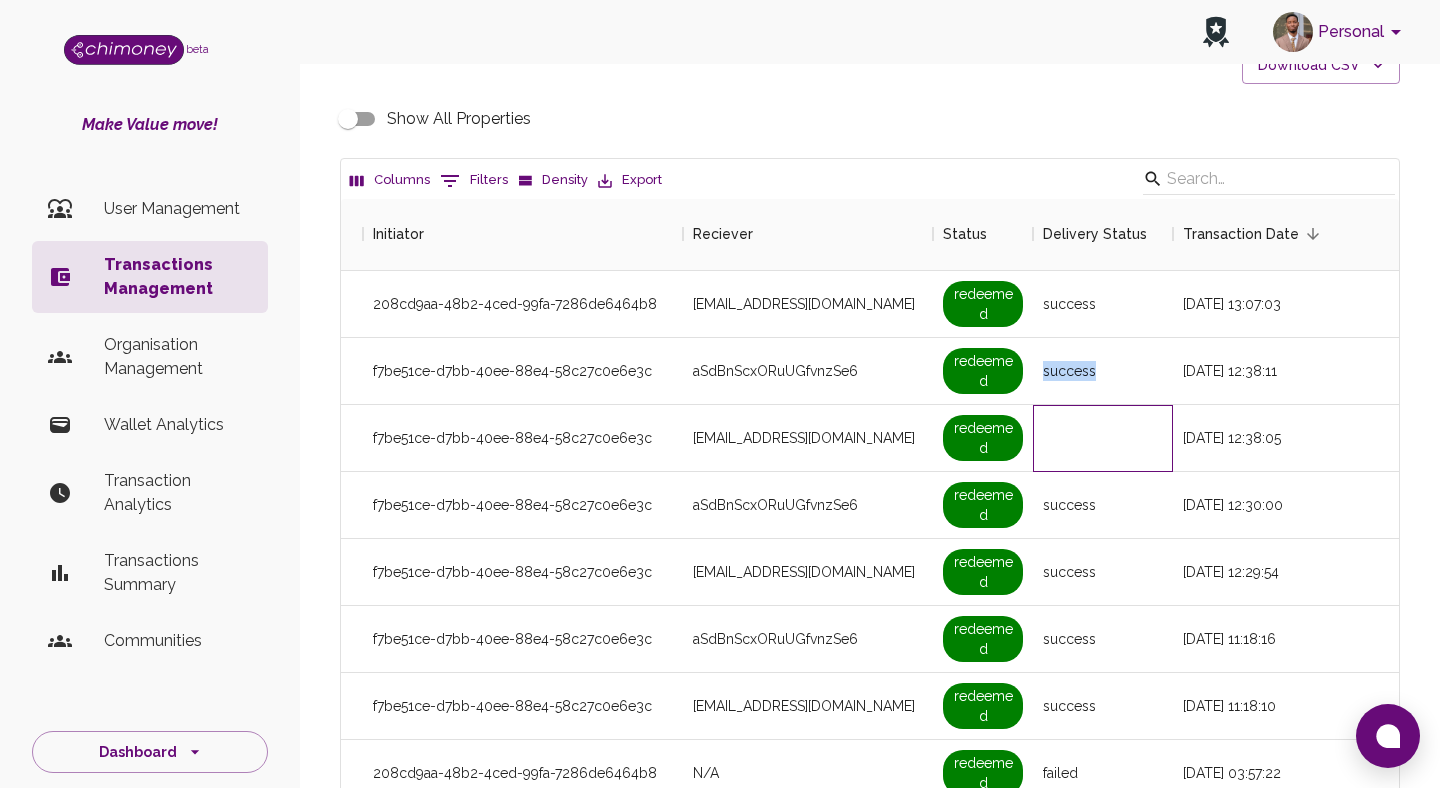 click at bounding box center (1103, 438) 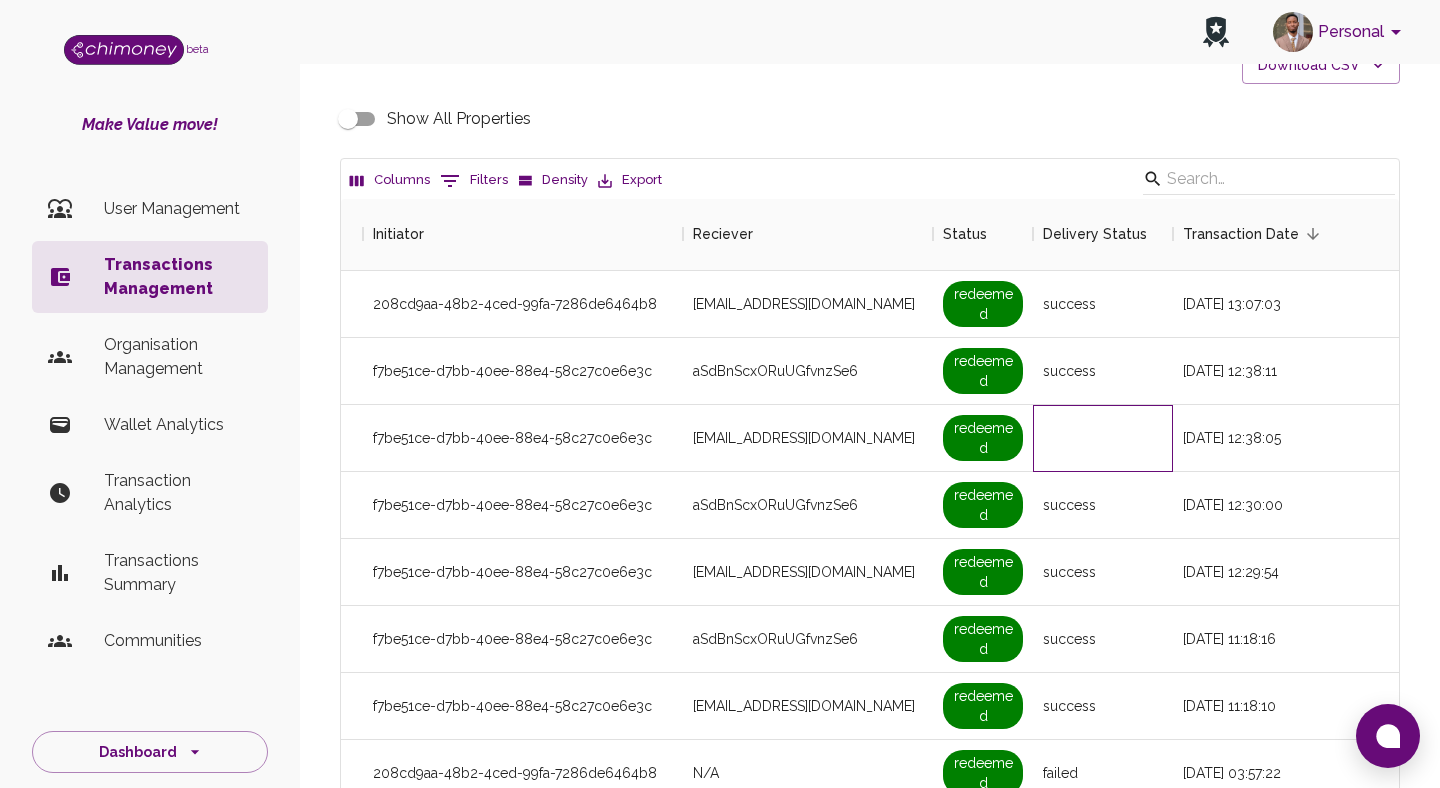 click at bounding box center [1103, 438] 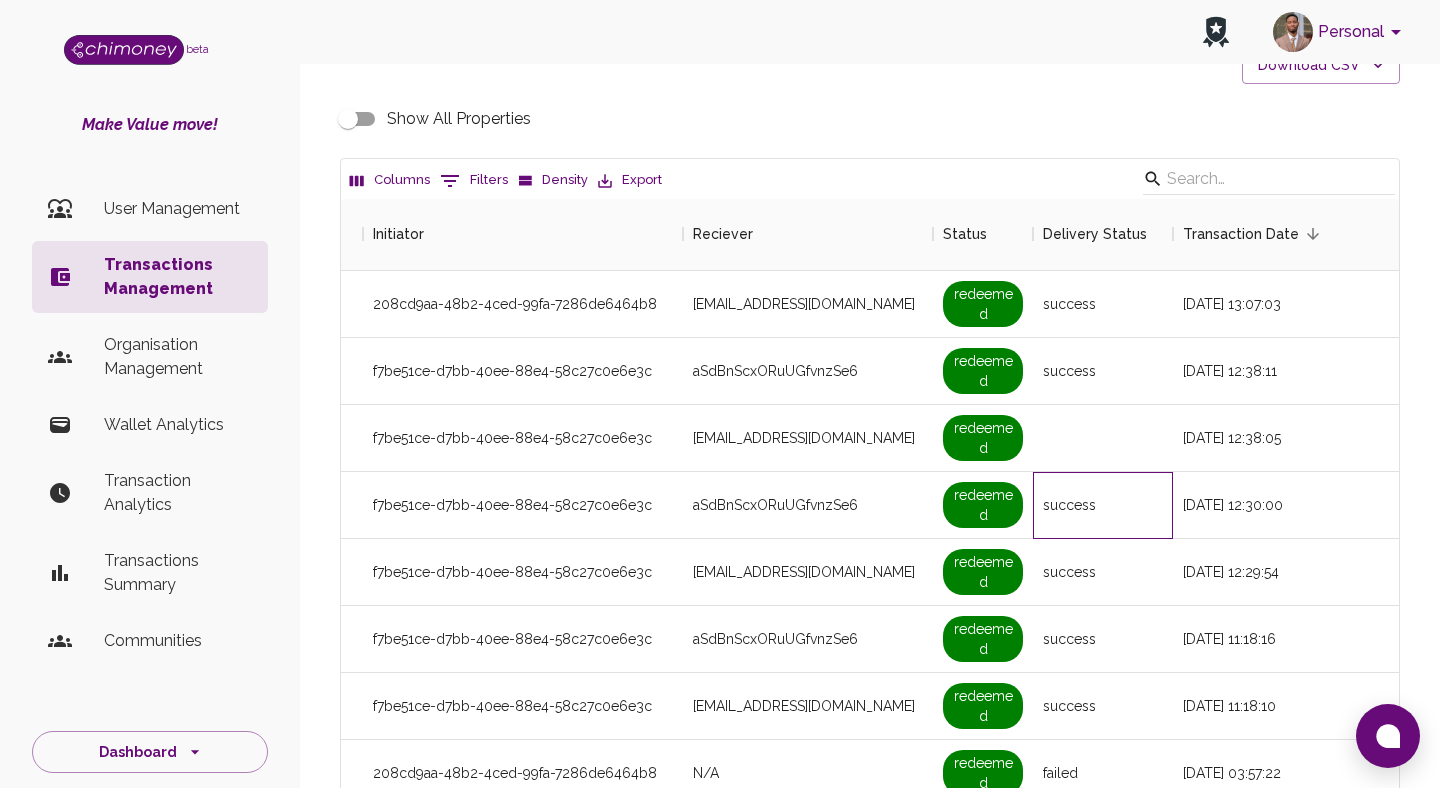 click on "success" at bounding box center [1103, 505] 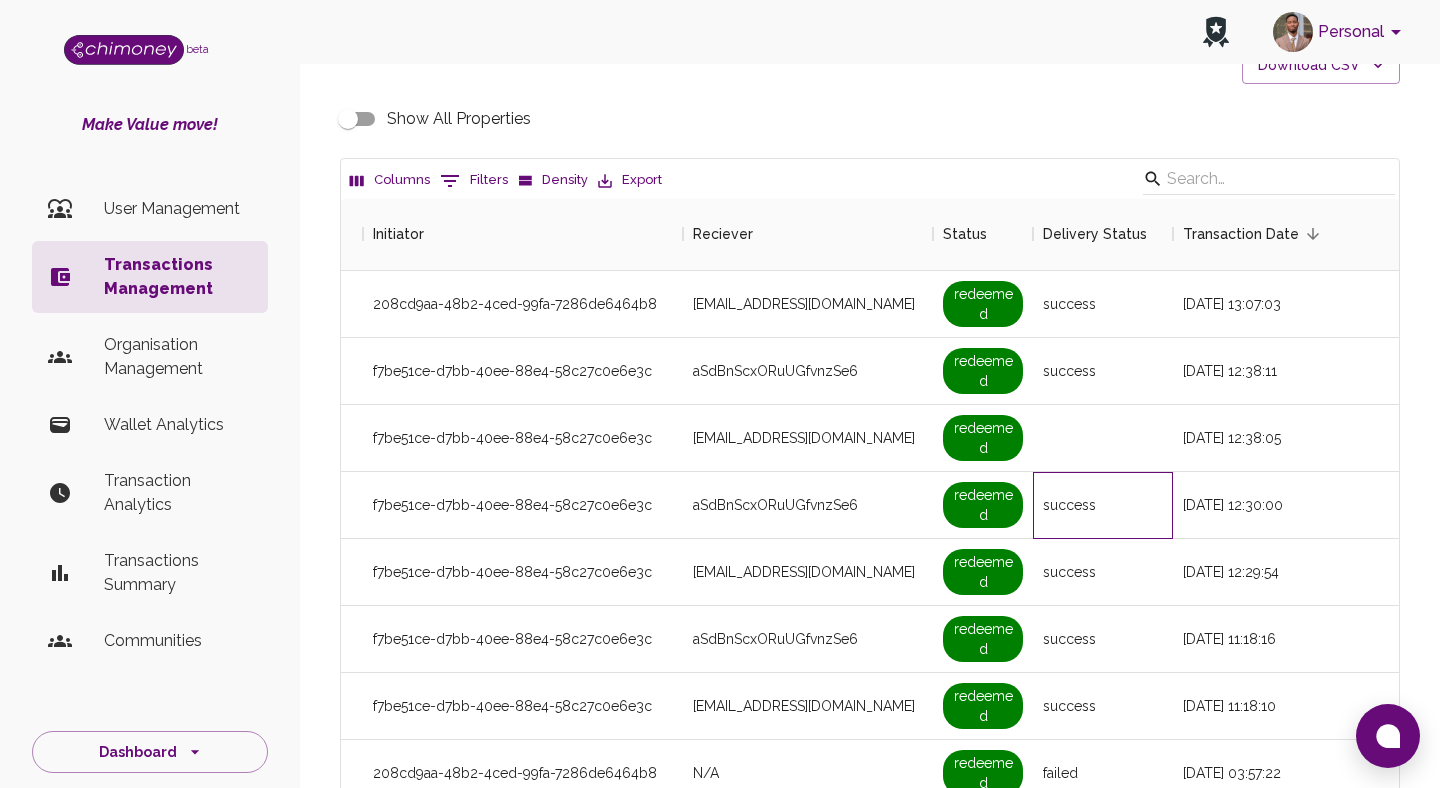click on "success" at bounding box center [1103, 505] 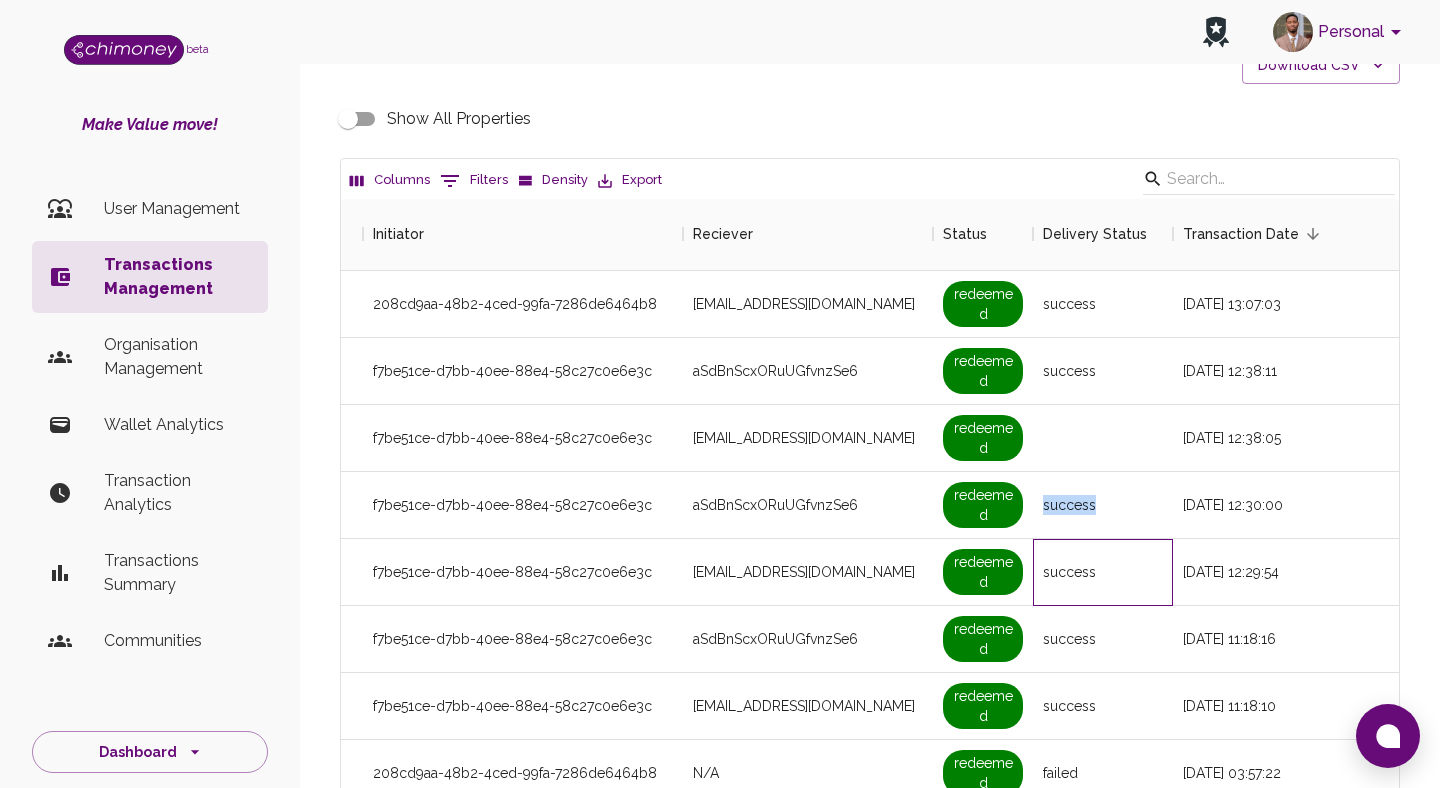 click on "success" at bounding box center (1103, 572) 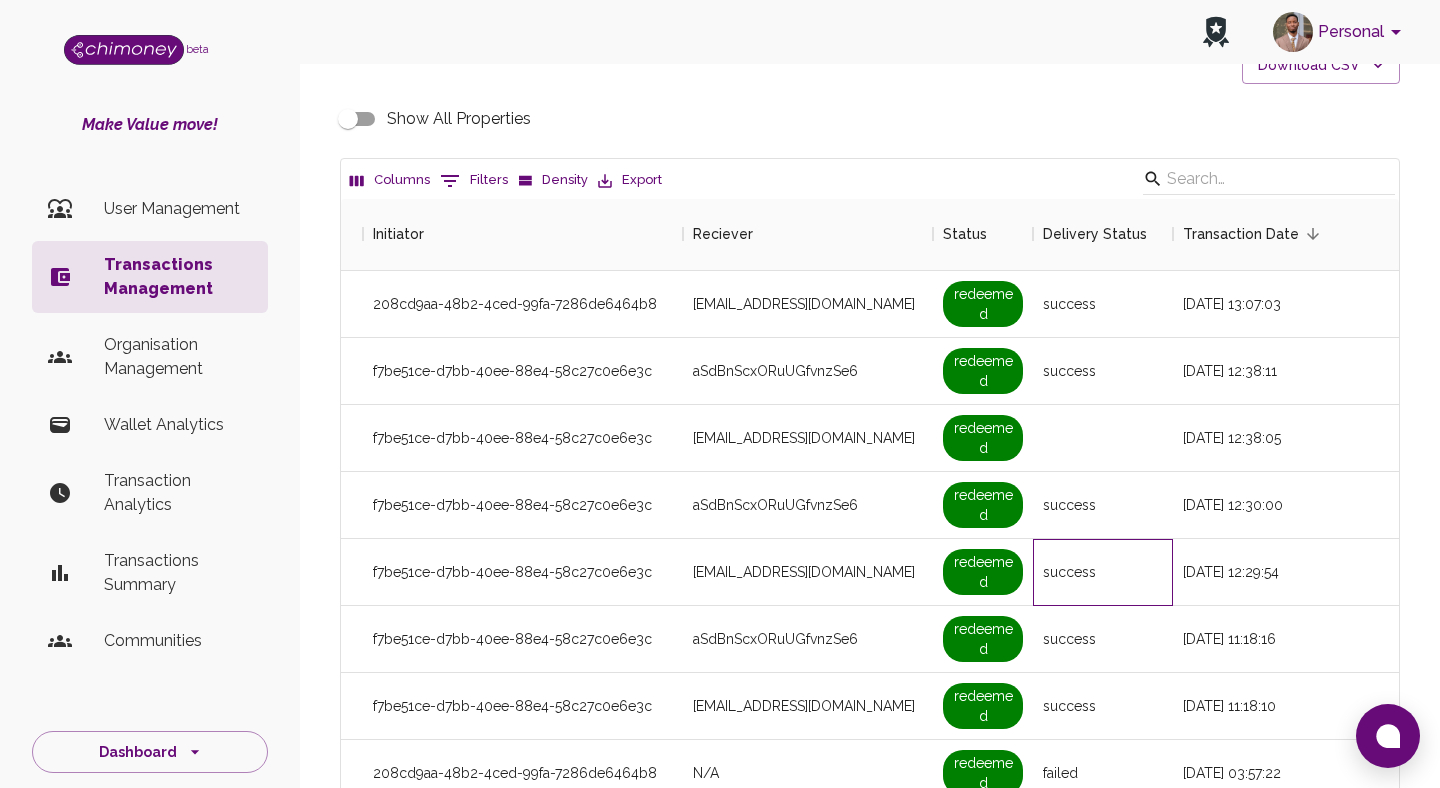 click on "success" at bounding box center (1103, 572) 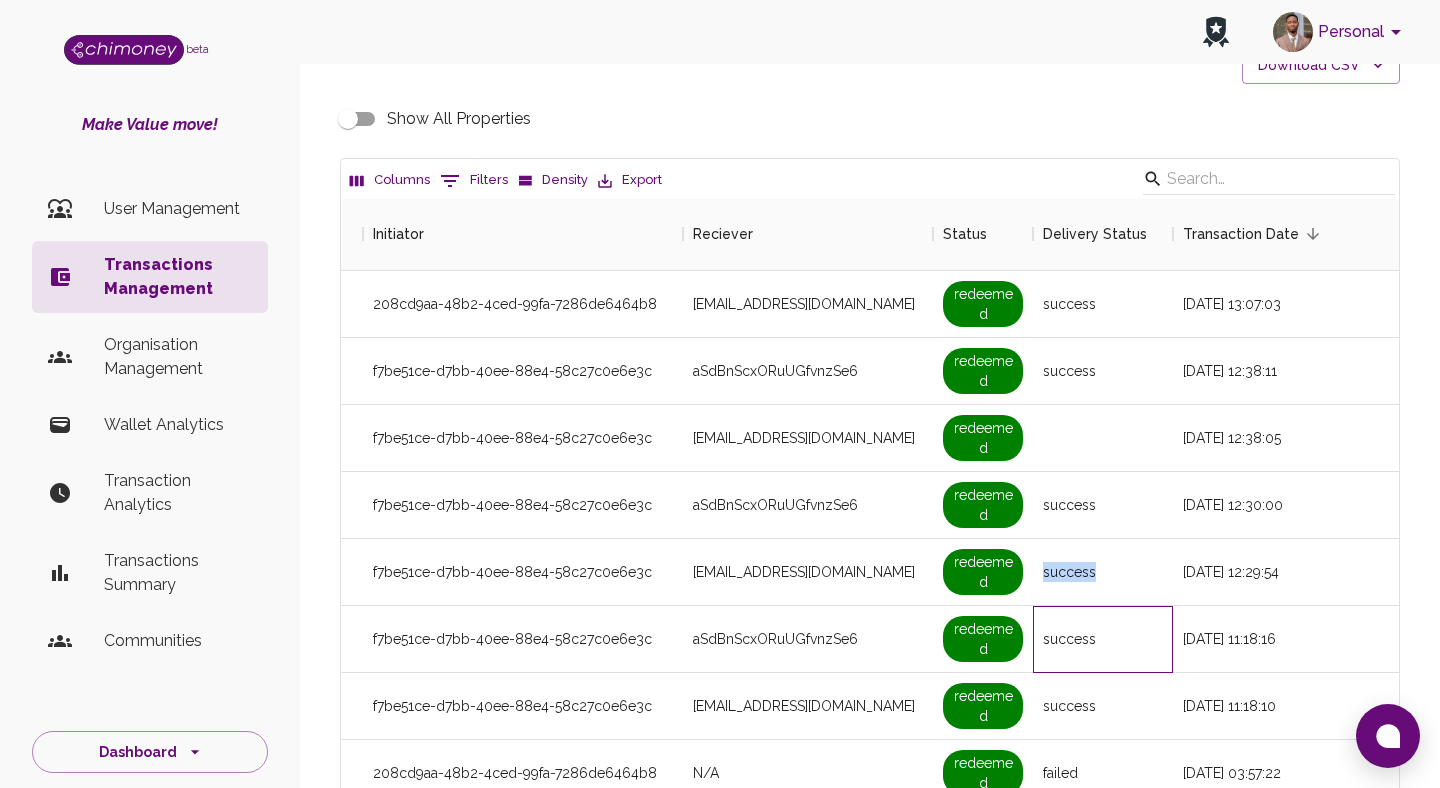 click on "success" at bounding box center [1103, 639] 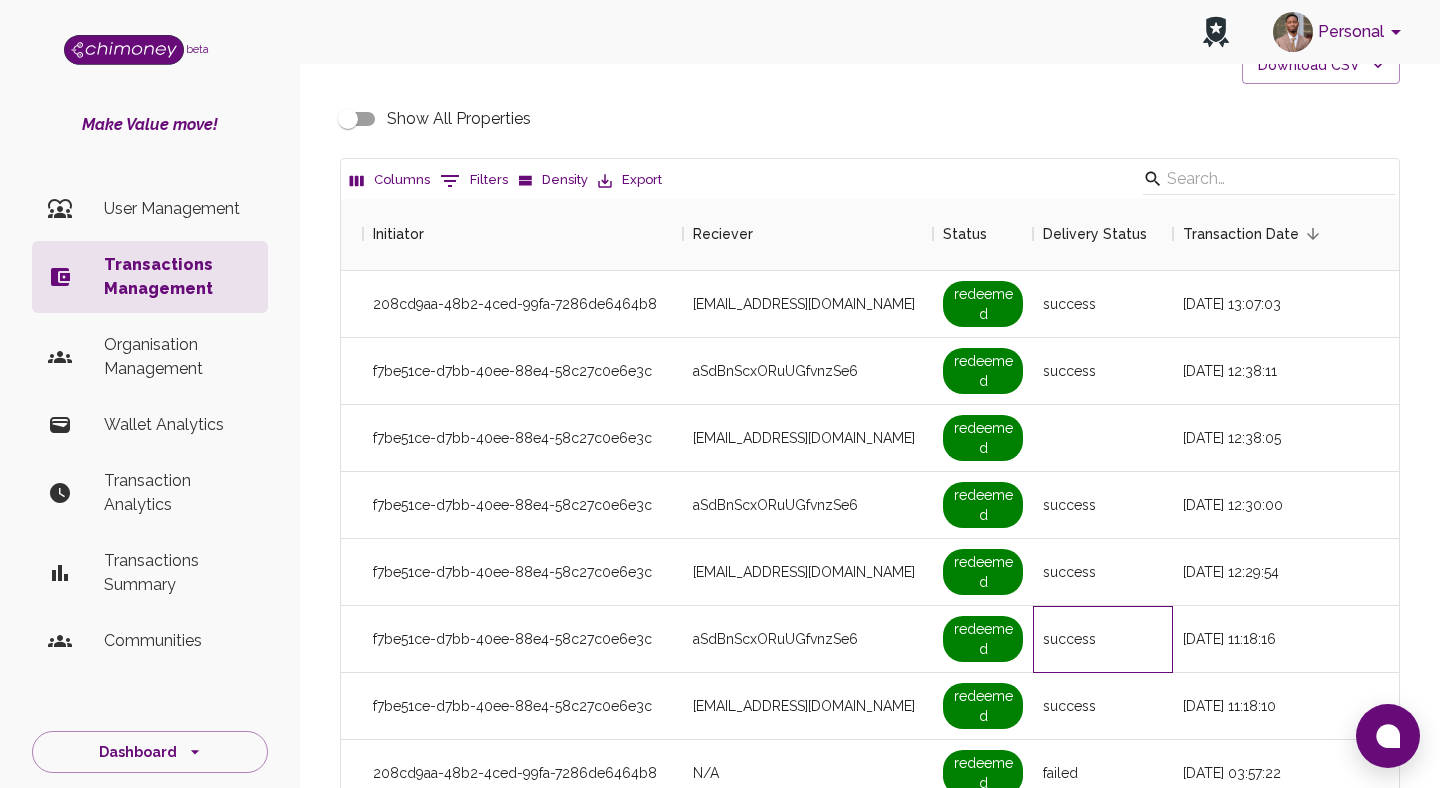 click on "success" at bounding box center [1103, 639] 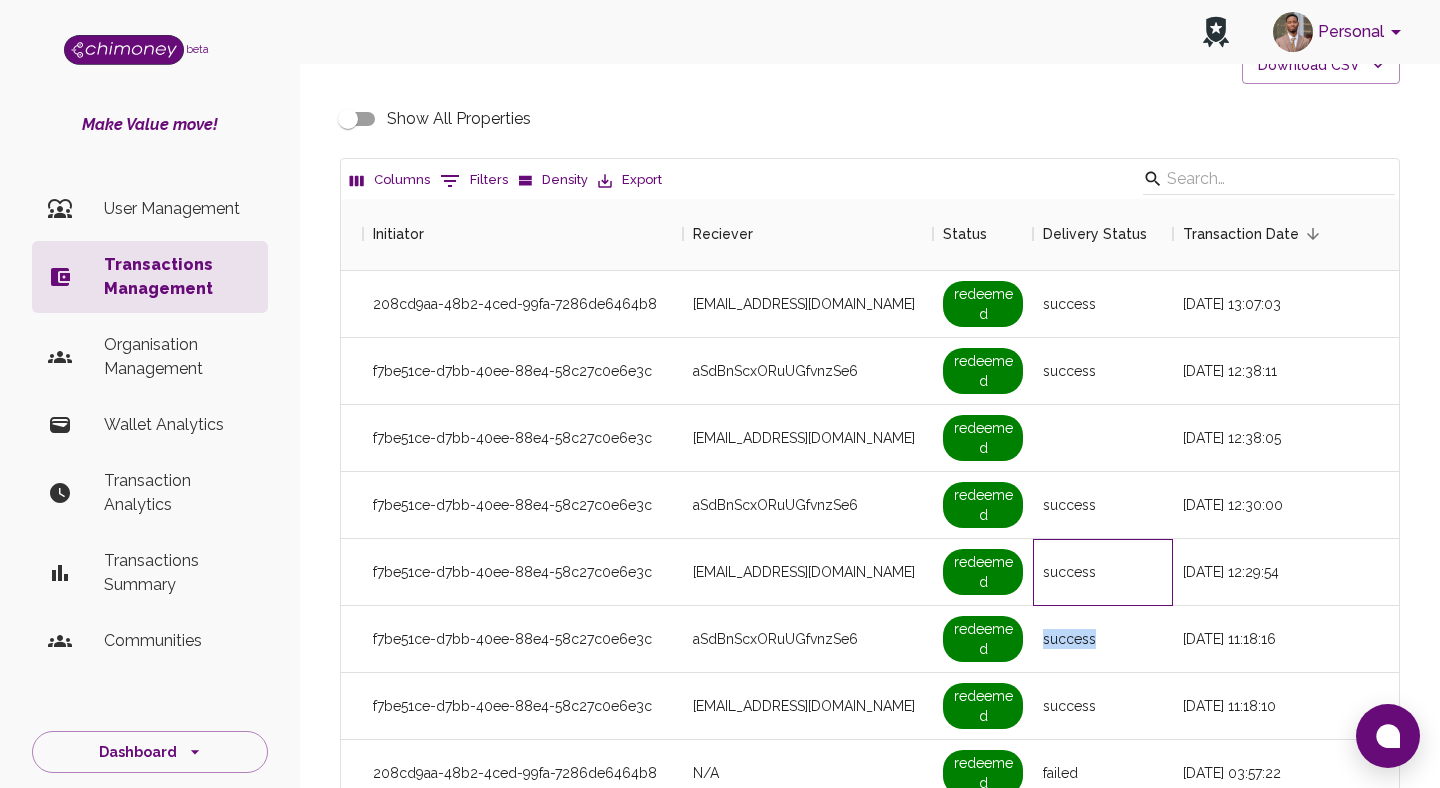 click on "success" at bounding box center [1103, 572] 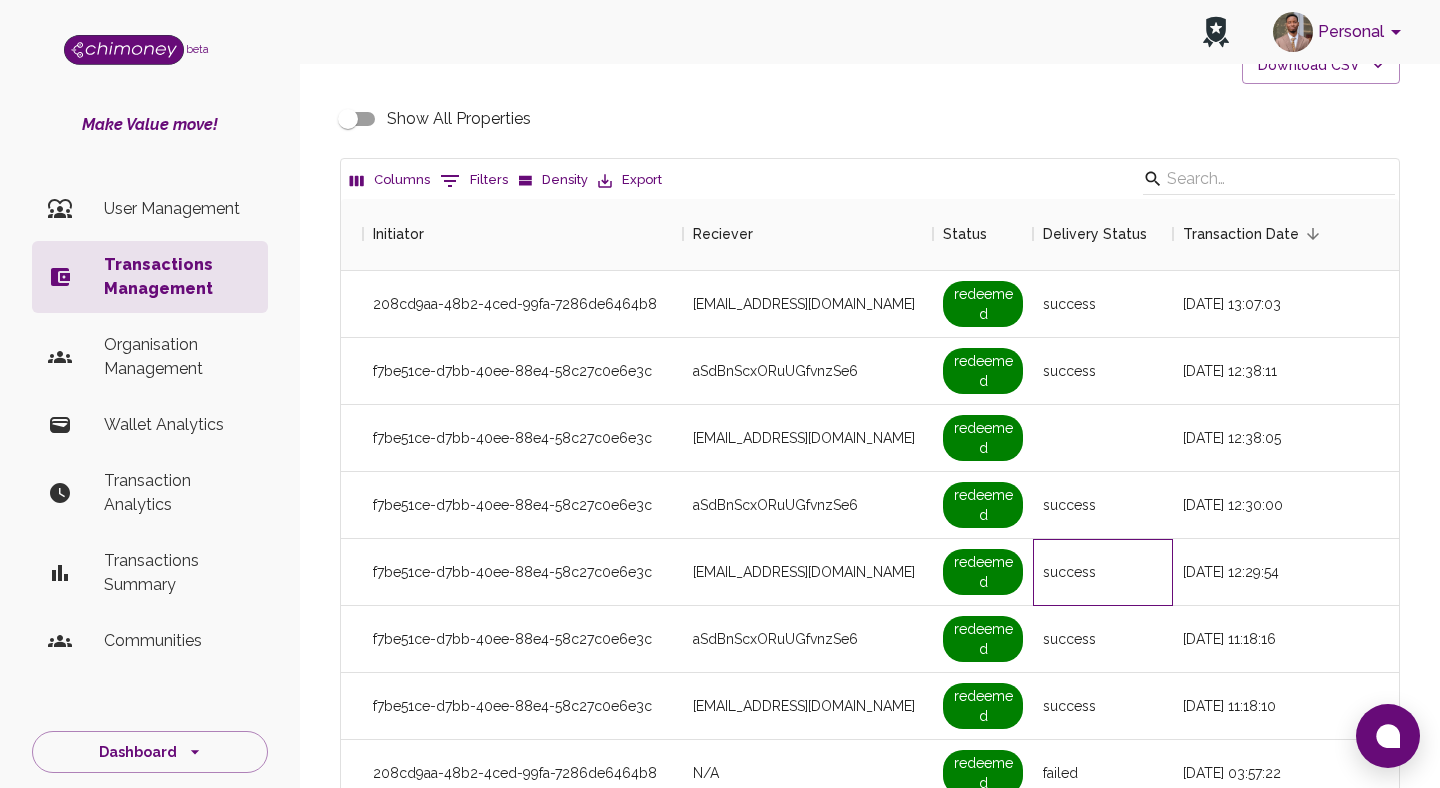 click on "success" at bounding box center (1103, 572) 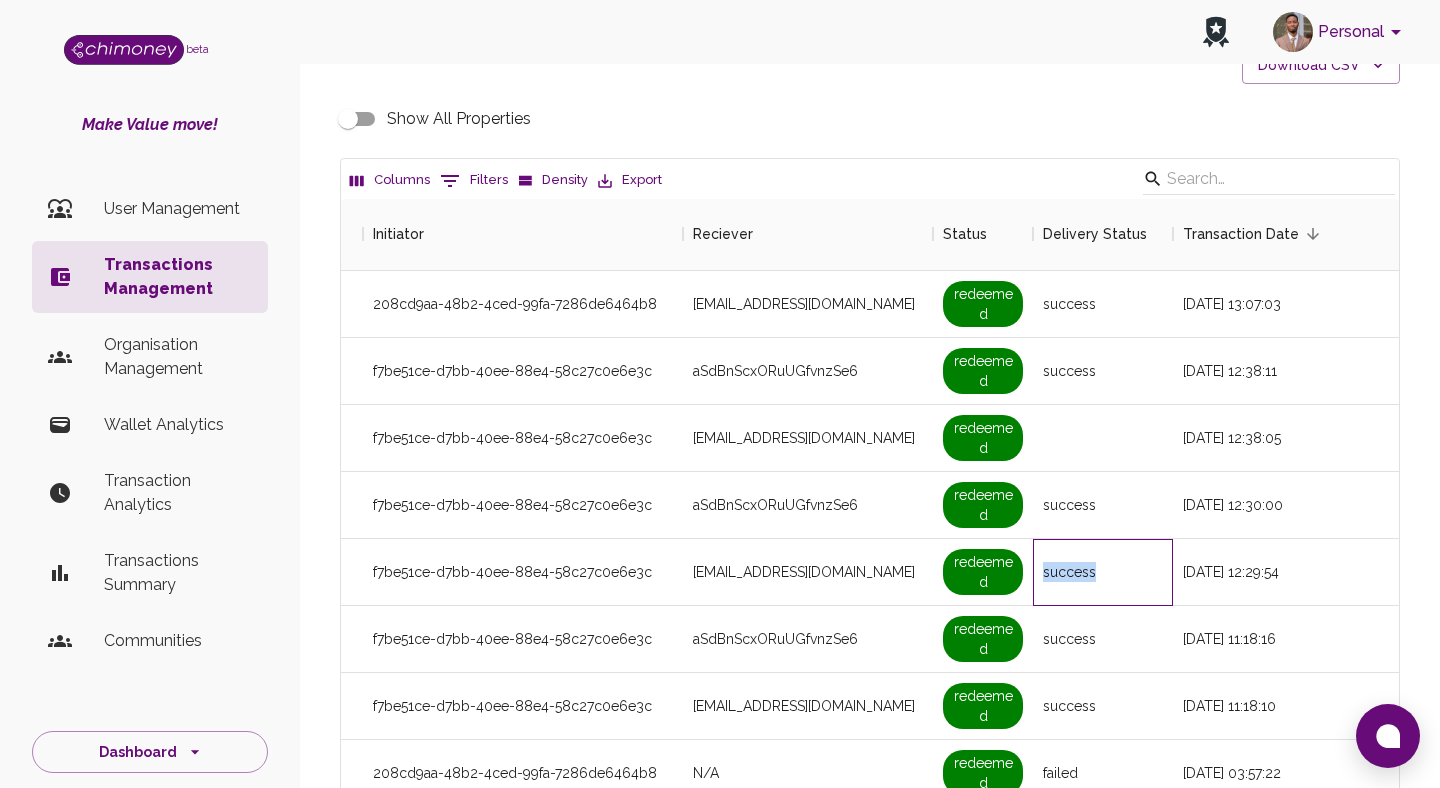 click on "success" at bounding box center (1103, 572) 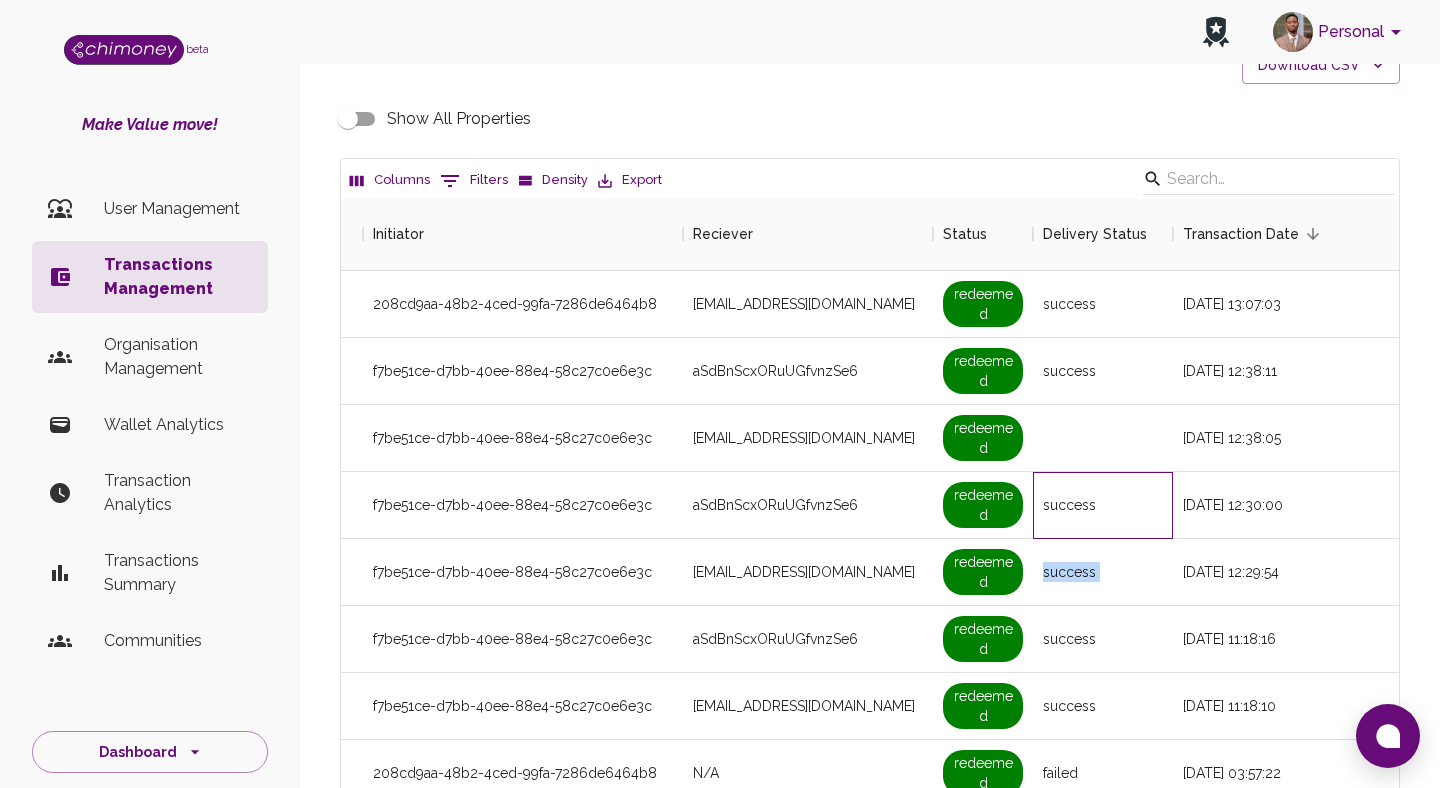 click on "success" at bounding box center [1103, 505] 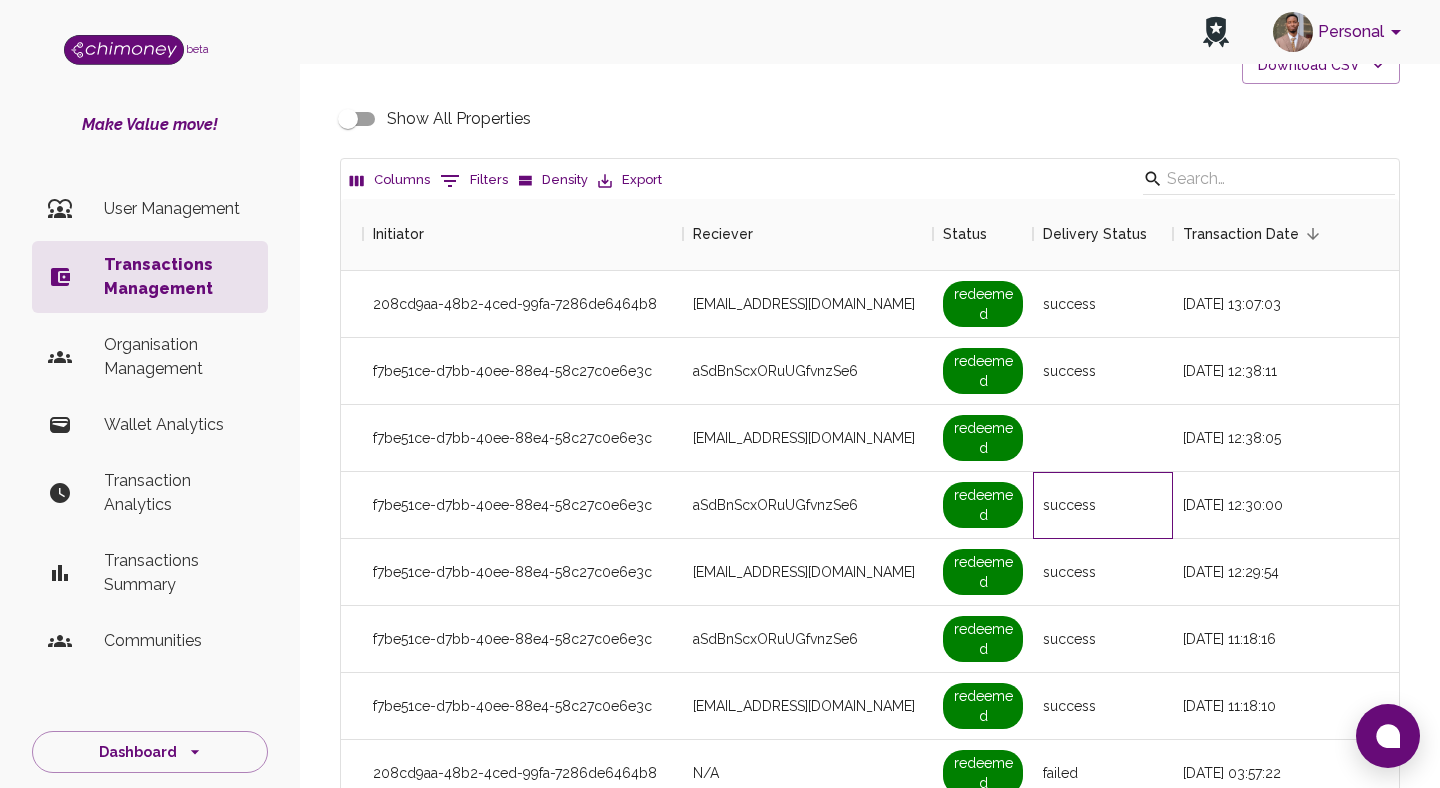 click on "success" at bounding box center [1103, 505] 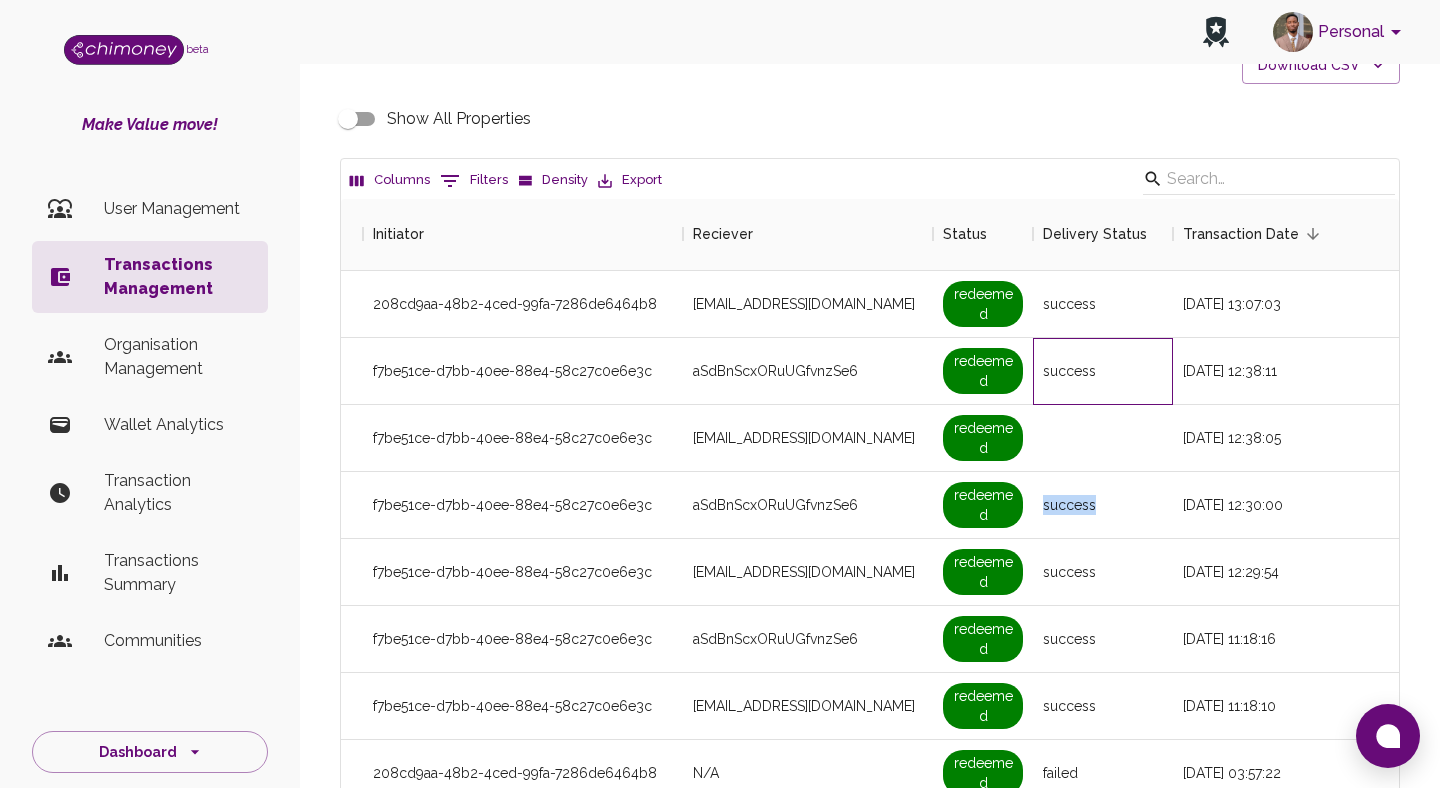 click on "success" at bounding box center (1103, 371) 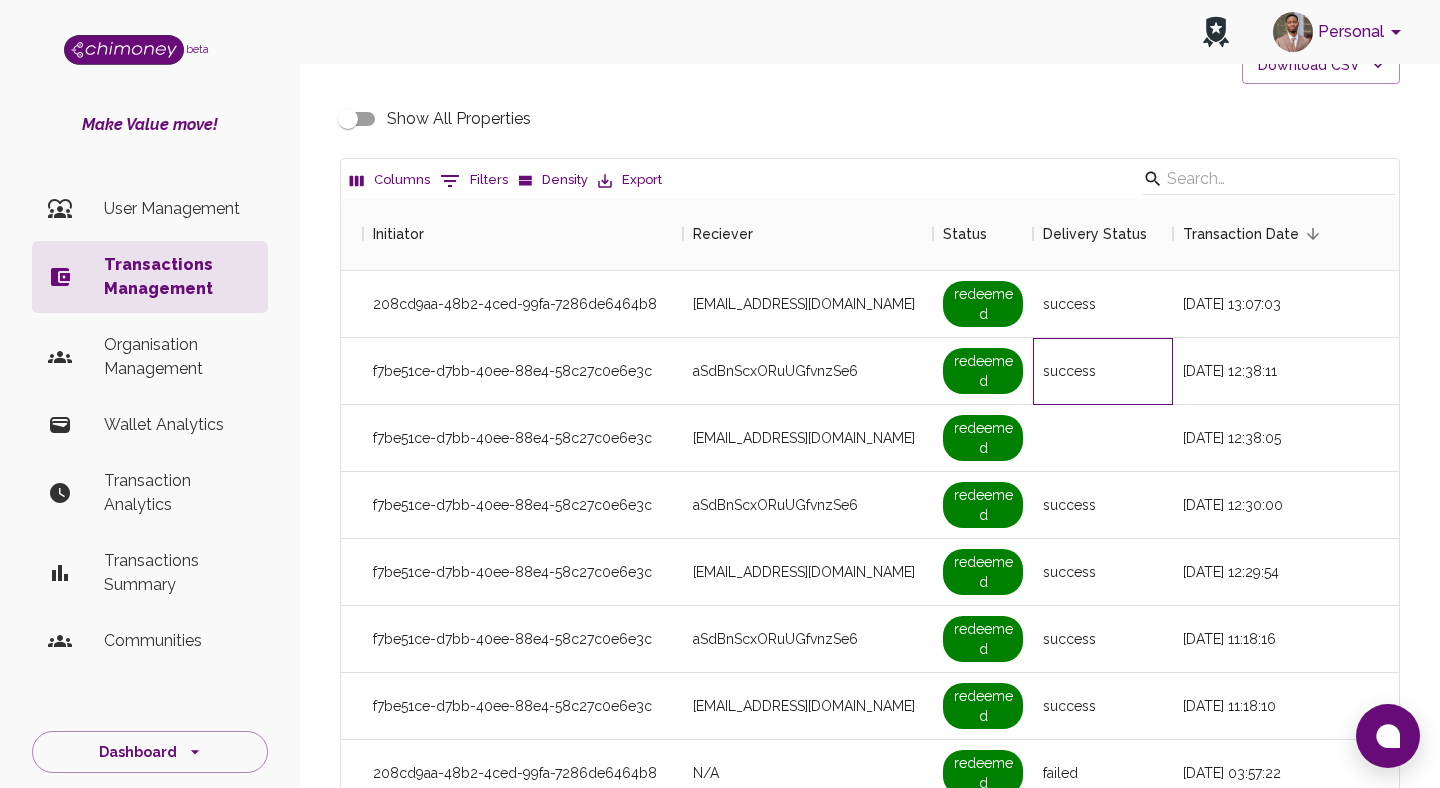 click on "success" at bounding box center (1103, 371) 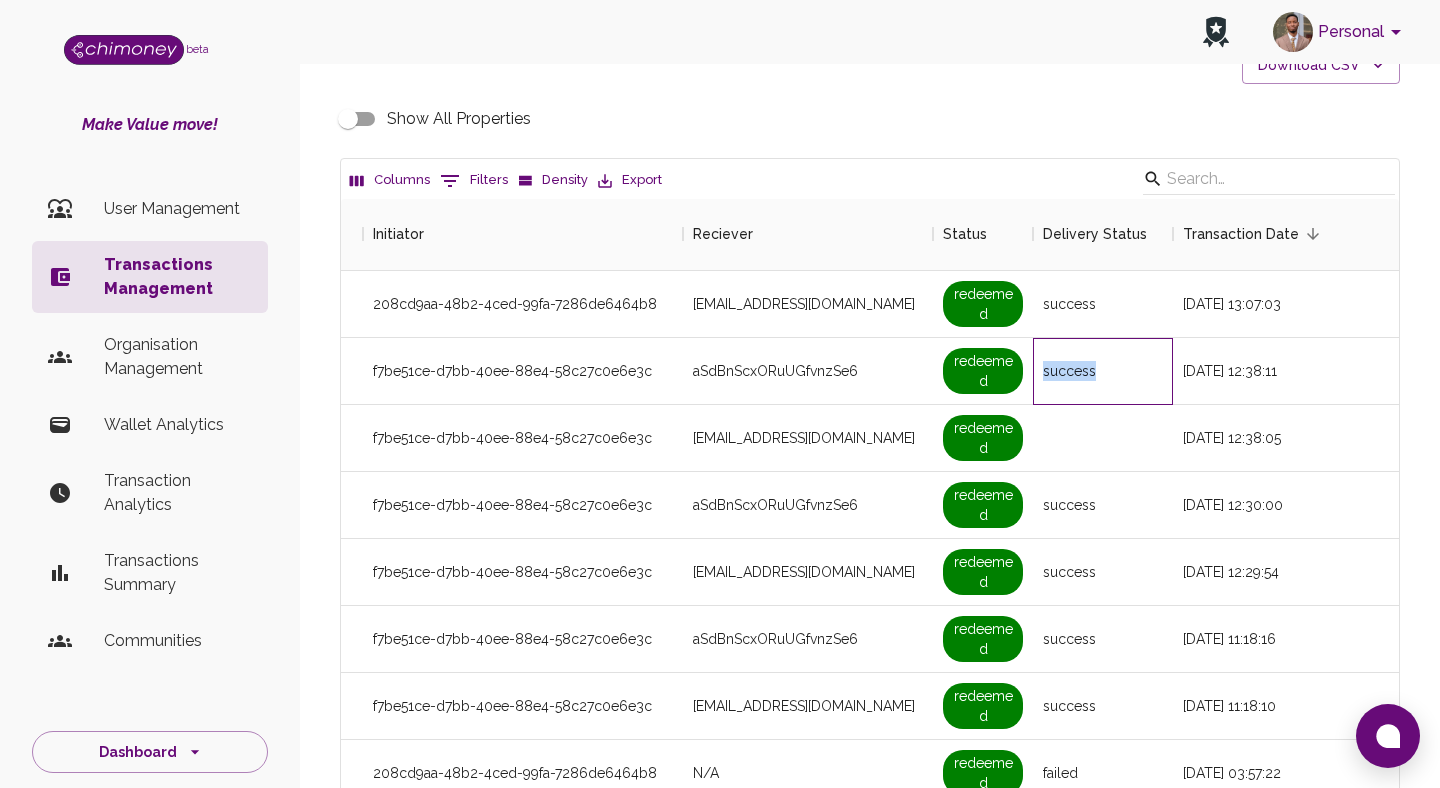 click on "success" at bounding box center [1103, 371] 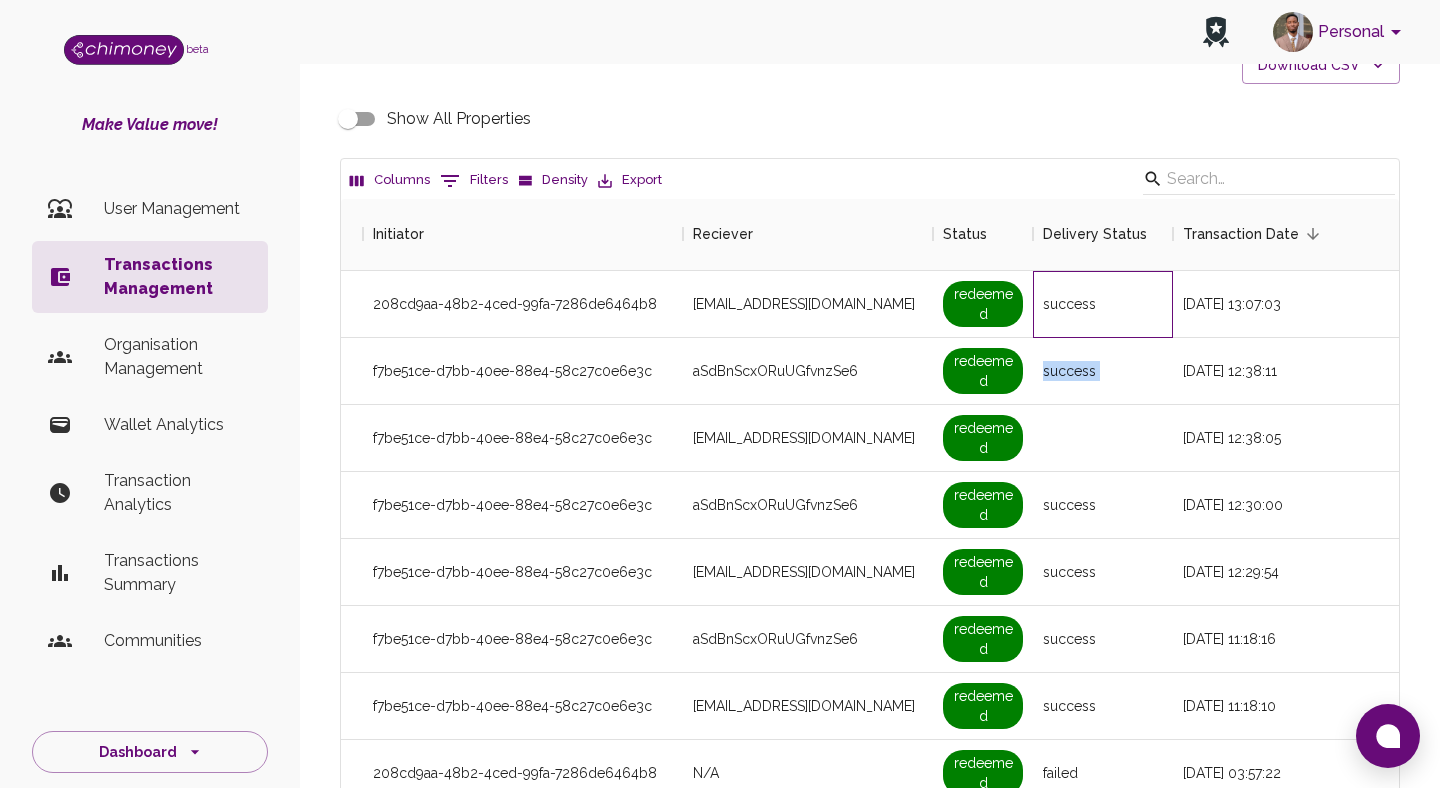 click on "success" at bounding box center [1103, 304] 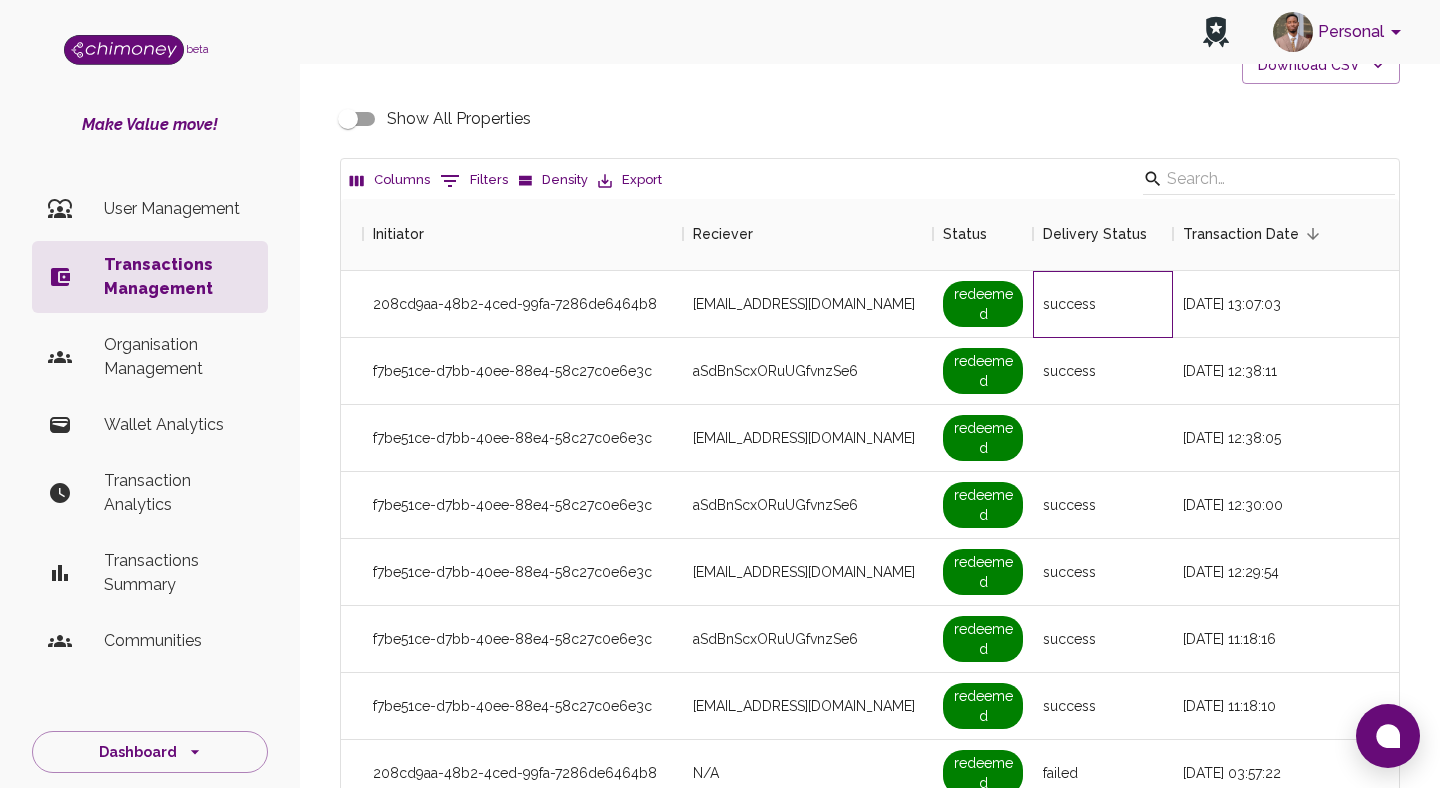 click on "success" at bounding box center (1103, 304) 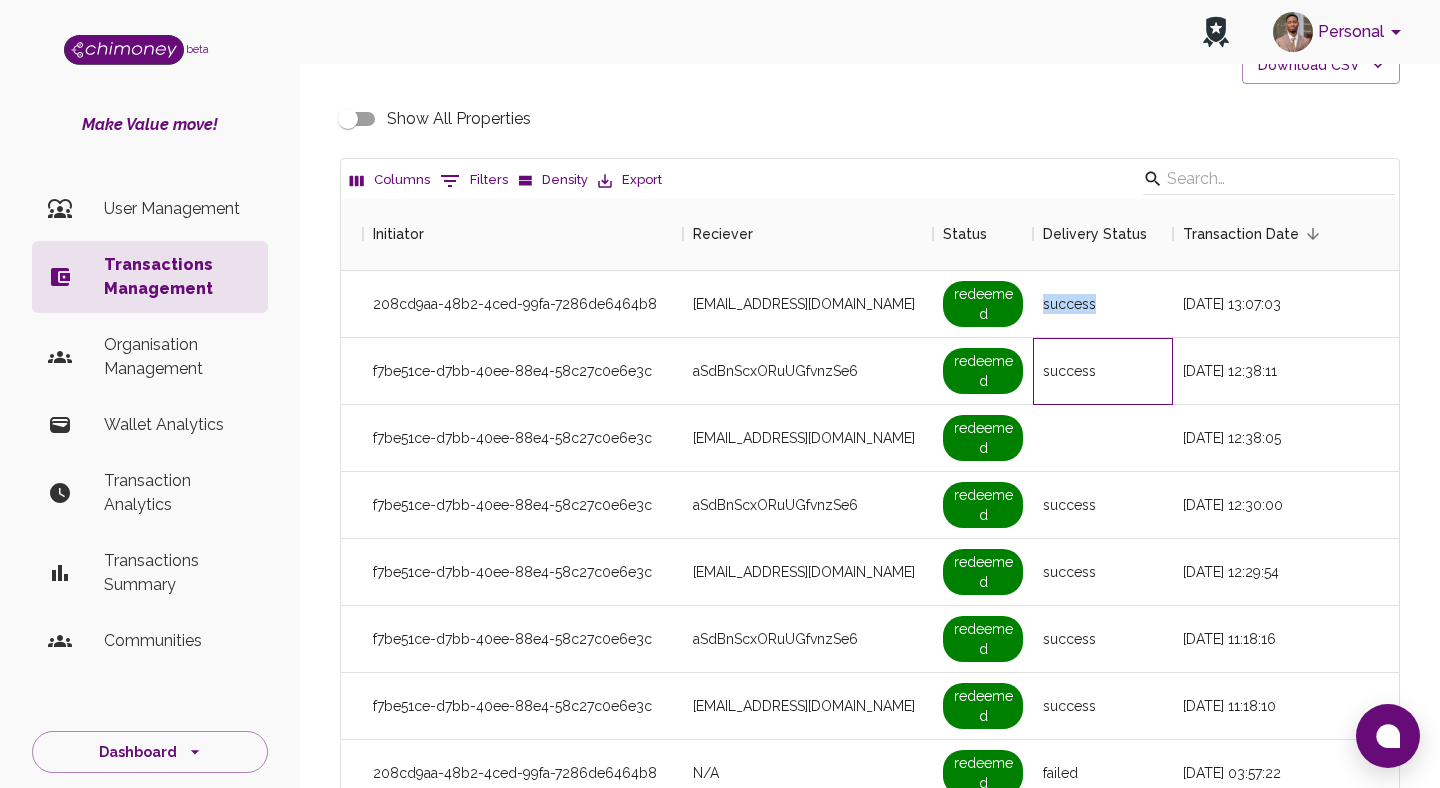click on "success" at bounding box center (1103, 371) 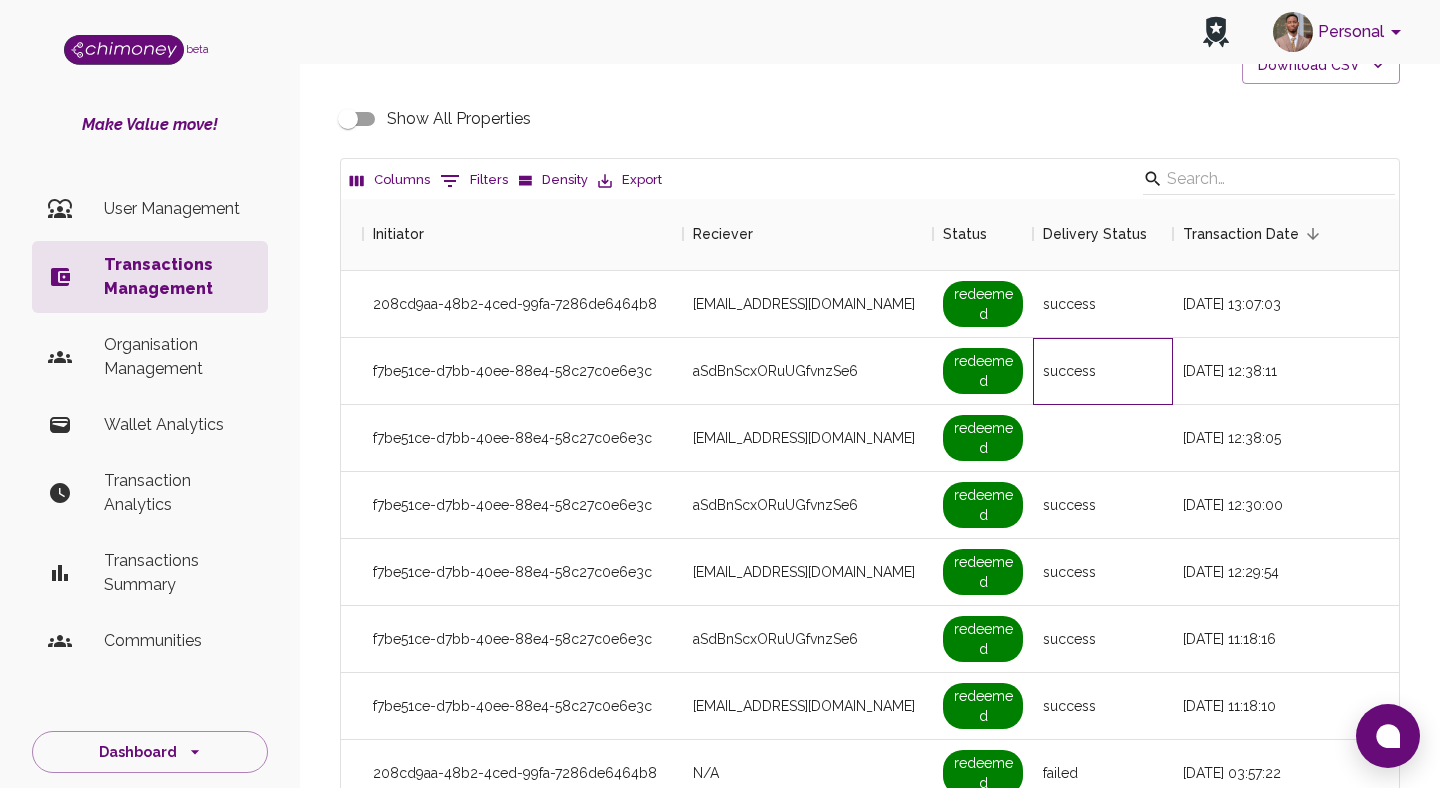 click on "success" at bounding box center (1103, 371) 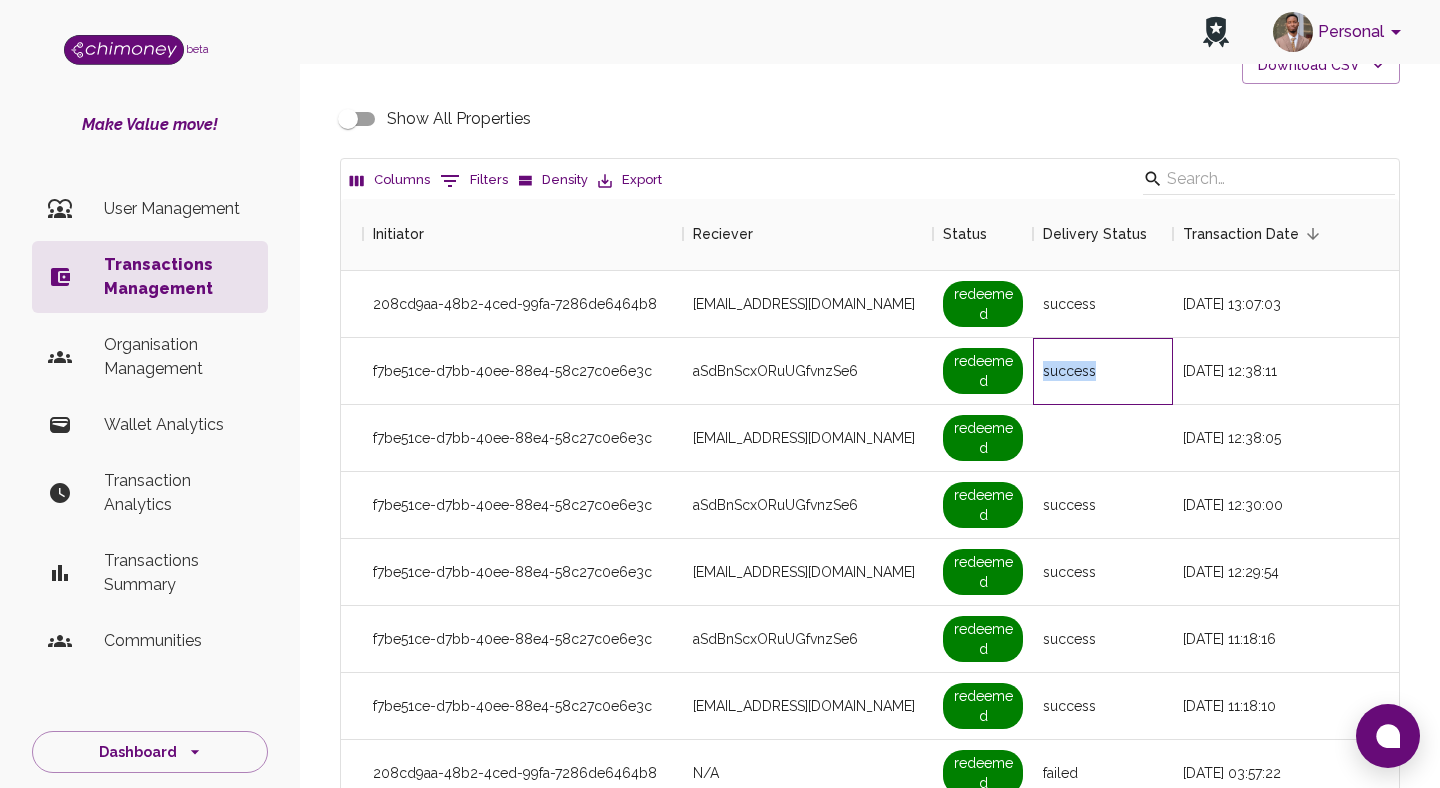 click on "success" at bounding box center (1103, 371) 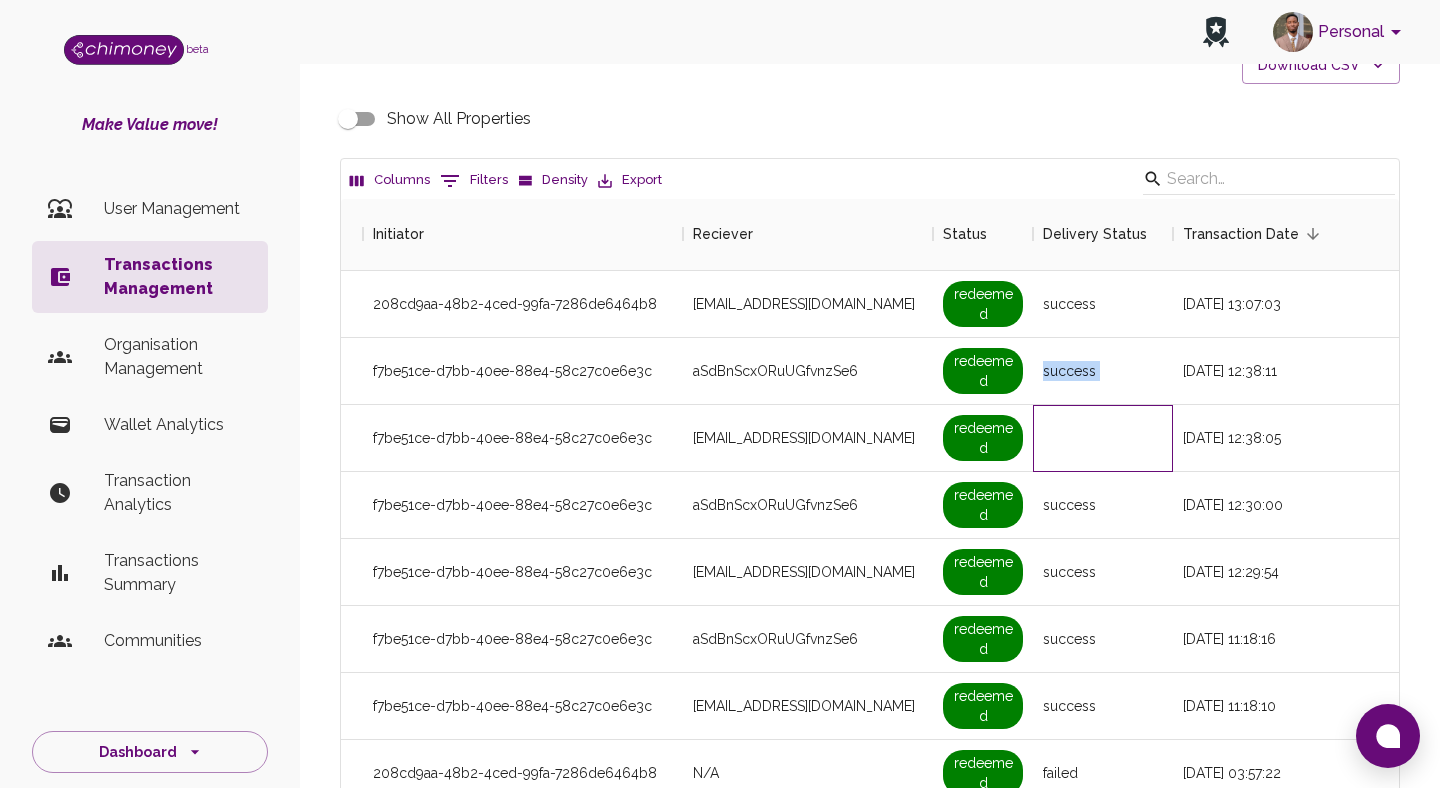 click at bounding box center (1103, 438) 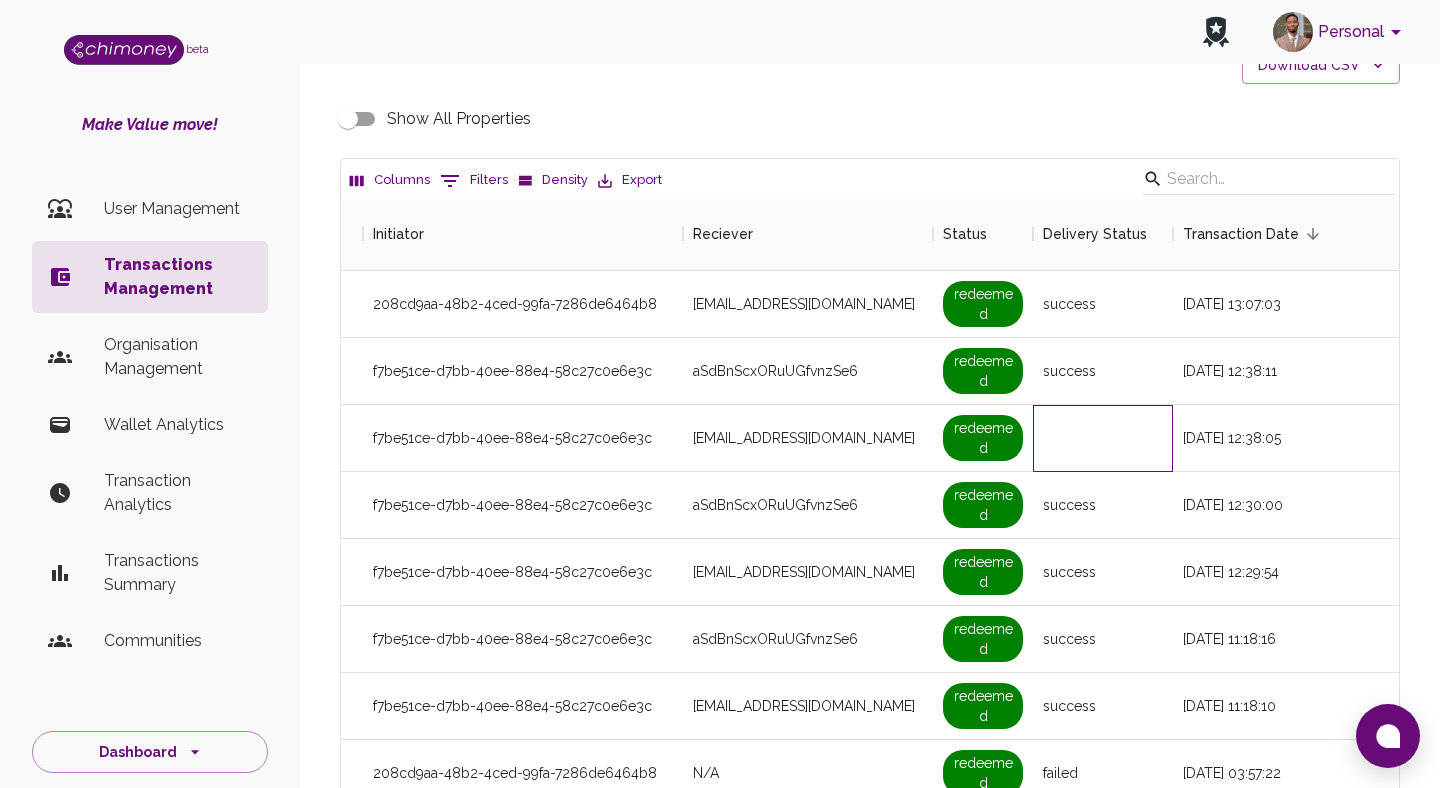click at bounding box center (1103, 438) 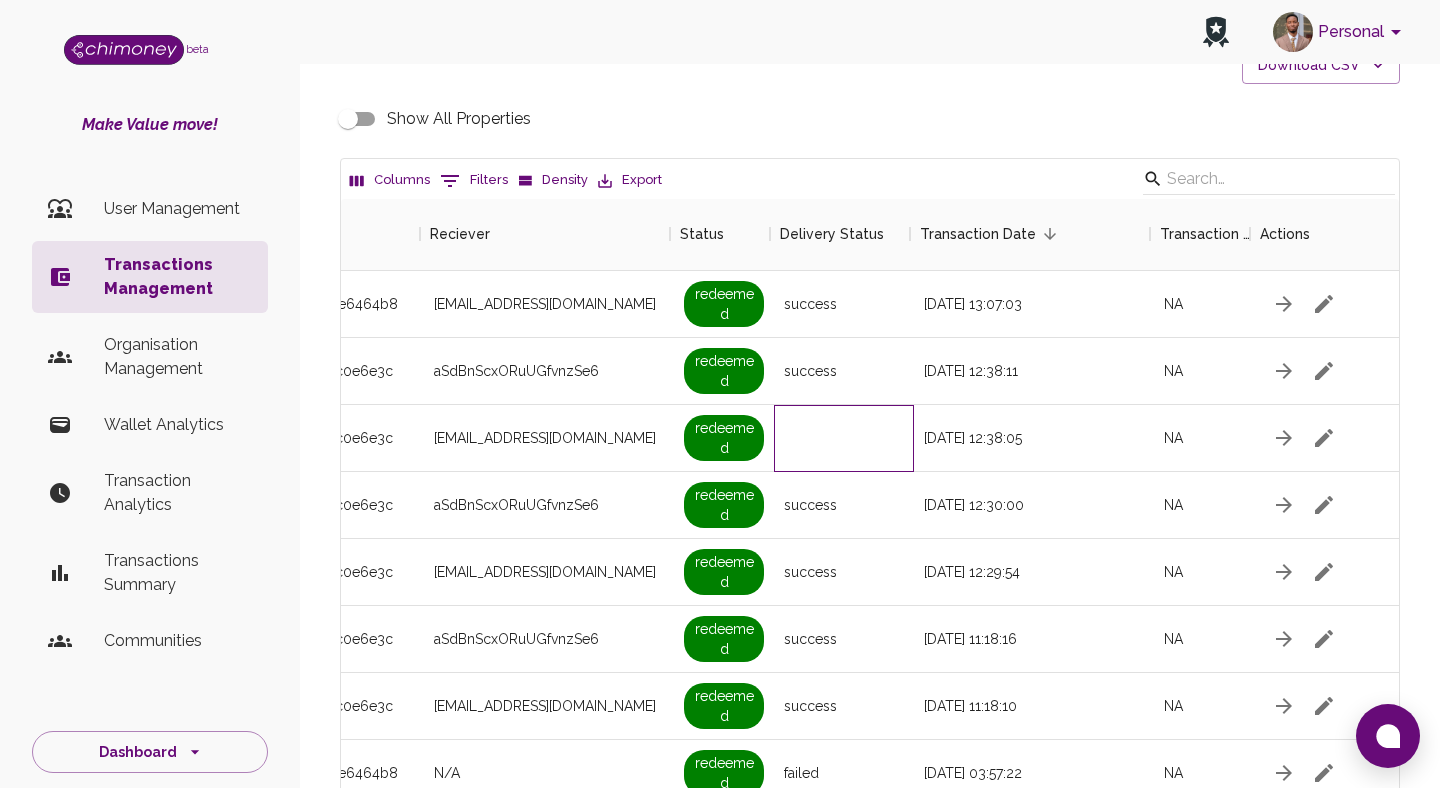 scroll, scrollTop: 0, scrollLeft: 1792, axis: horizontal 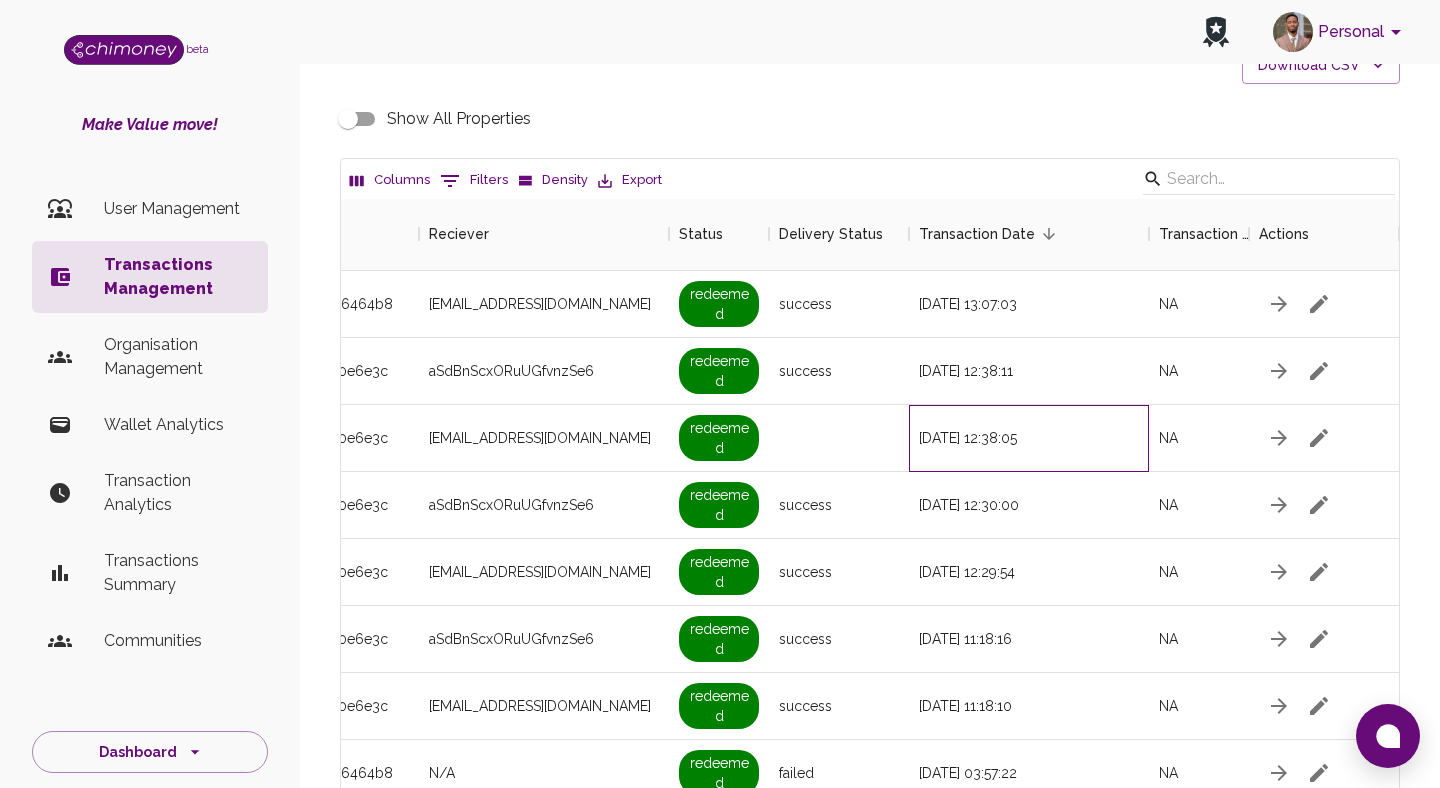 click on "23/07/2025, 12:38:05" at bounding box center [1029, 438] 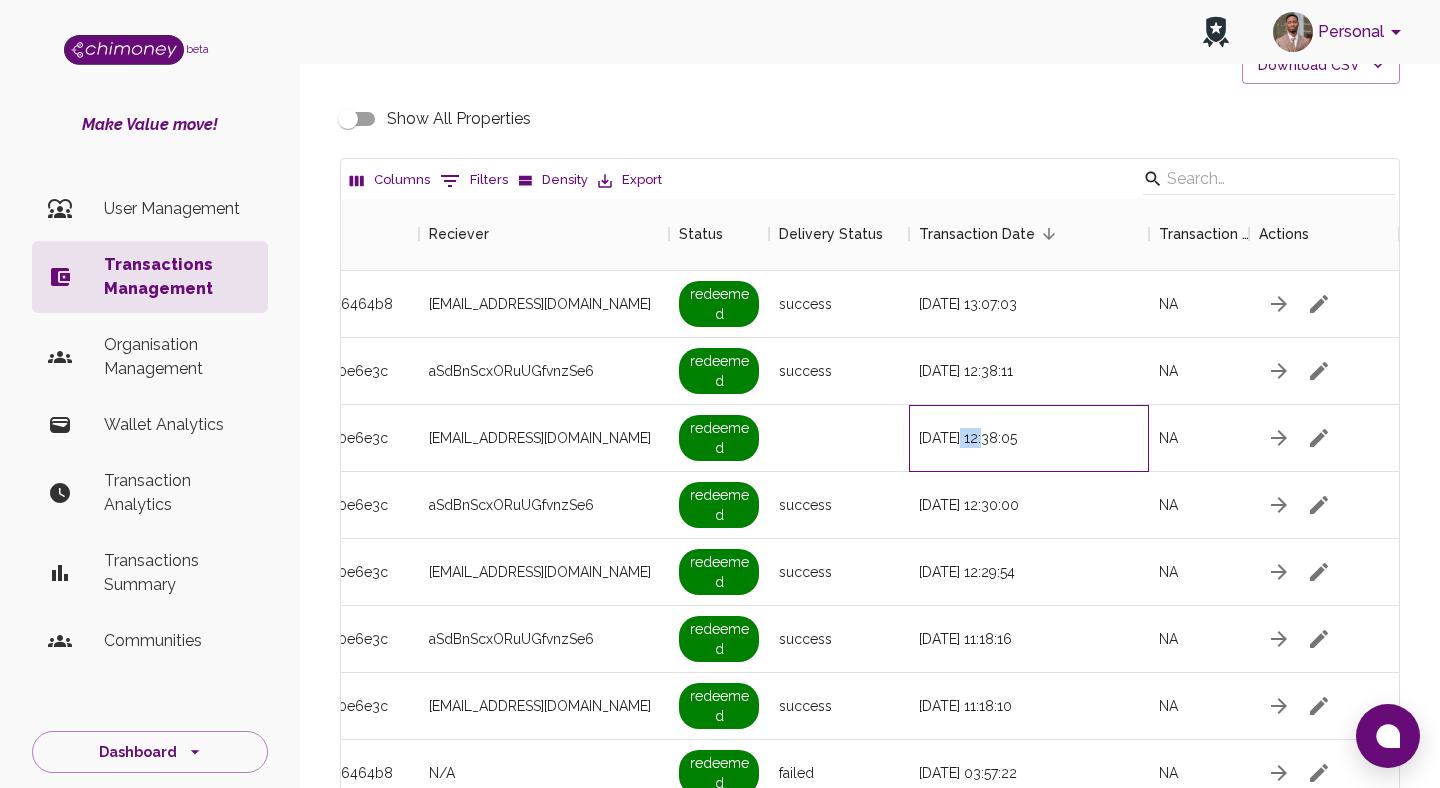 click on "23/07/2025, 12:38:05" at bounding box center [1029, 438] 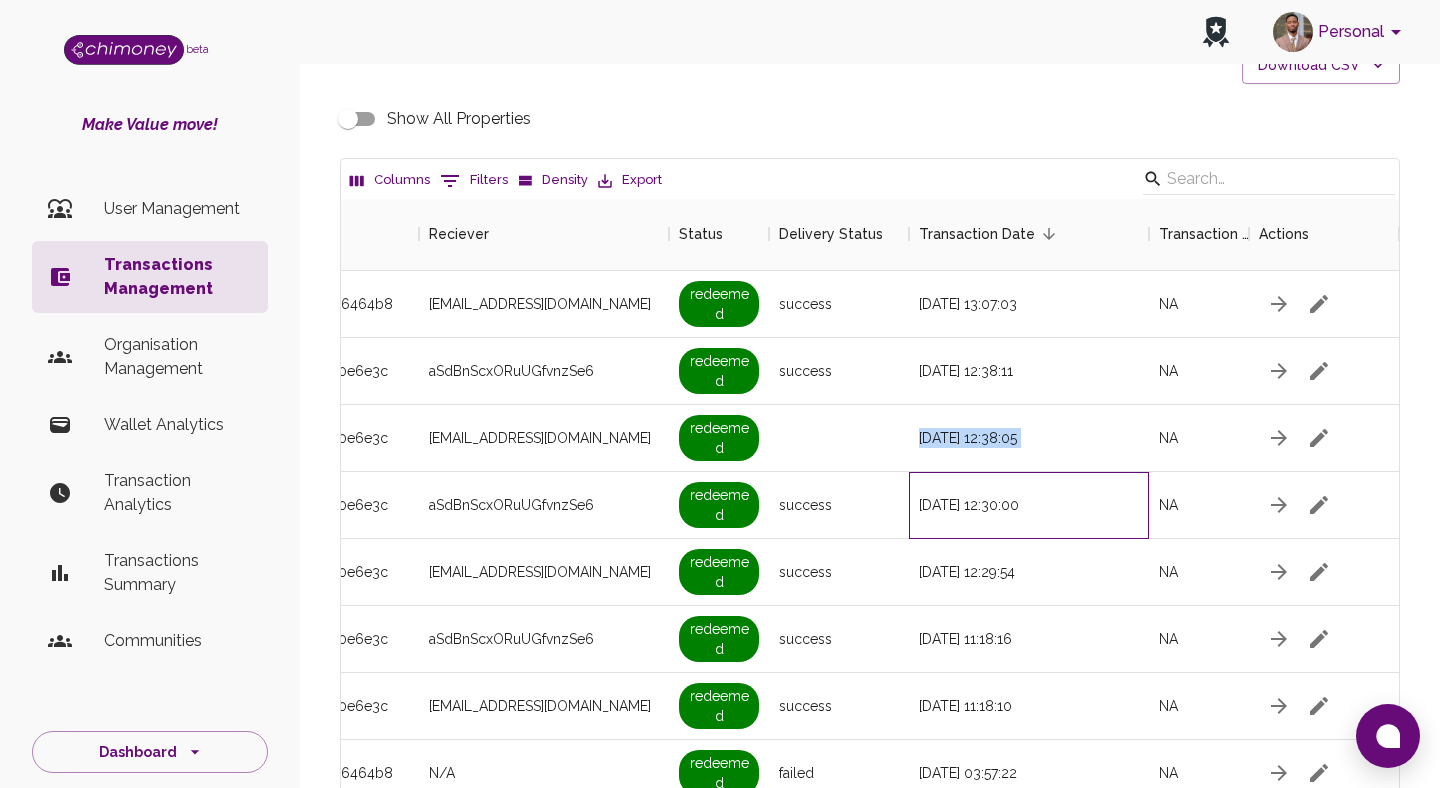 click on "23/07/2025, 12:30:00" at bounding box center [1029, 505] 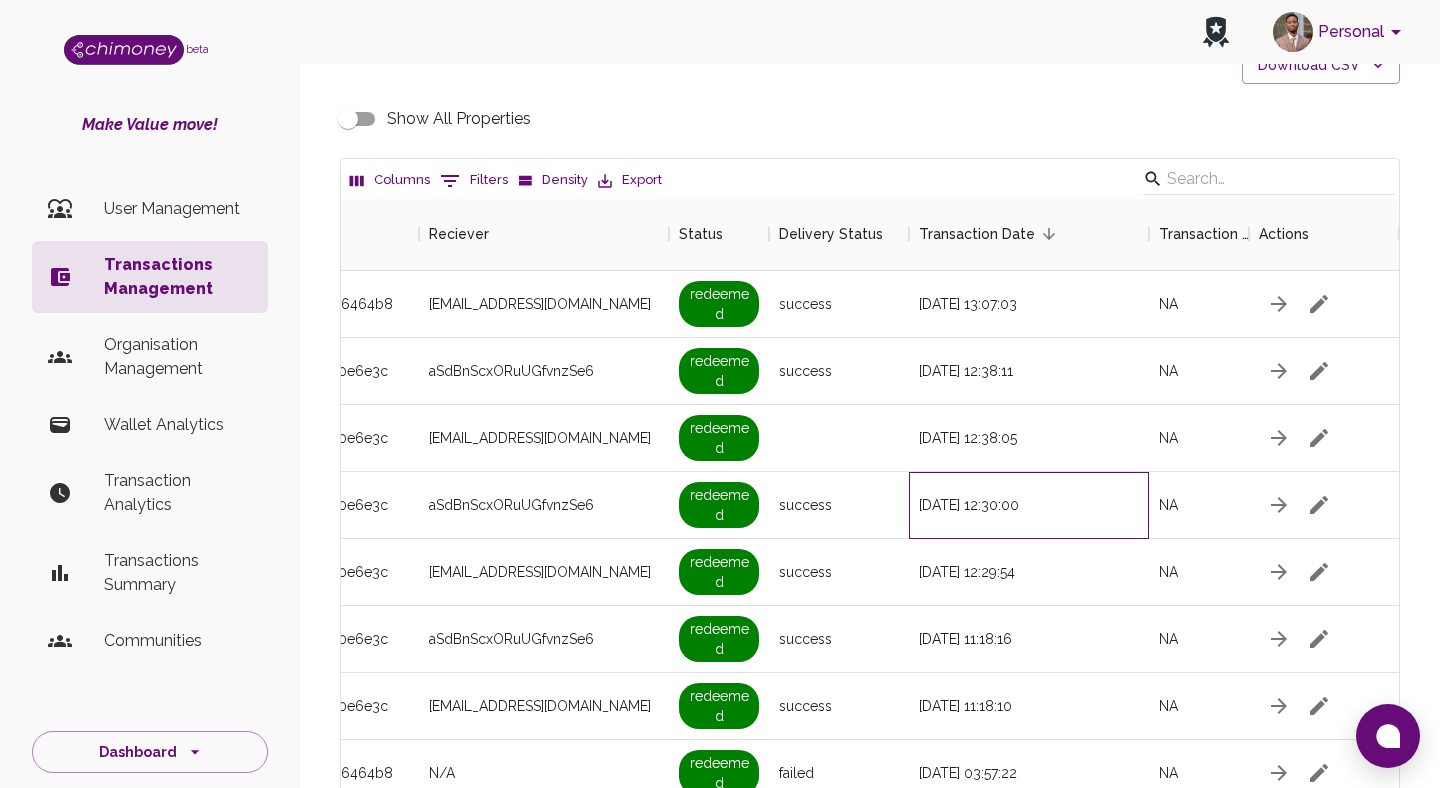 click on "23/07/2025, 12:30:00" at bounding box center (1029, 505) 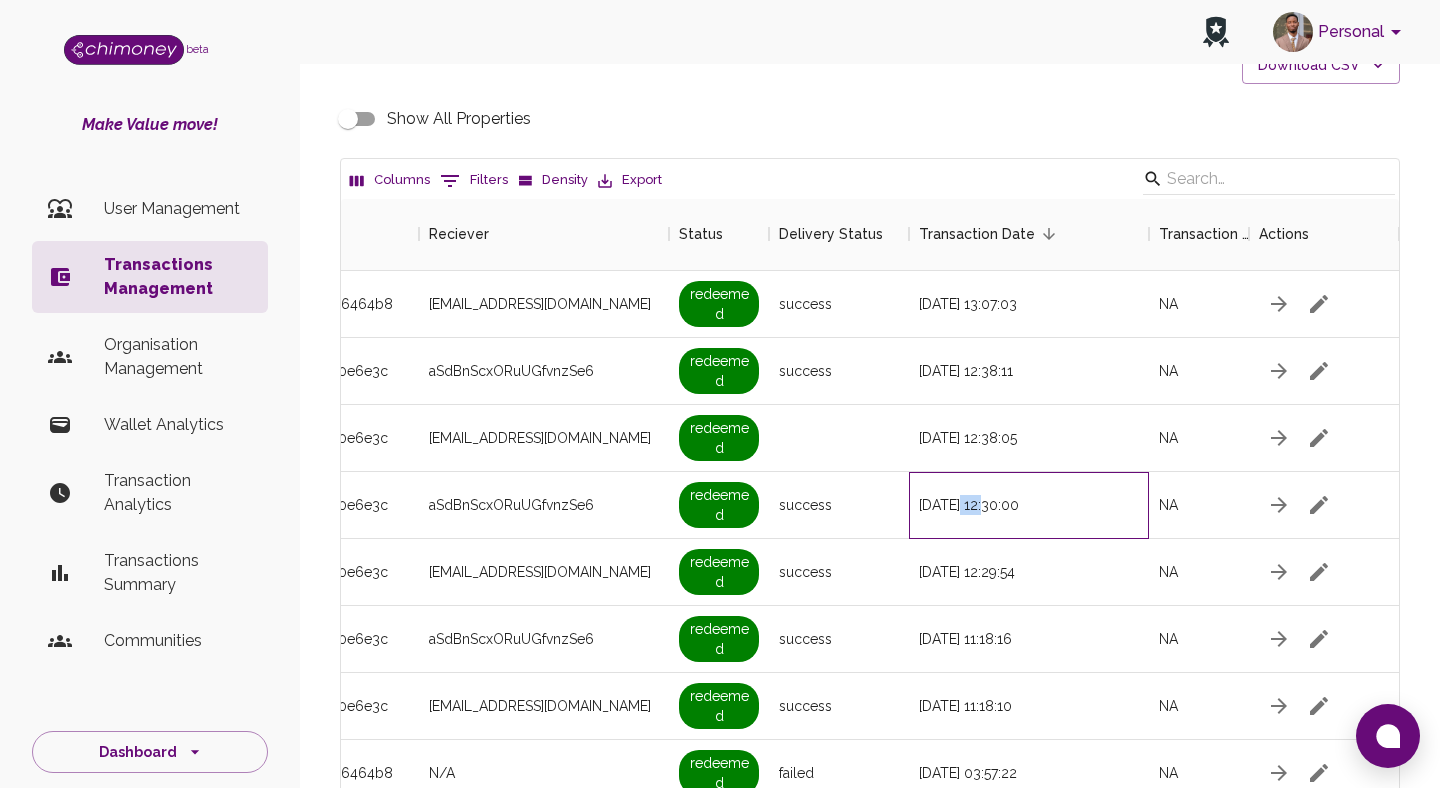 click on "23/07/2025, 12:30:00" at bounding box center (1029, 505) 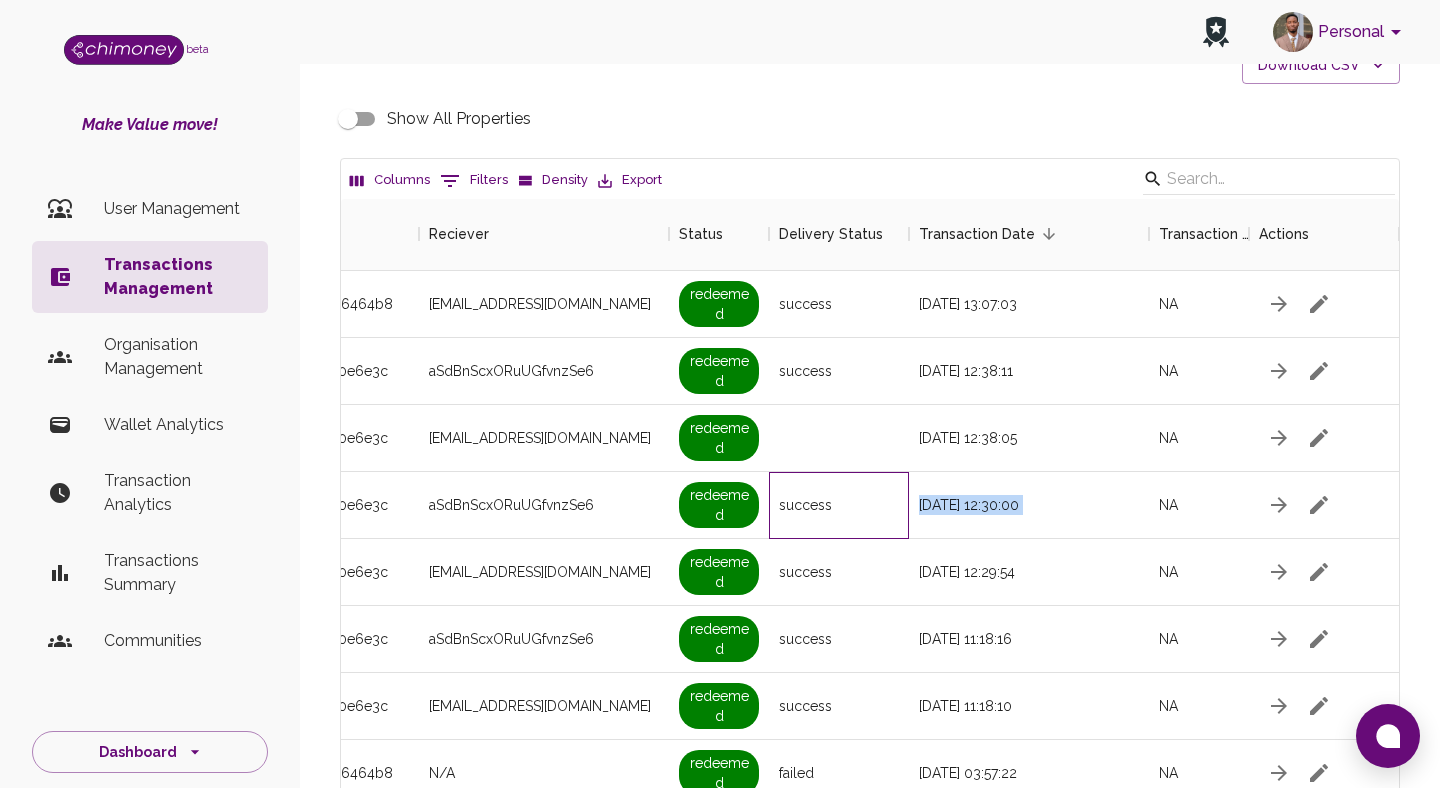 click on "success" at bounding box center [839, 505] 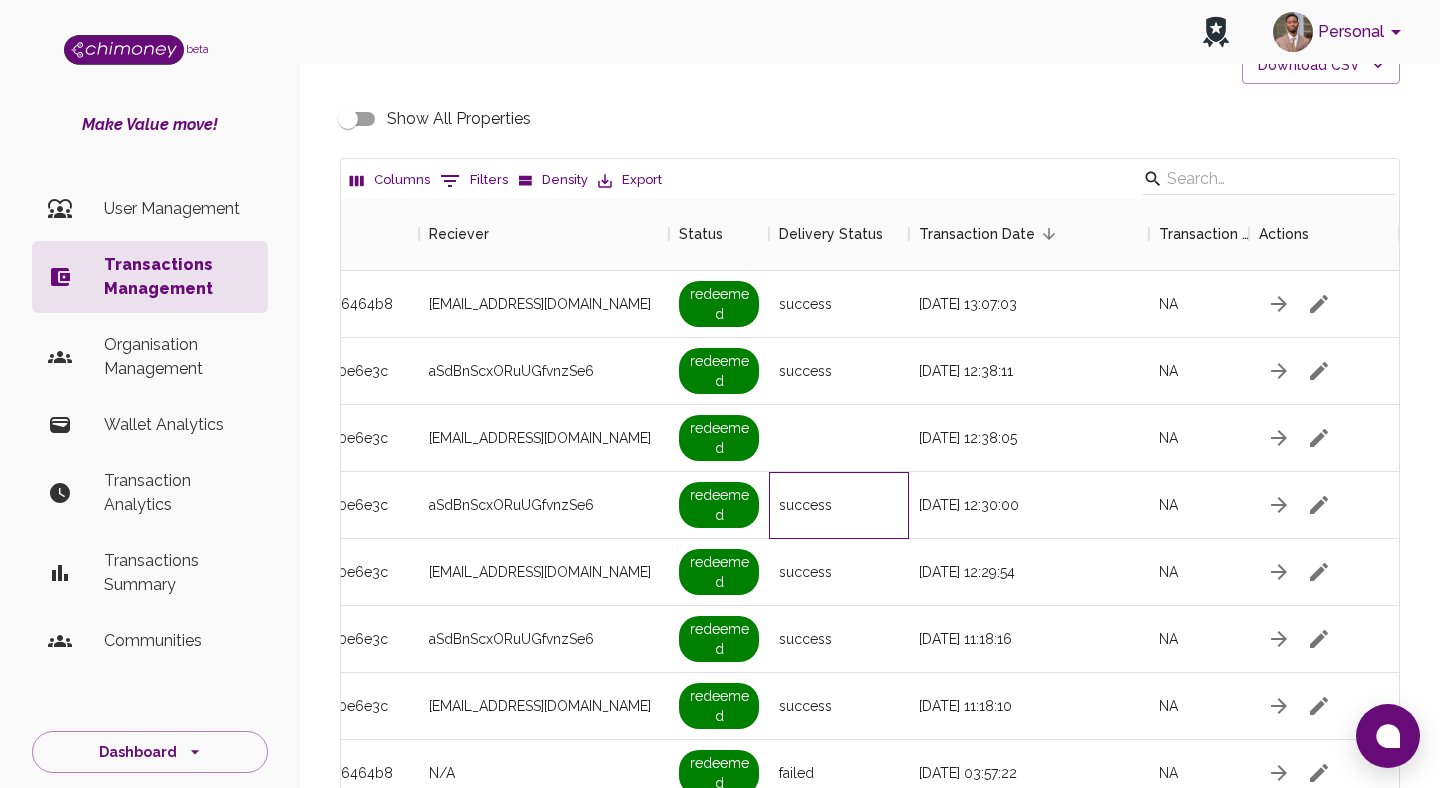 click on "success" at bounding box center (839, 505) 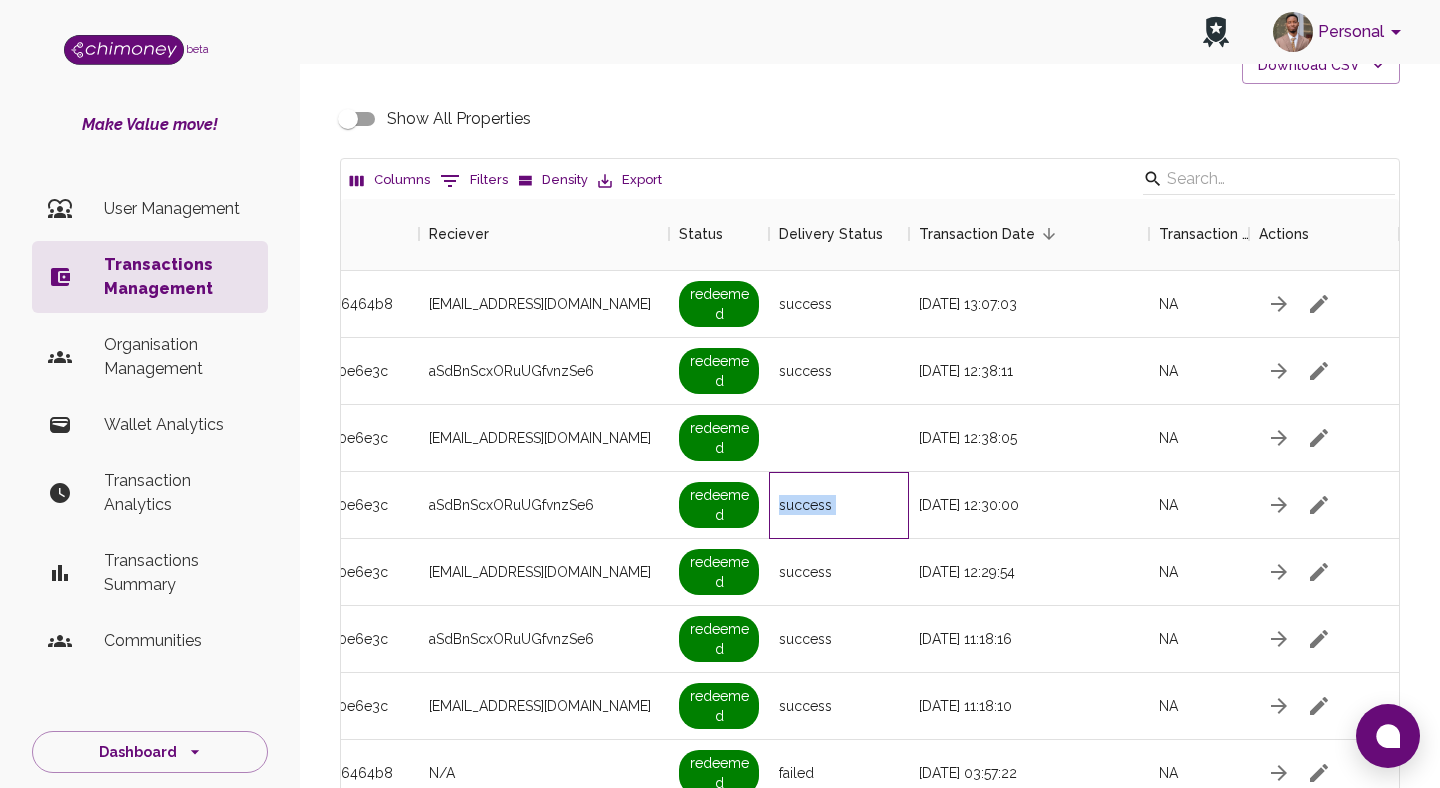 click on "success" at bounding box center (839, 505) 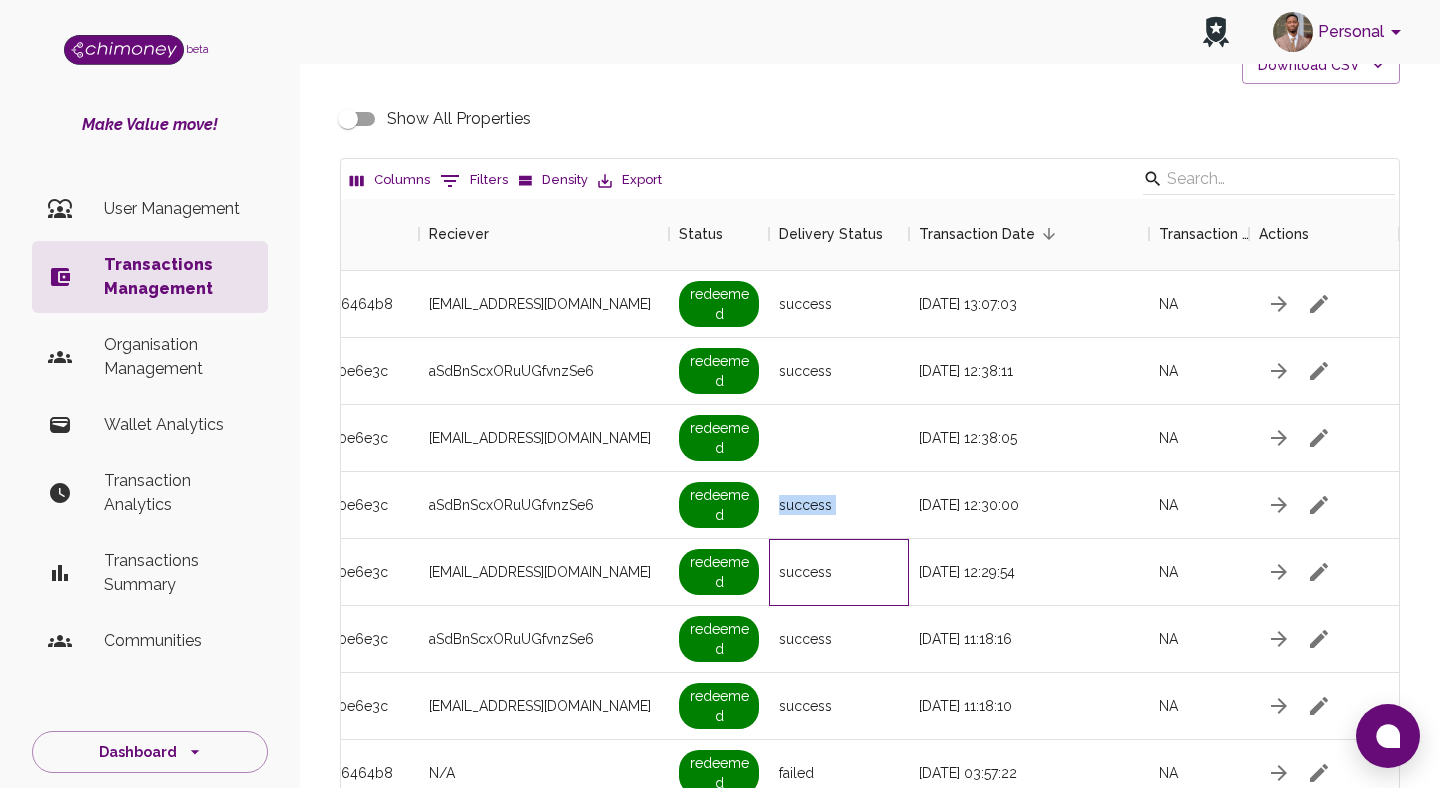 click on "success" at bounding box center [839, 572] 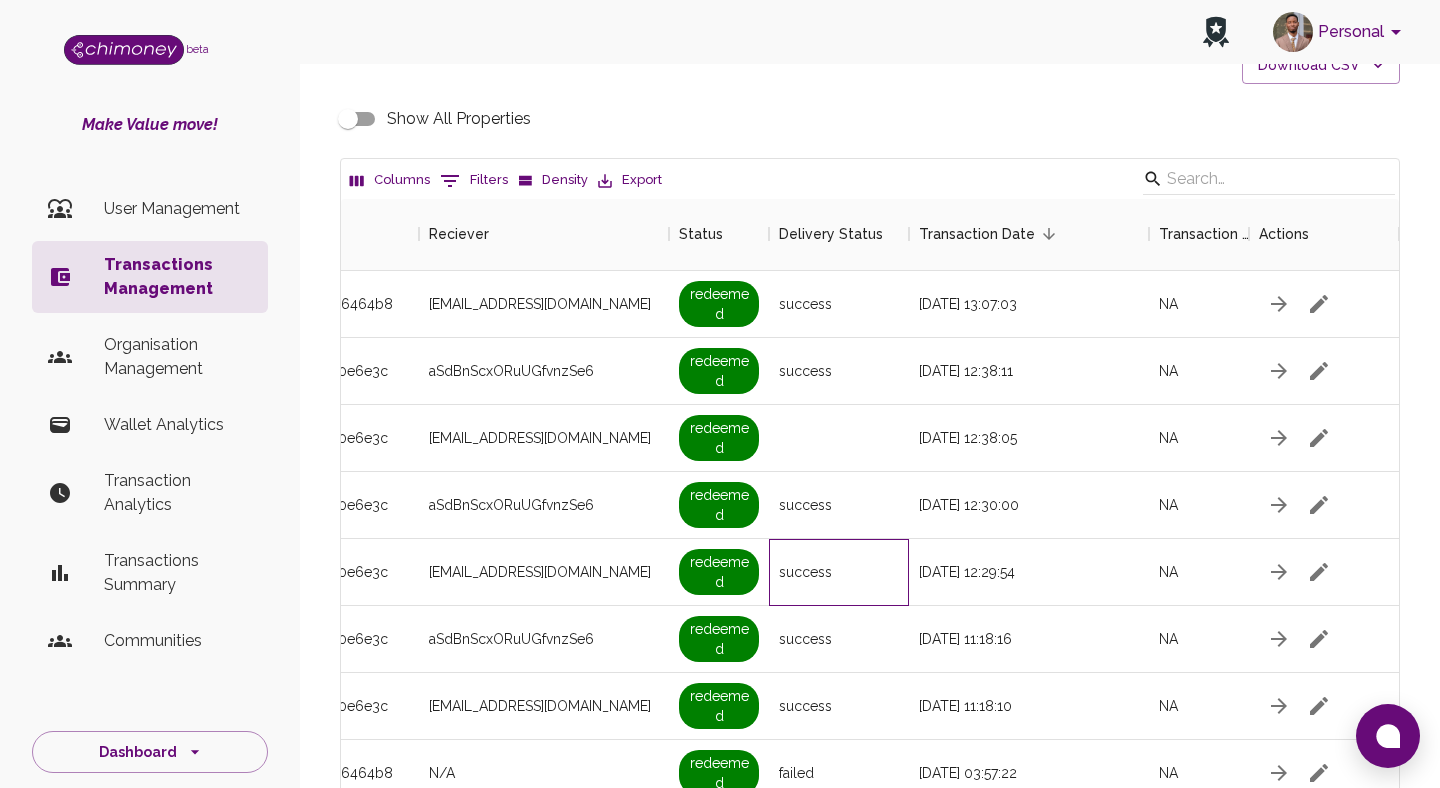 click on "success" at bounding box center [839, 572] 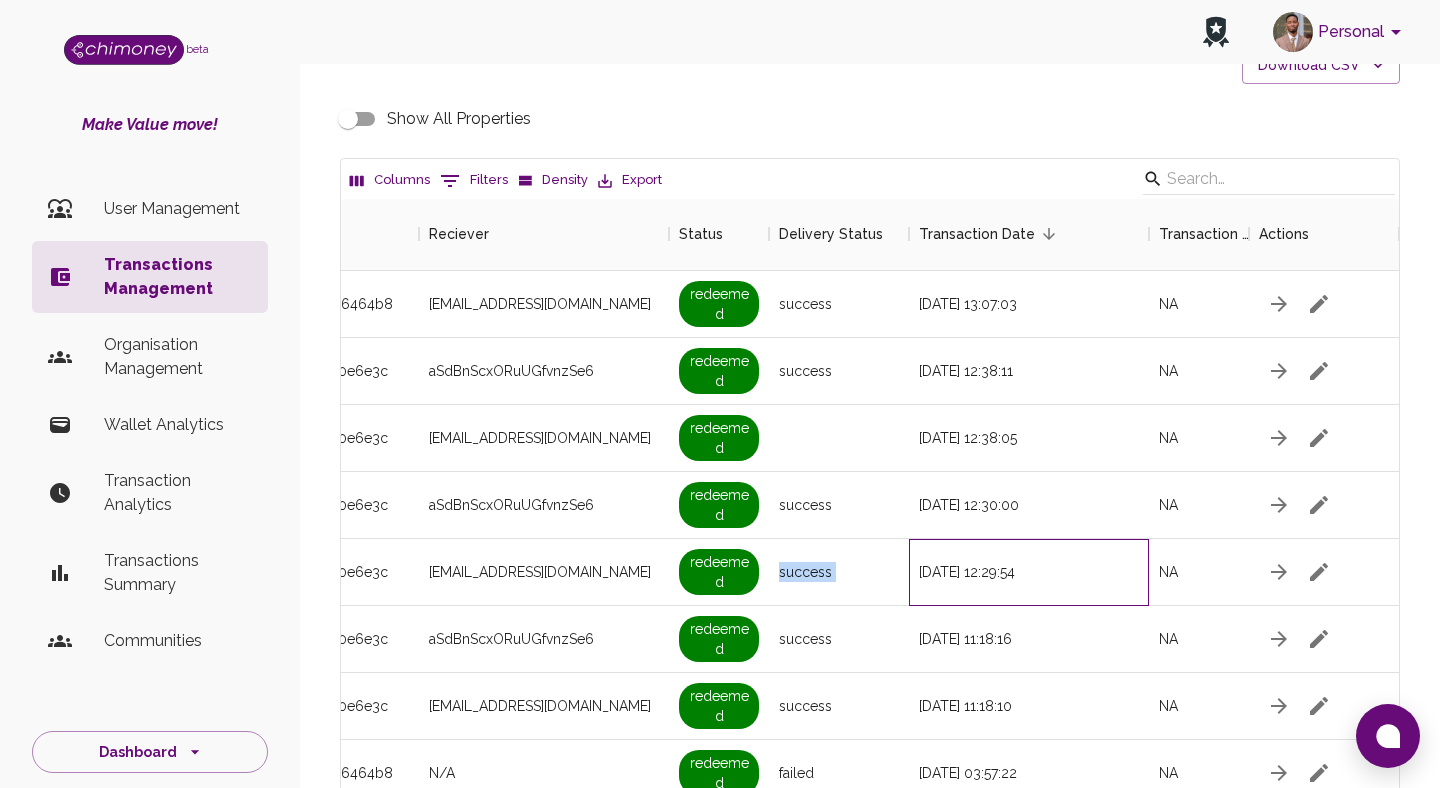 click on "23/07/2025, 12:29:54" at bounding box center (1029, 572) 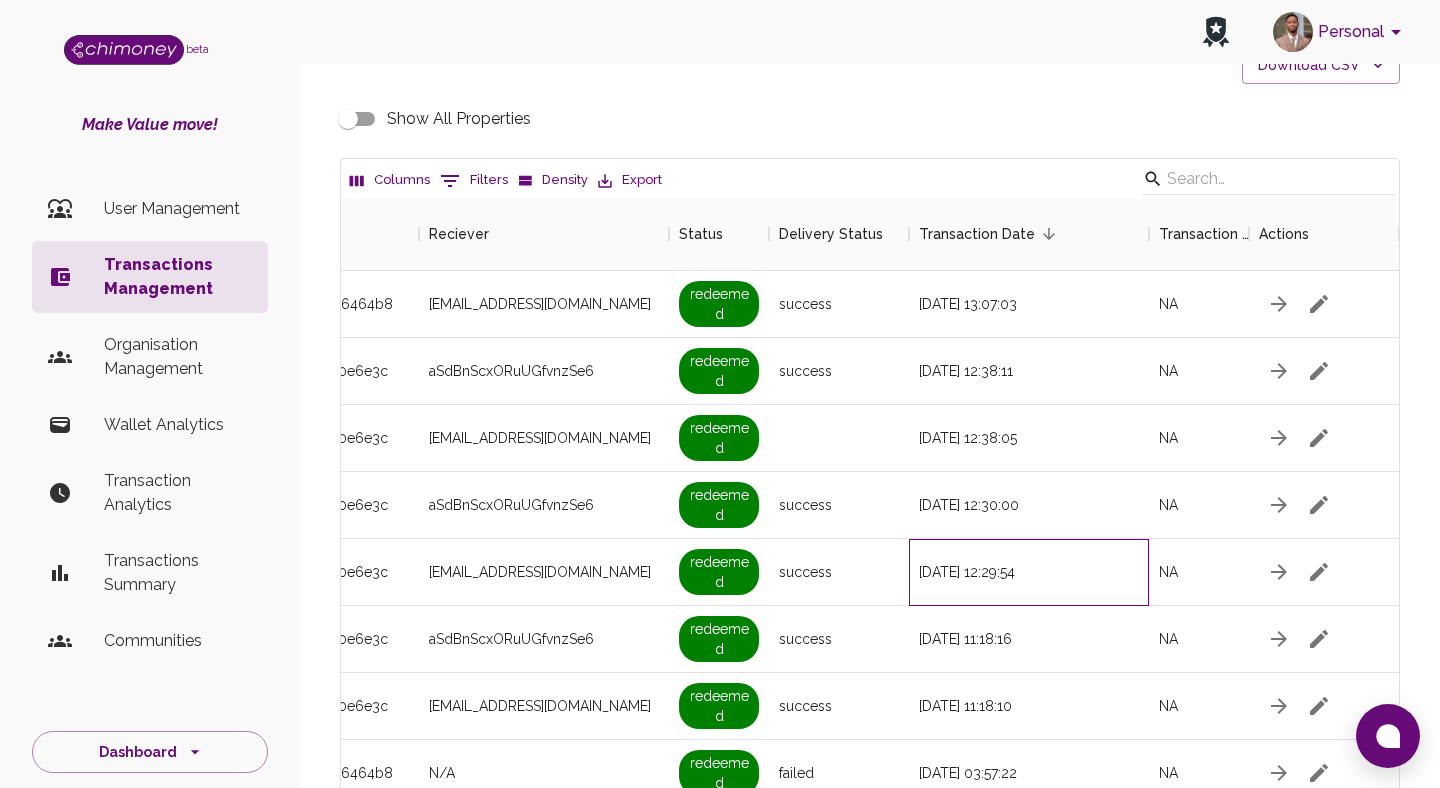 click on "23/07/2025, 12:29:54" at bounding box center (1029, 572) 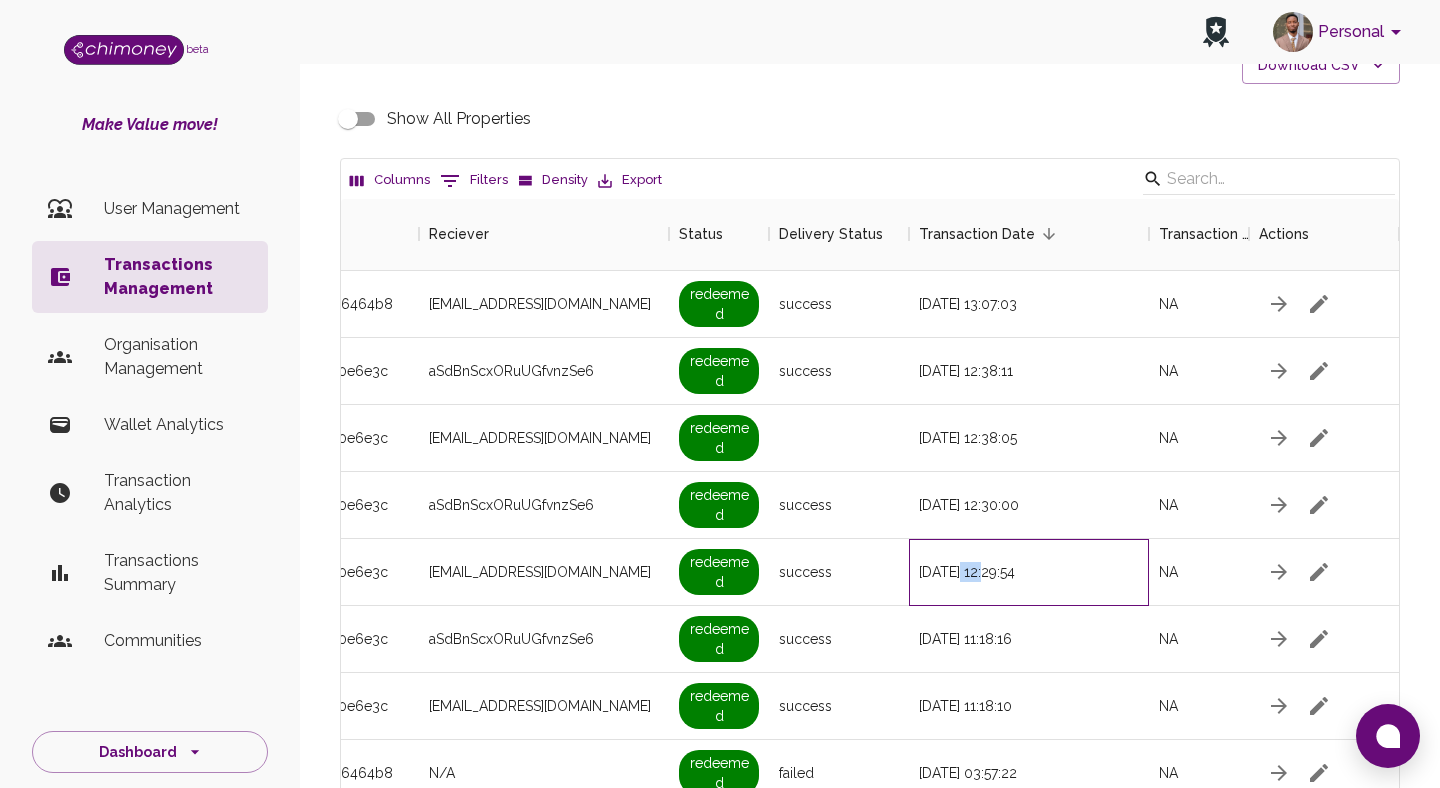 click on "23/07/2025, 12:29:54" at bounding box center [1029, 572] 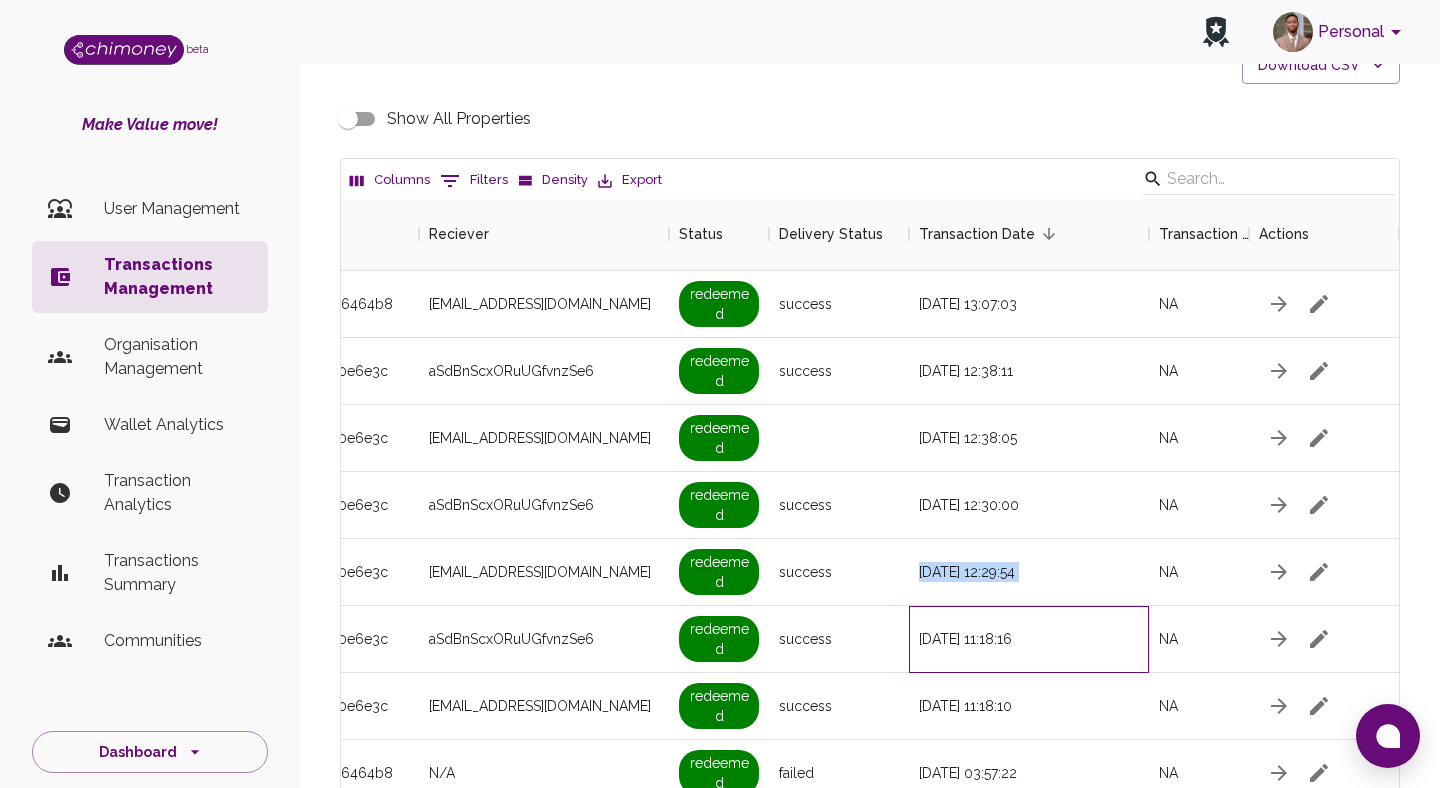 click on "23/07/2025, 11:18:16" at bounding box center [1029, 639] 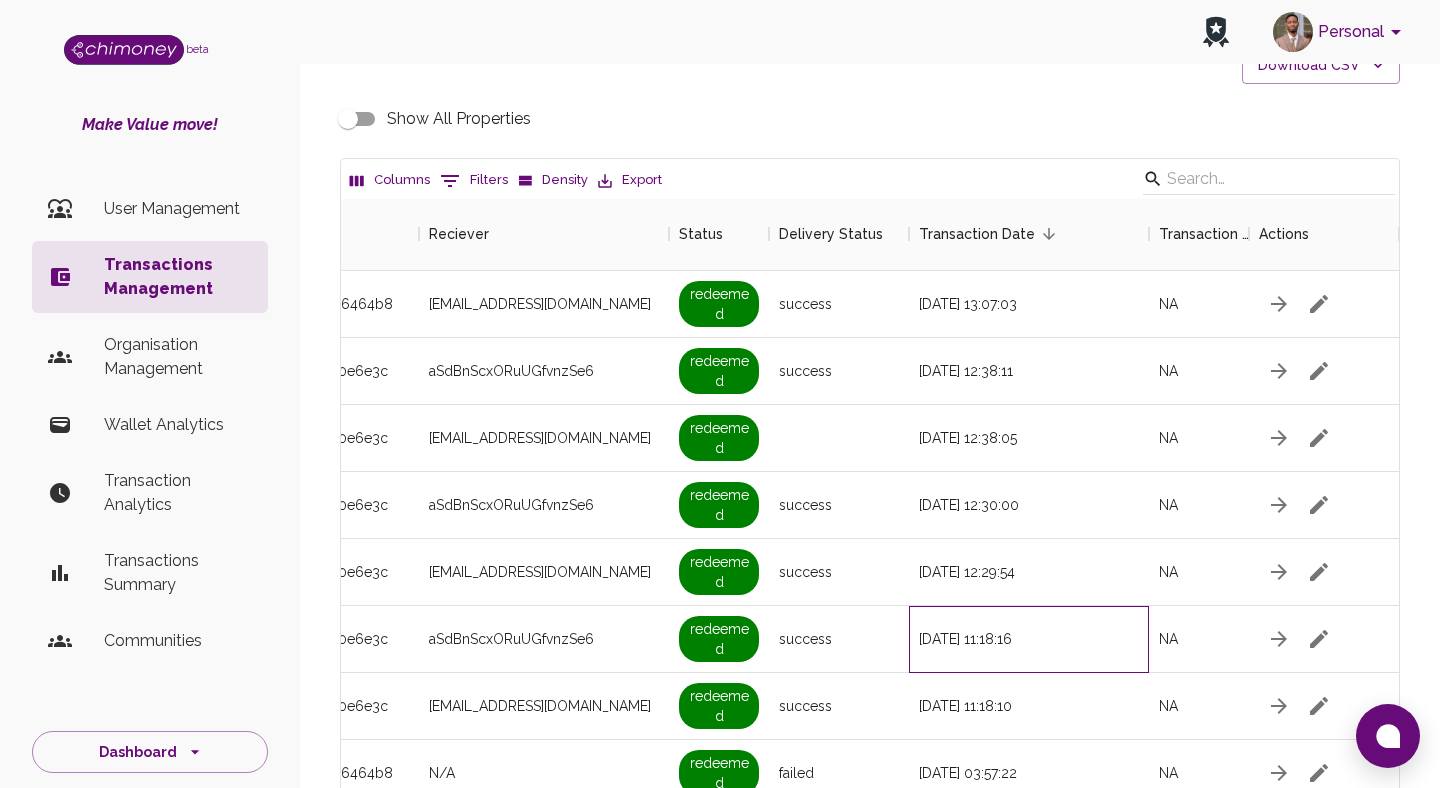 click on "23/07/2025, 11:18:16" at bounding box center (1029, 639) 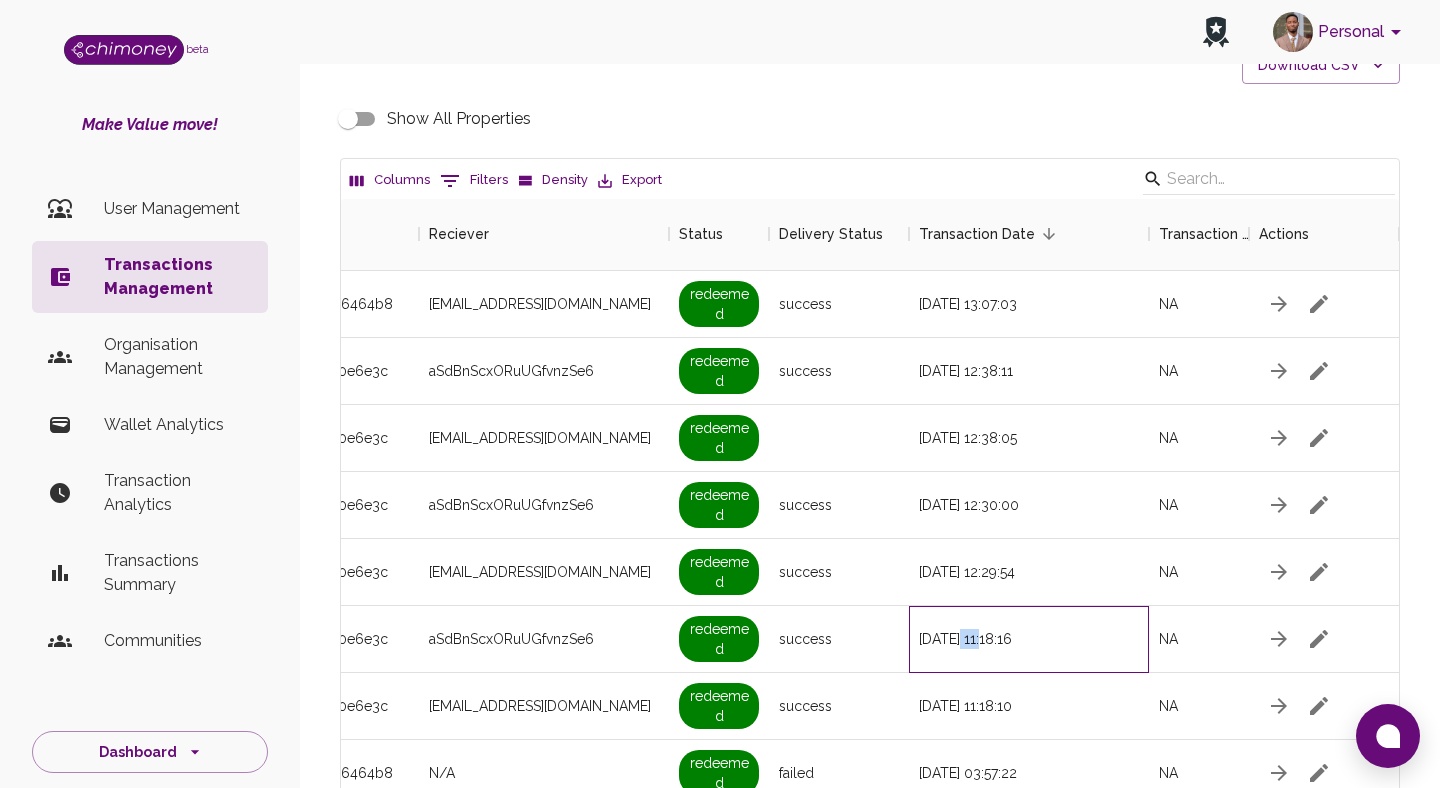 click on "23/07/2025, 11:18:16" at bounding box center (1029, 639) 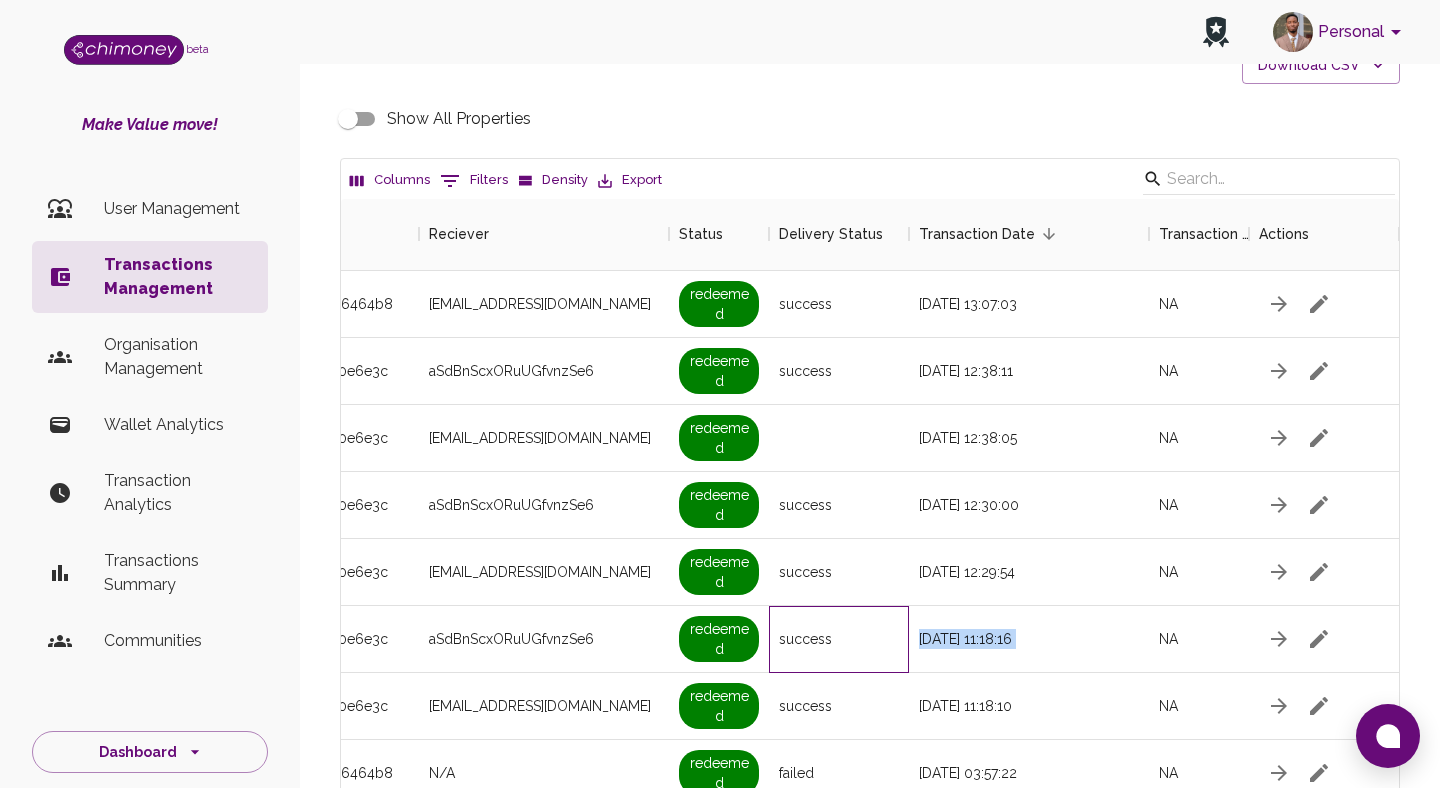 click on "success" at bounding box center (839, 639) 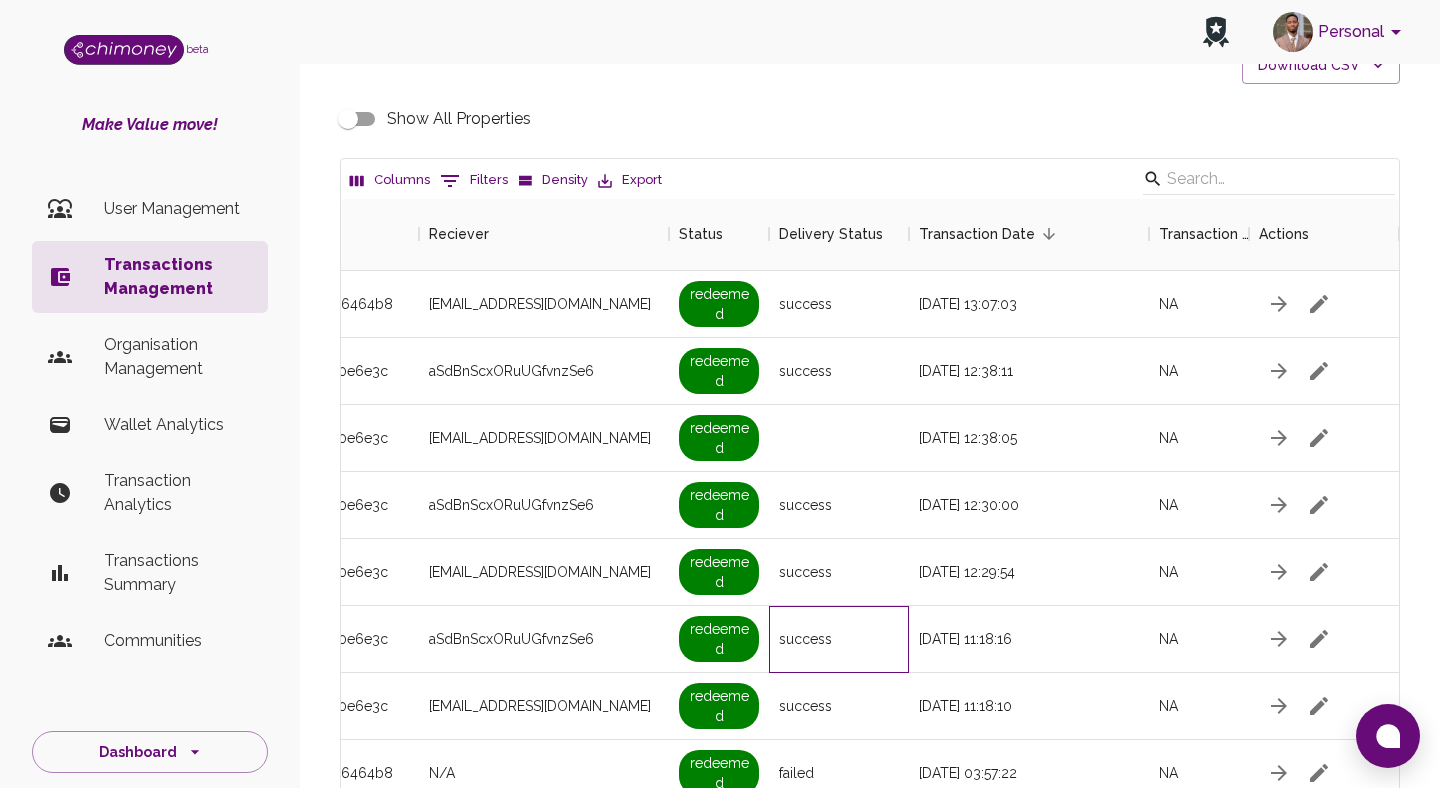 click on "success" at bounding box center (839, 639) 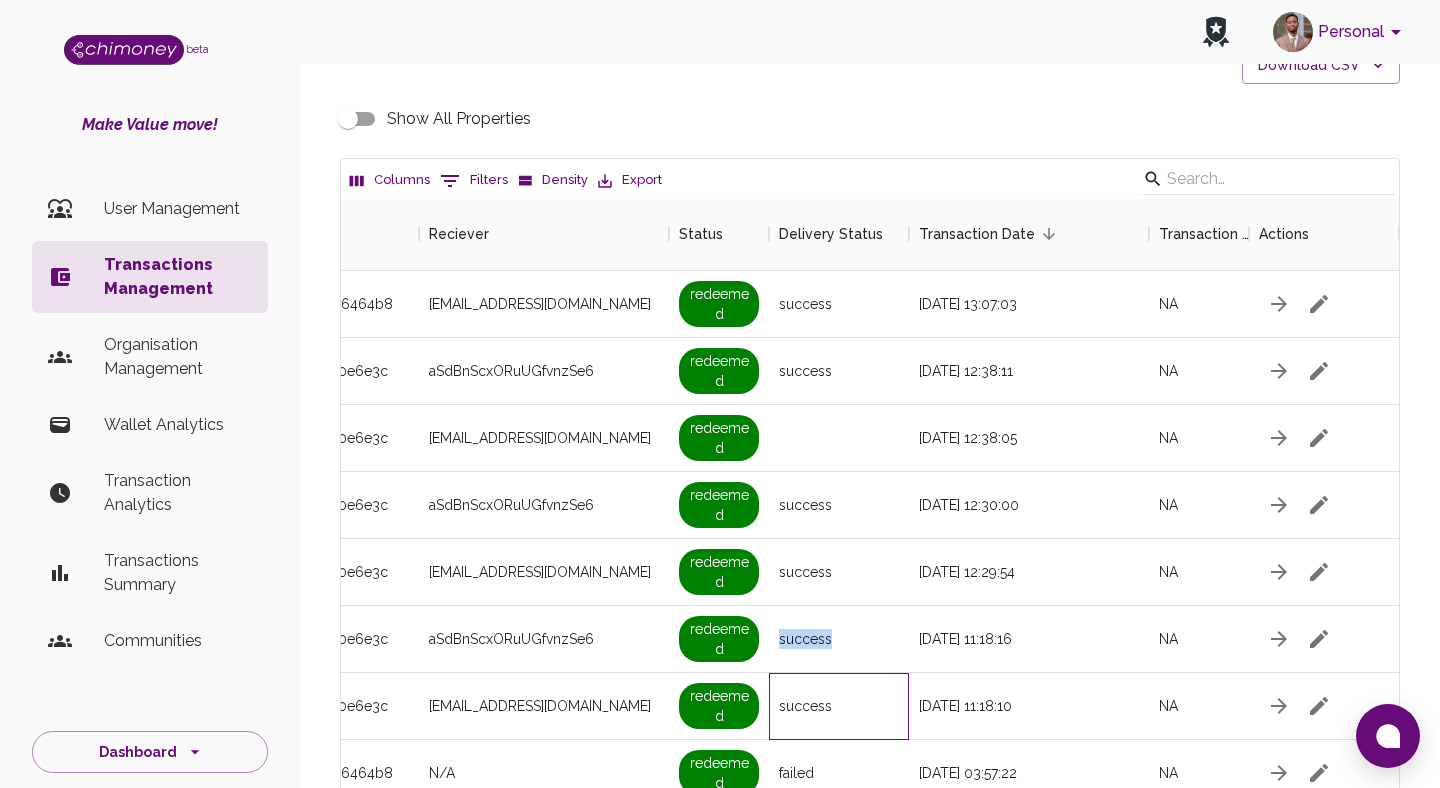click on "success" at bounding box center [839, 706] 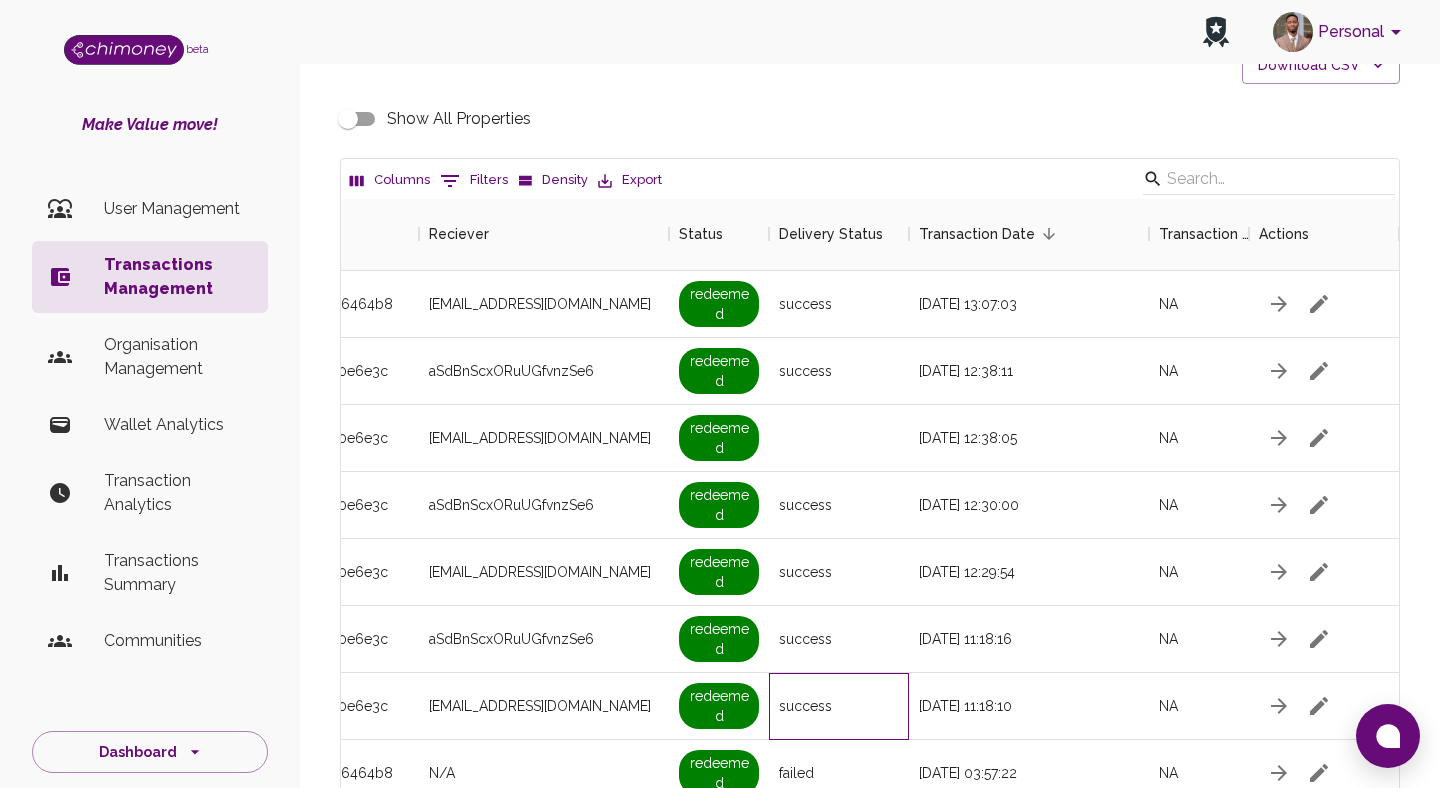 click on "success" at bounding box center (839, 706) 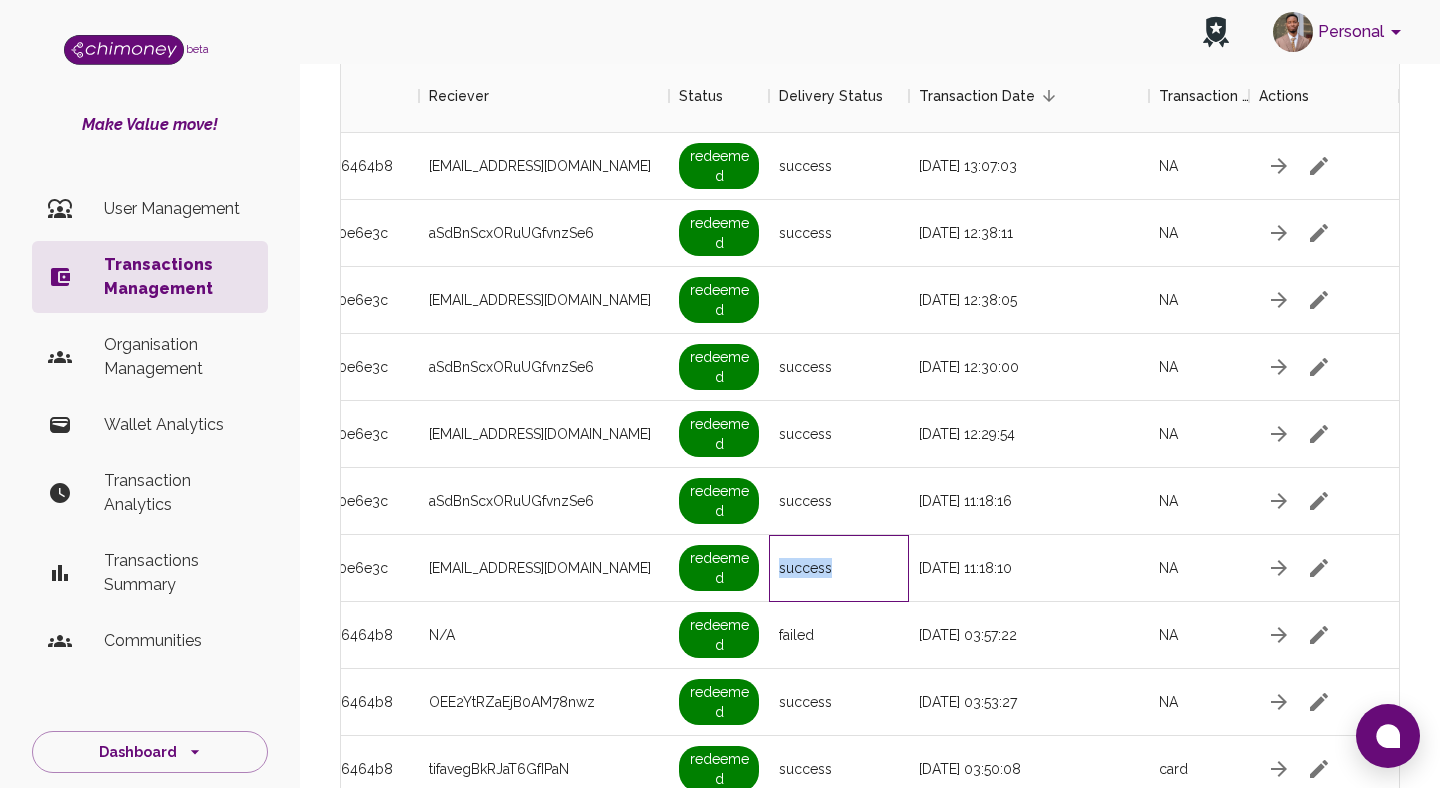 scroll, scrollTop: 256, scrollLeft: 0, axis: vertical 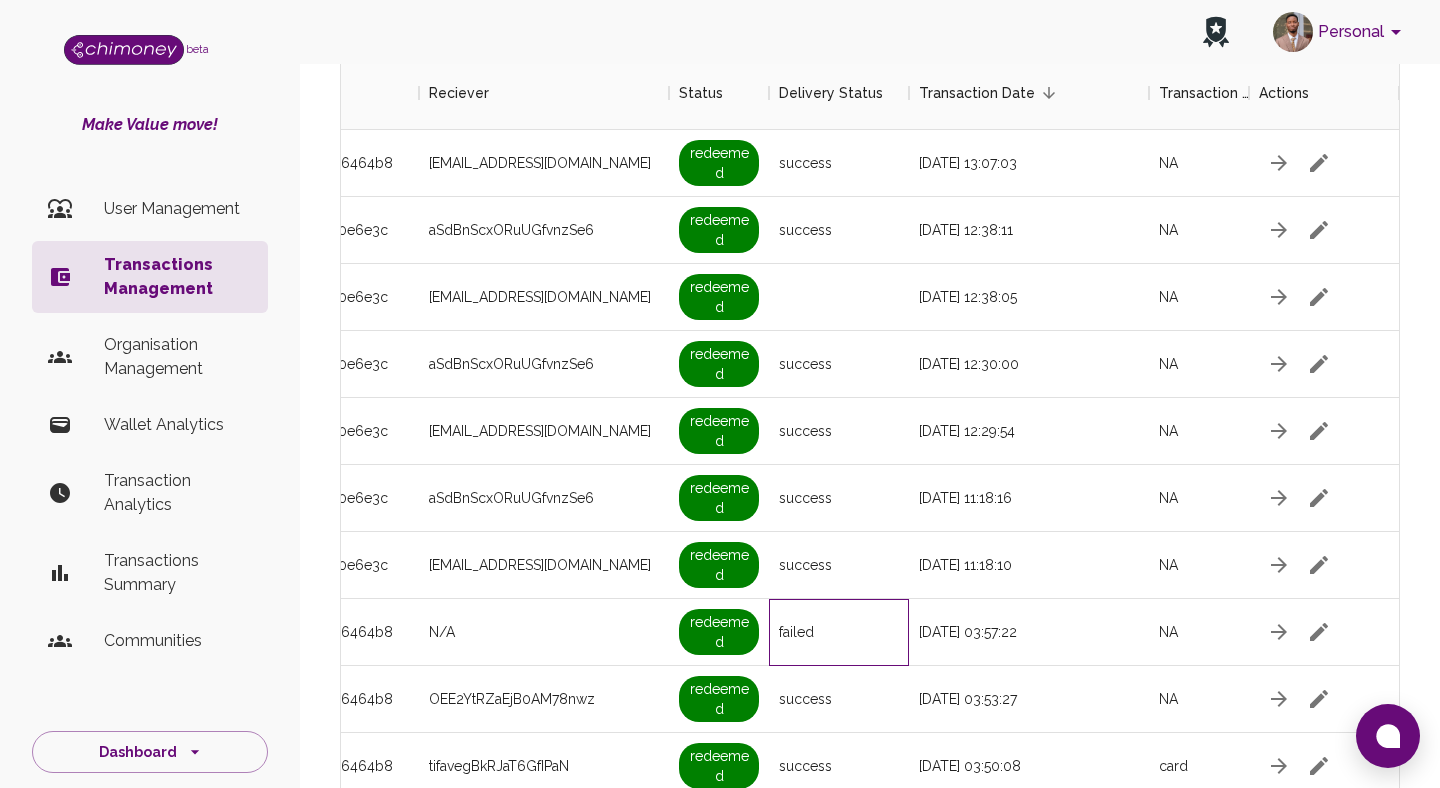 click on "failed" at bounding box center [839, 632] 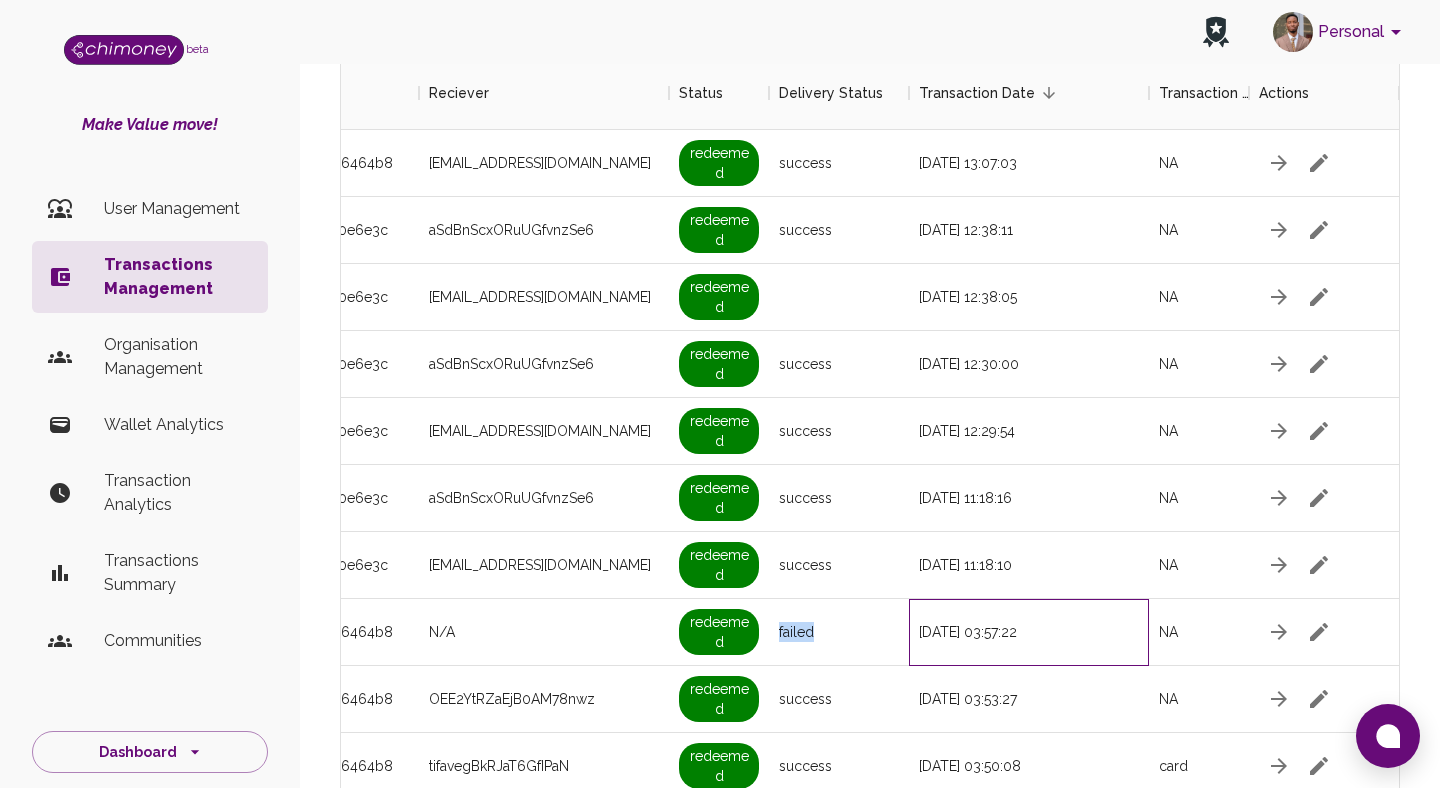 click on "23/07/2025, 03:57:22" at bounding box center [1029, 632] 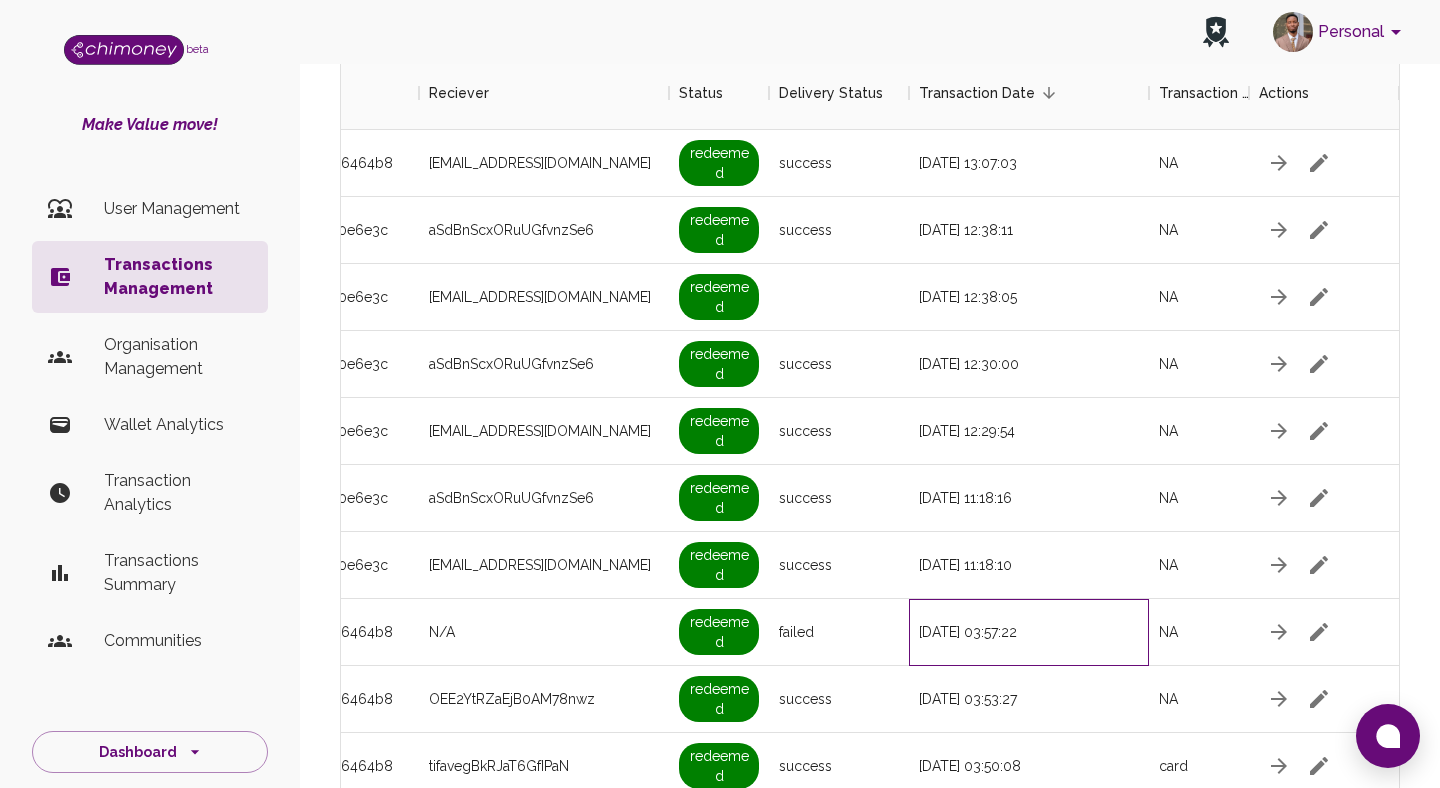 click on "23/07/2025, 03:57:22" at bounding box center (1029, 632) 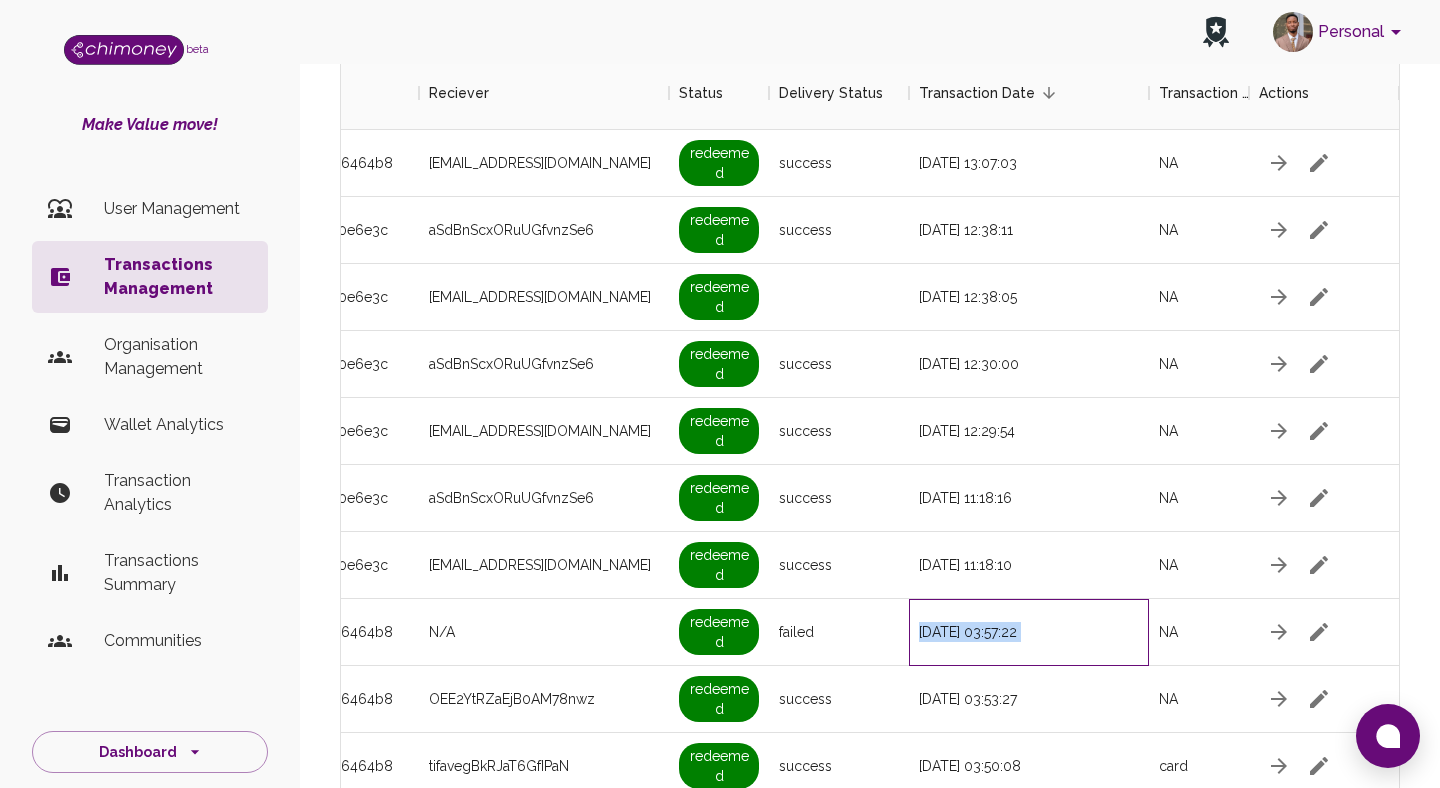 click on "23/07/2025, 03:57:22" at bounding box center [1029, 632] 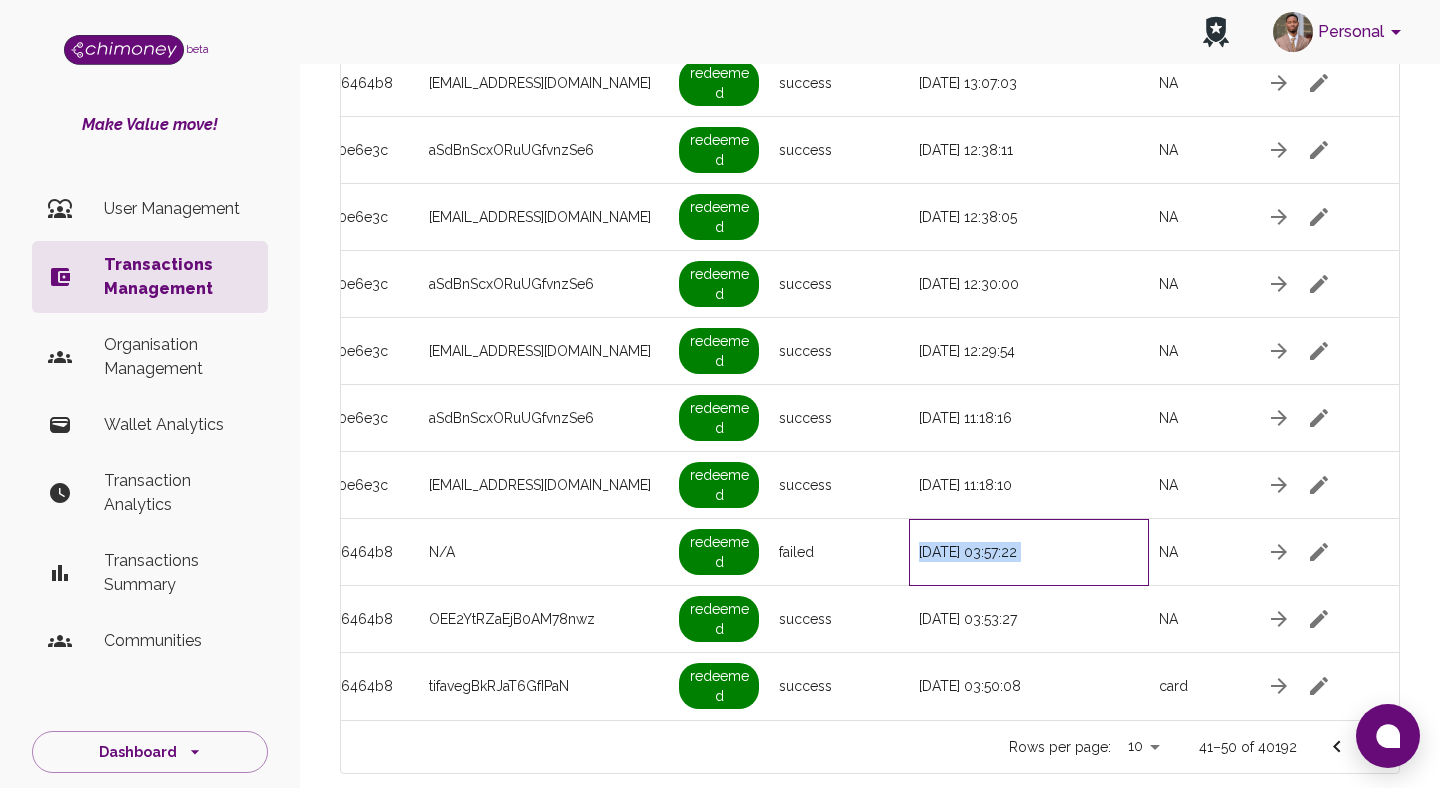 scroll, scrollTop: 429, scrollLeft: 0, axis: vertical 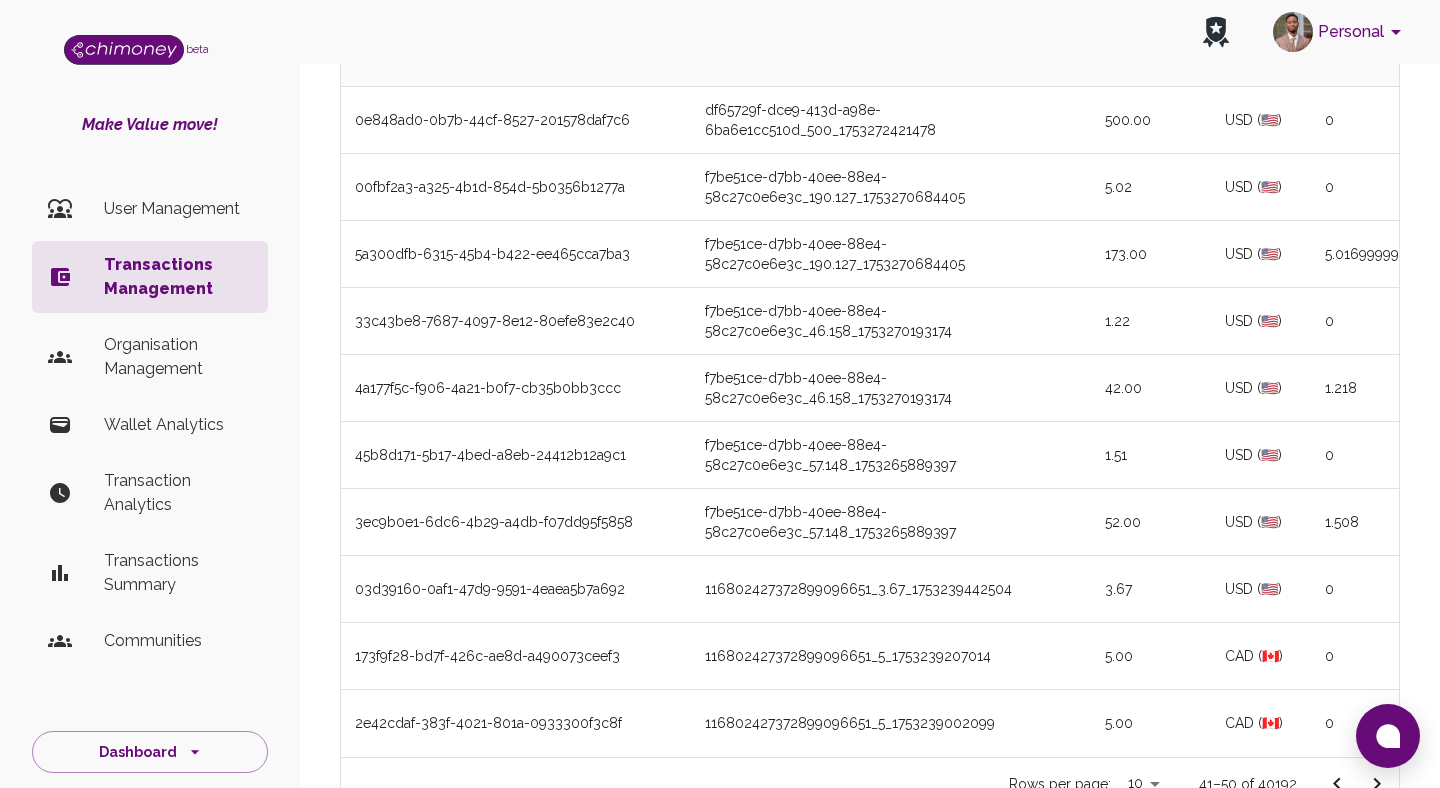 click on "User Management" at bounding box center (150, 209) 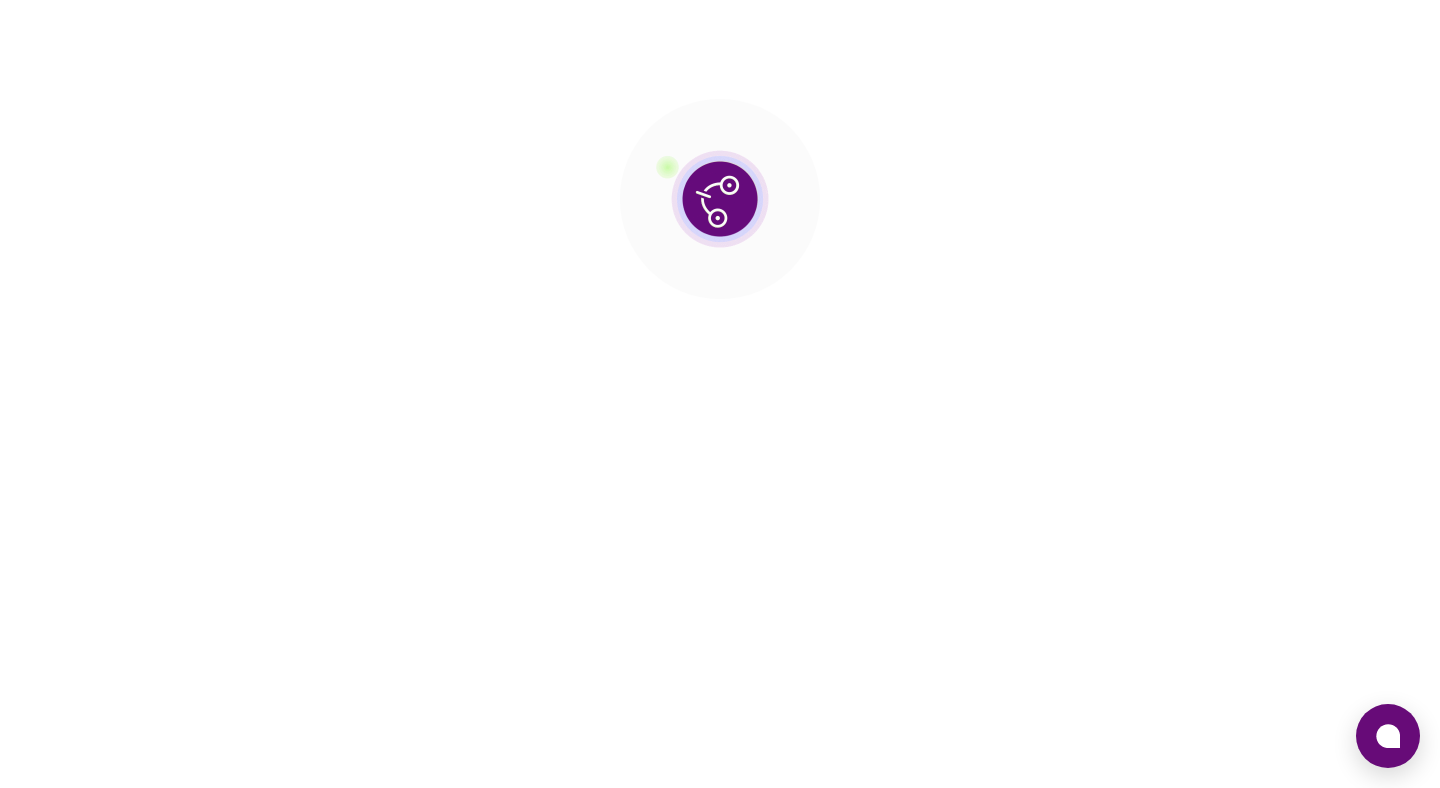 scroll, scrollTop: 0, scrollLeft: 0, axis: both 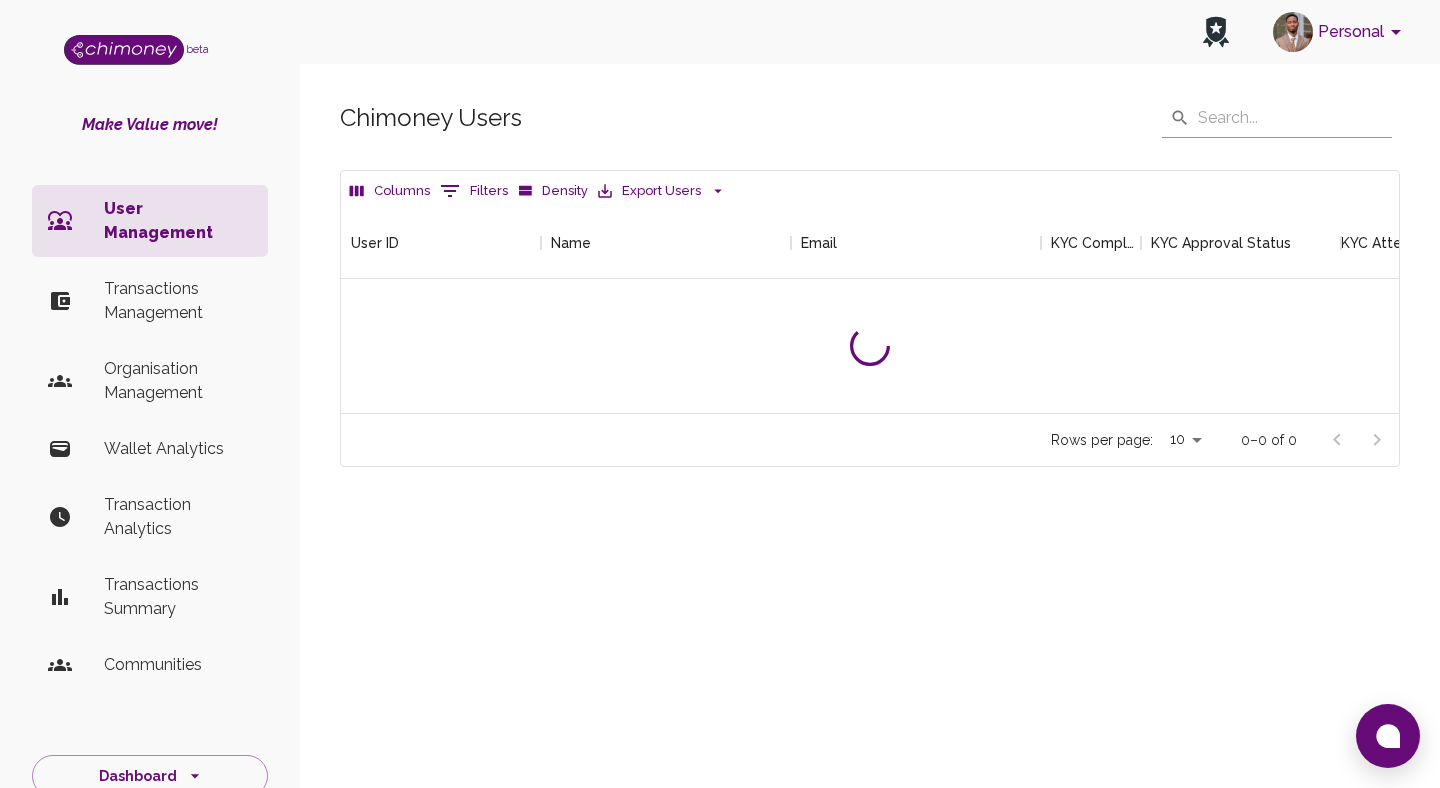 click on "Filters" at bounding box center (474, 191) 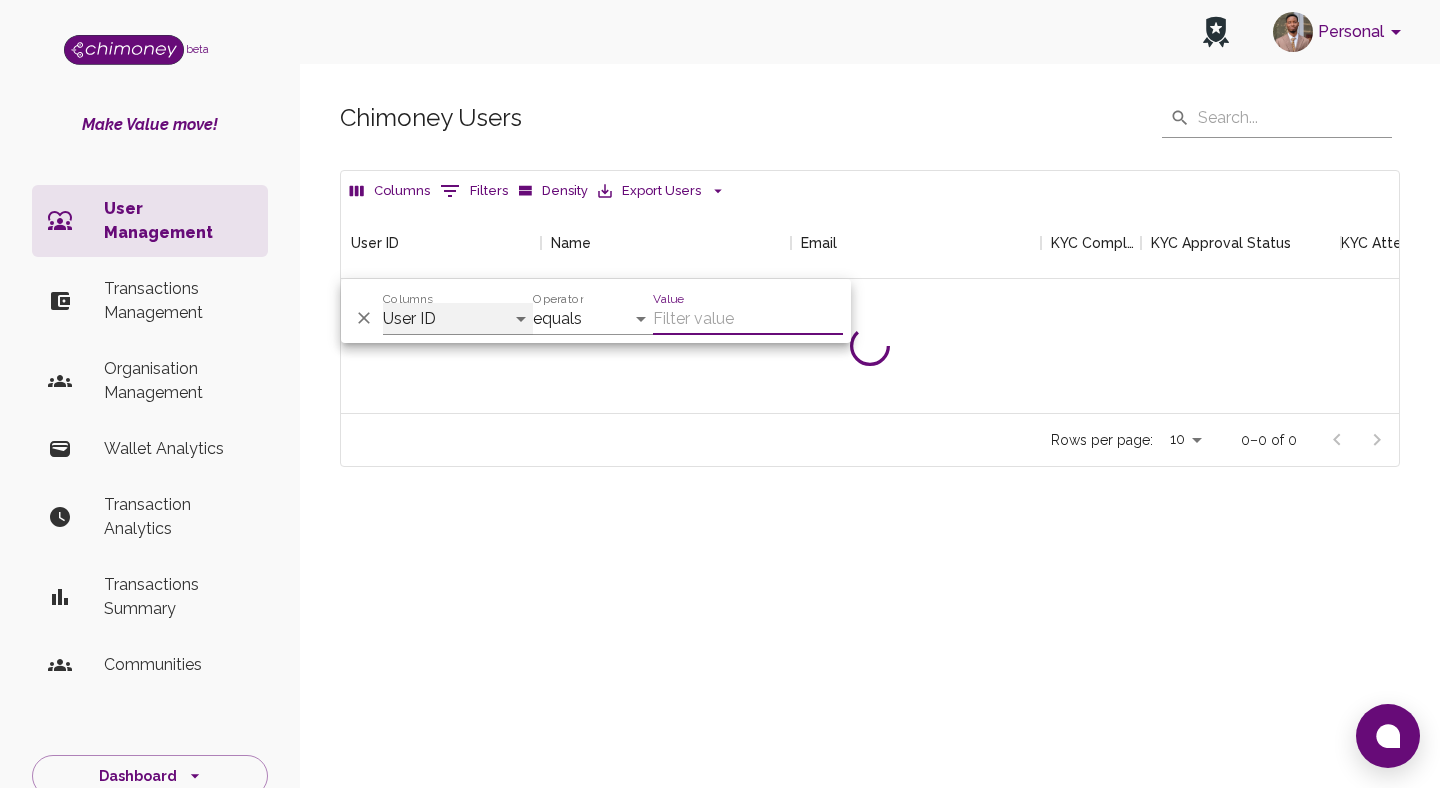 click on "User ID Name Email KYC Completed KYC Approval Status KYC Attempts Join date Update date Account Tier Country Phone Scrim User First Name Last Name Affiliate/Community ID" at bounding box center [458, 319] 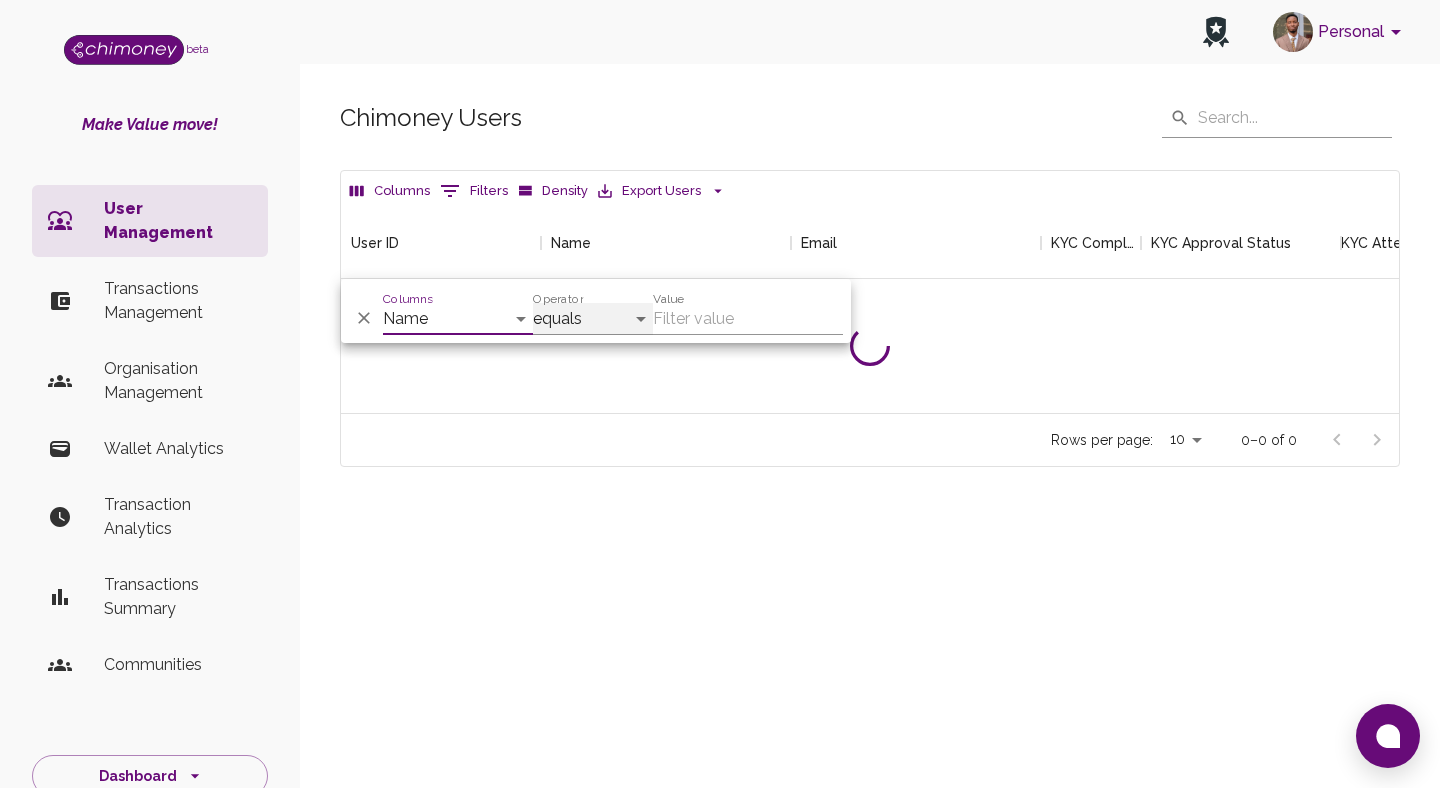 click on "equals starts with is any of" at bounding box center (593, 319) 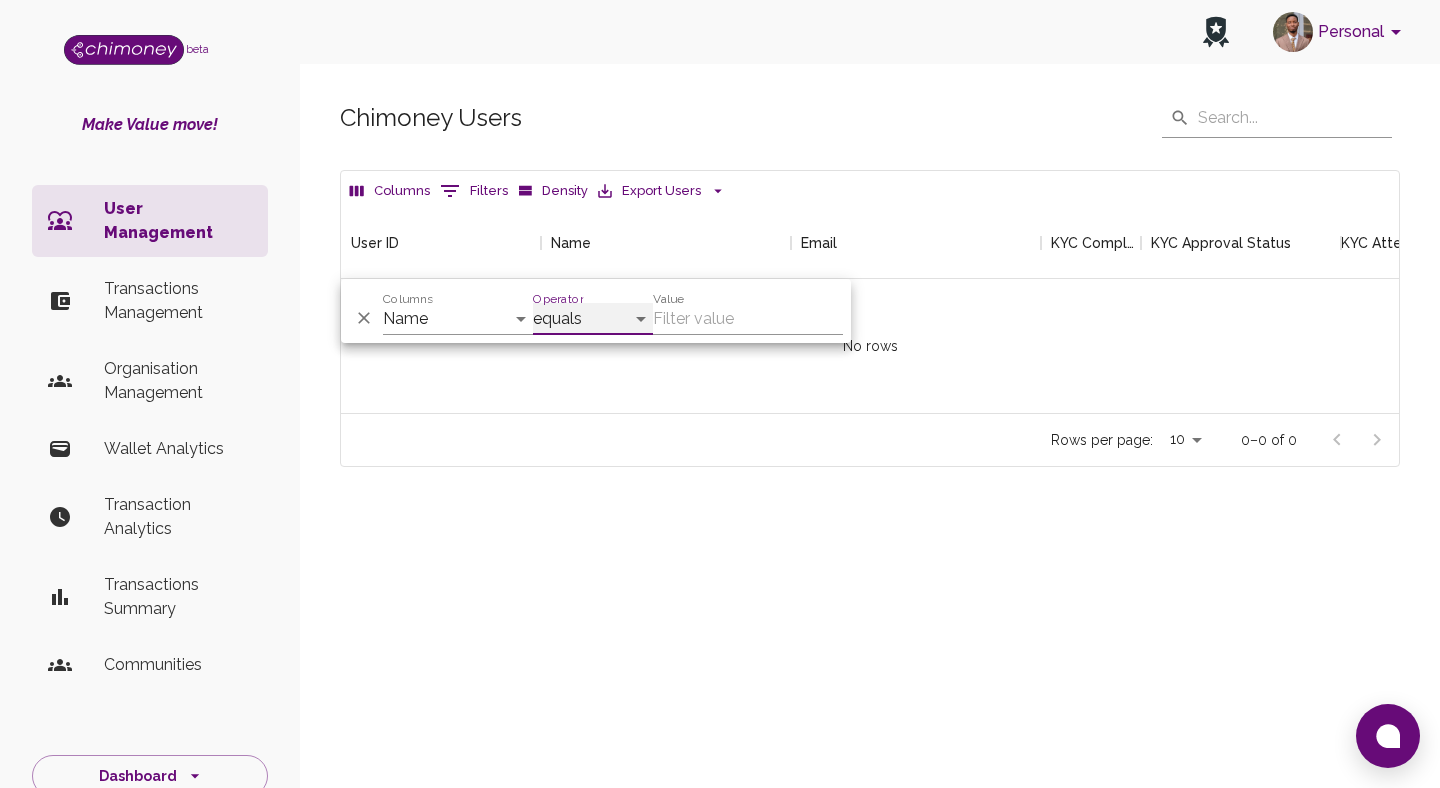 scroll, scrollTop: 1, scrollLeft: 1, axis: both 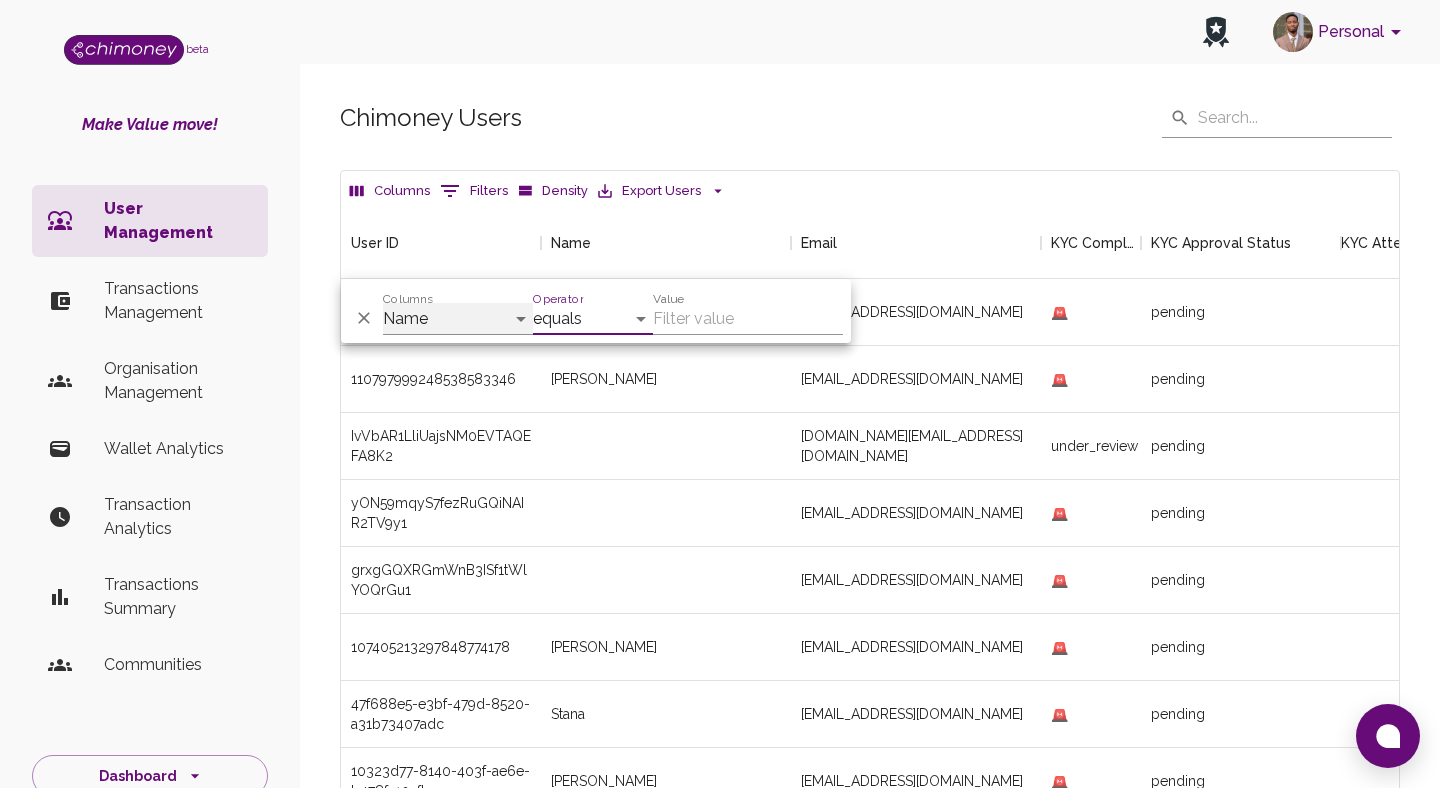 click on "User ID Name Email KYC Completed KYC Approval Status KYC Attempts Join date Update date Account Tier Country Phone Scrim User First Name Last Name Affiliate/Community ID" at bounding box center [458, 319] 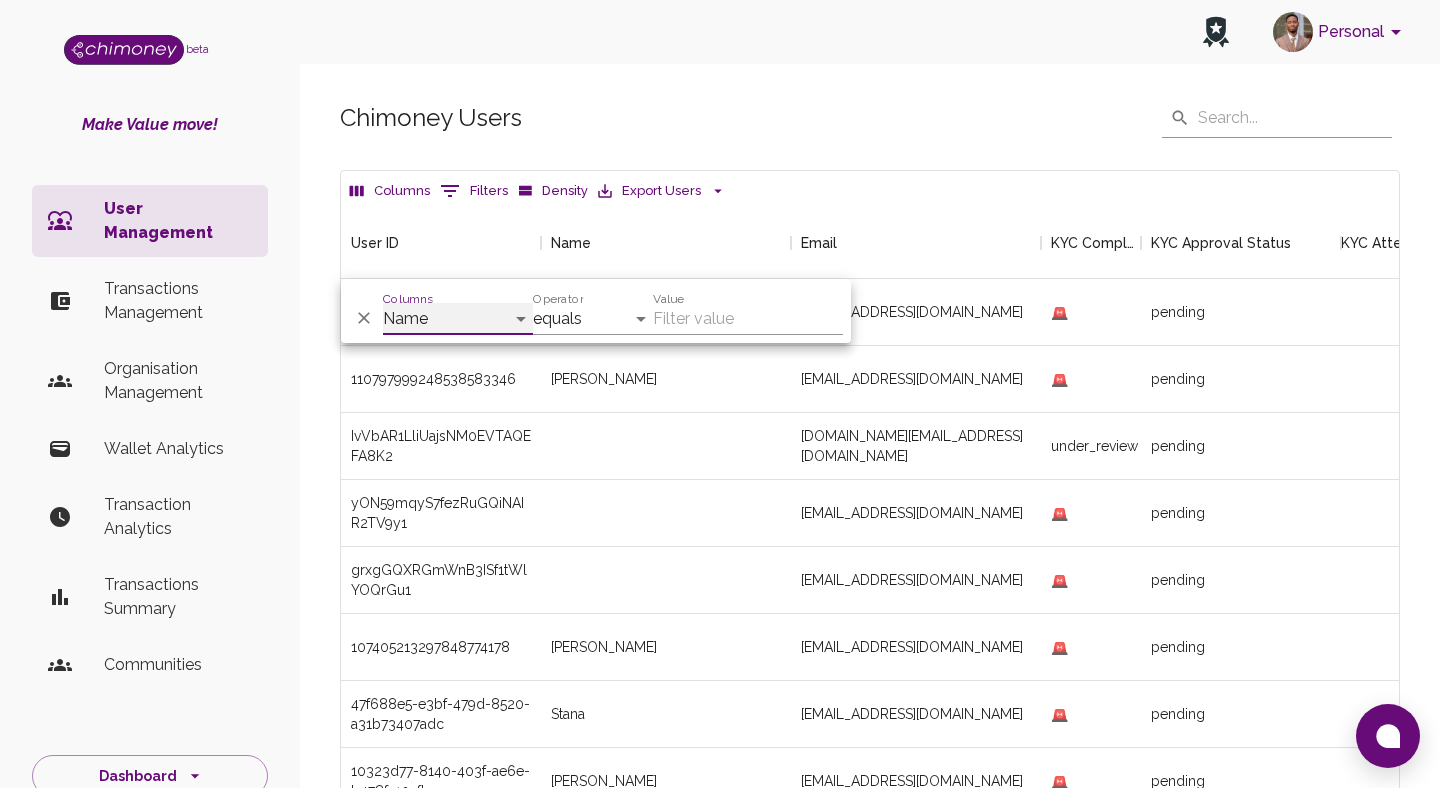 scroll, scrollTop: 742, scrollLeft: 1058, axis: both 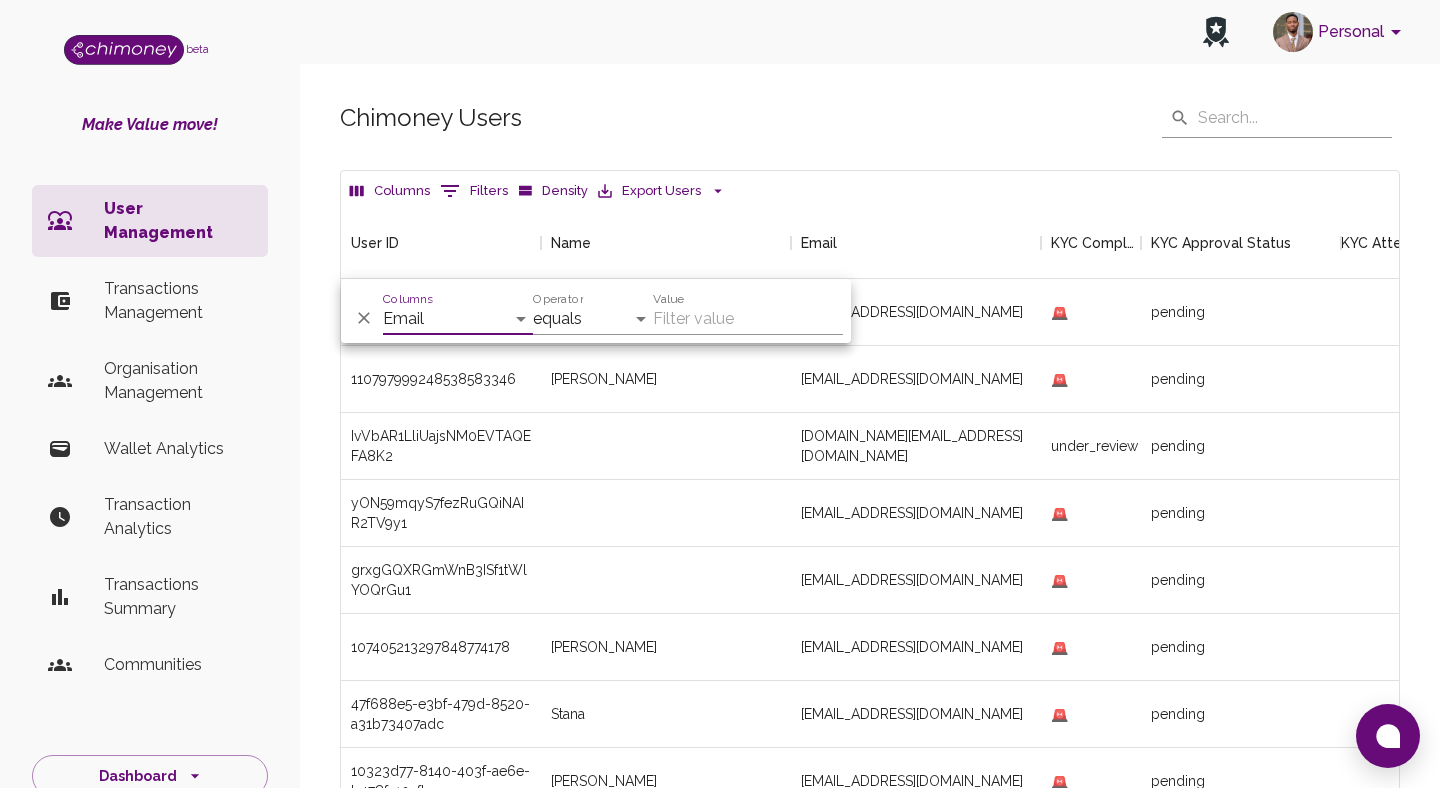 click on "Value" at bounding box center (748, 319) 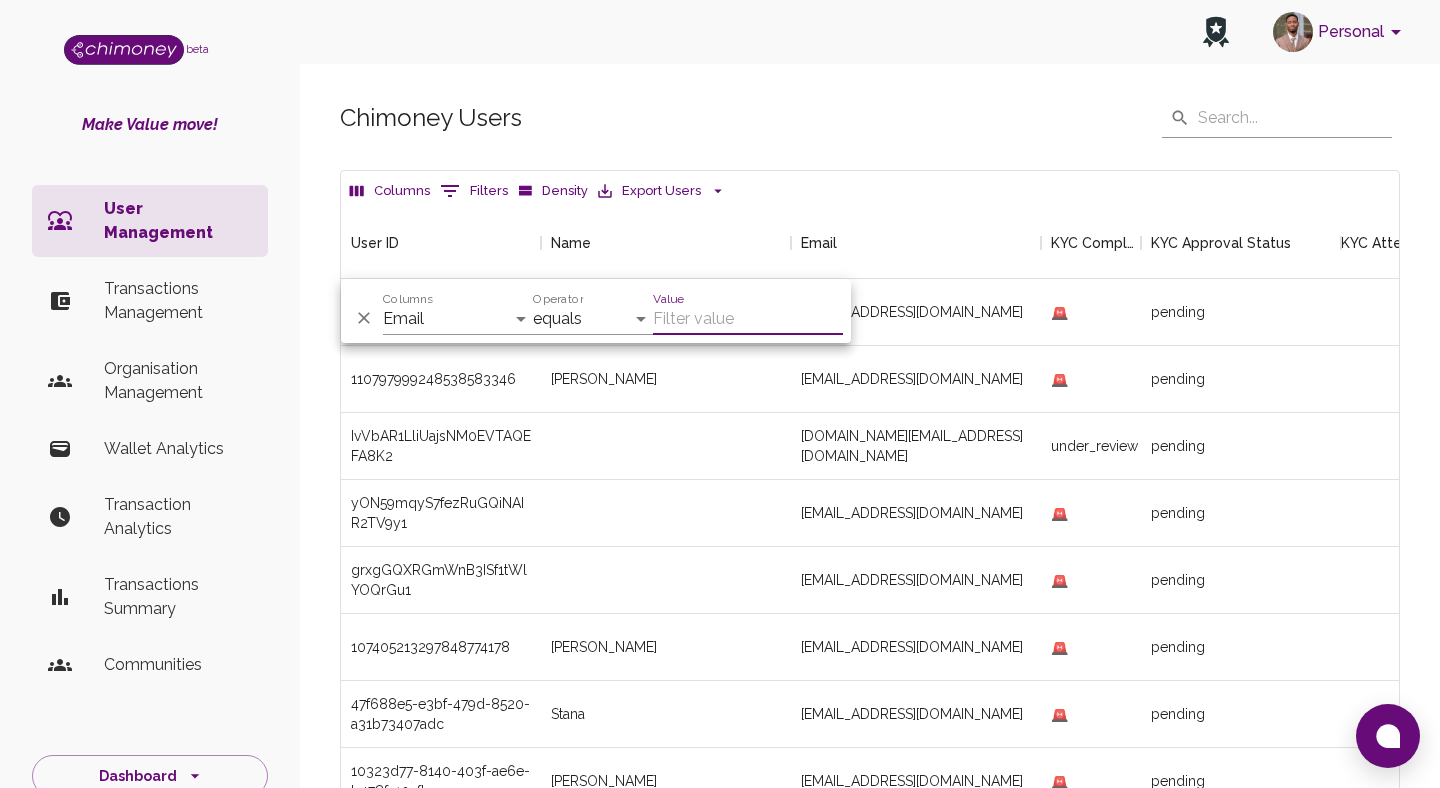 paste on "emmanuel.duke.243689@unn.edu.ng" 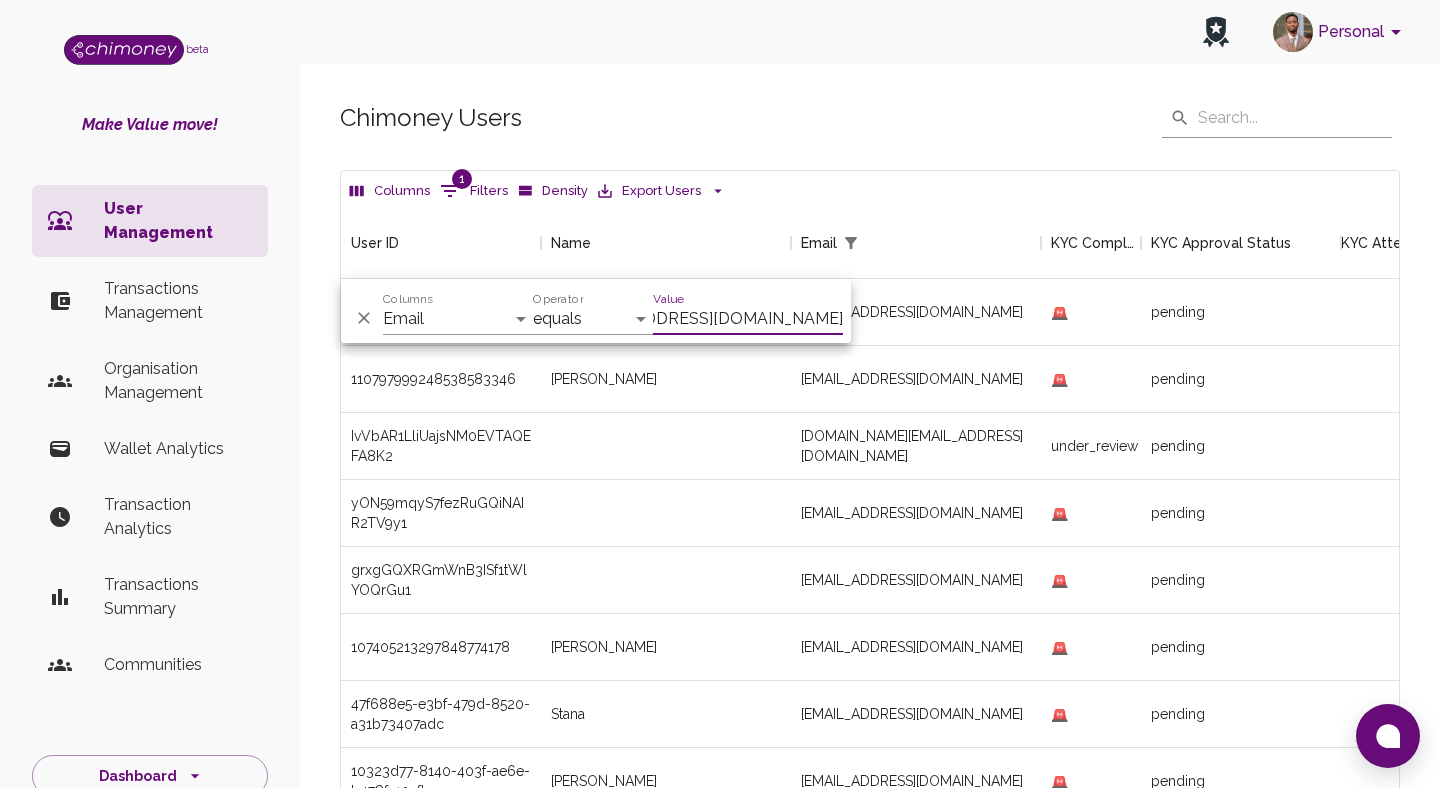 scroll, scrollTop: 0, scrollLeft: 82, axis: horizontal 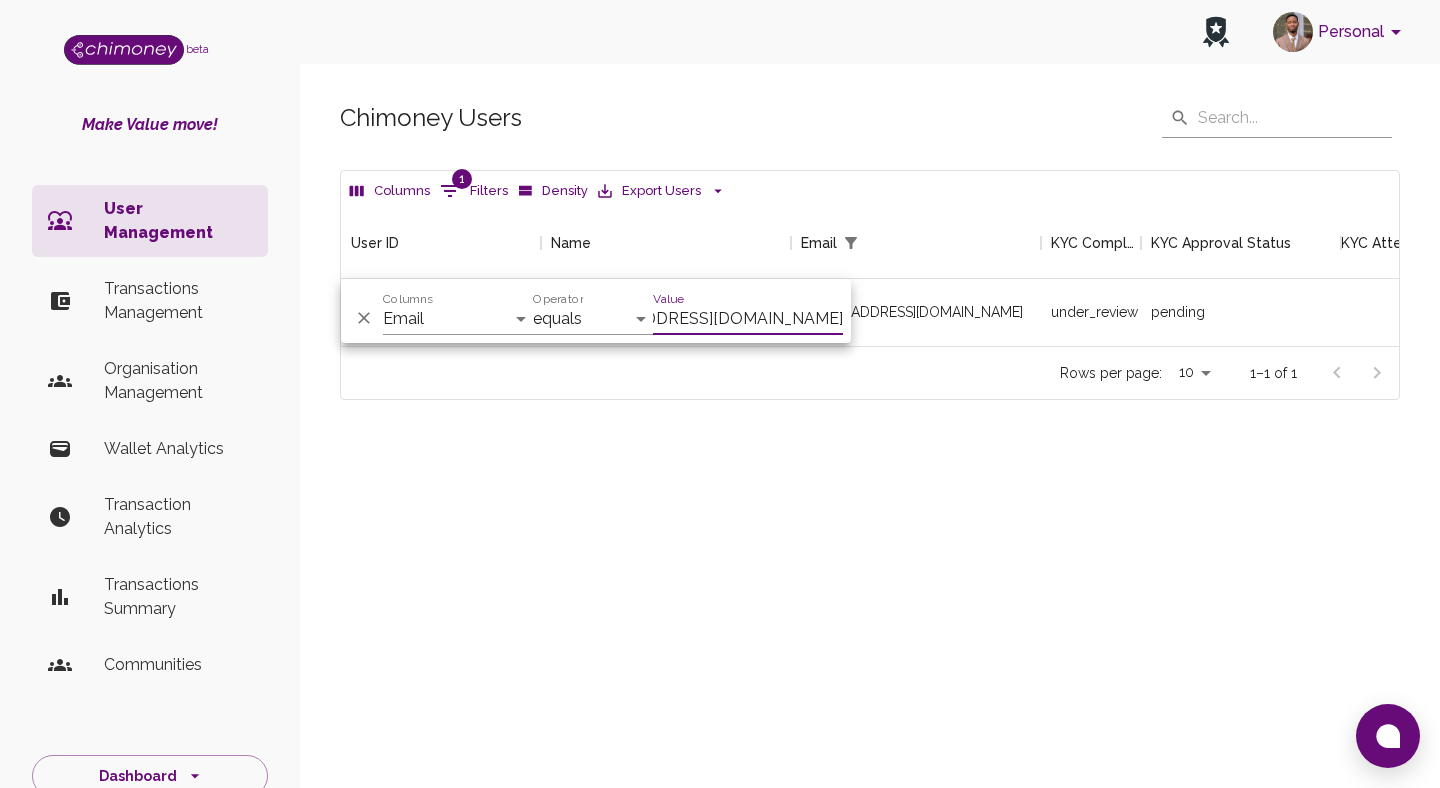 type on "emmanuel.duke.243689@unn.edu.ng" 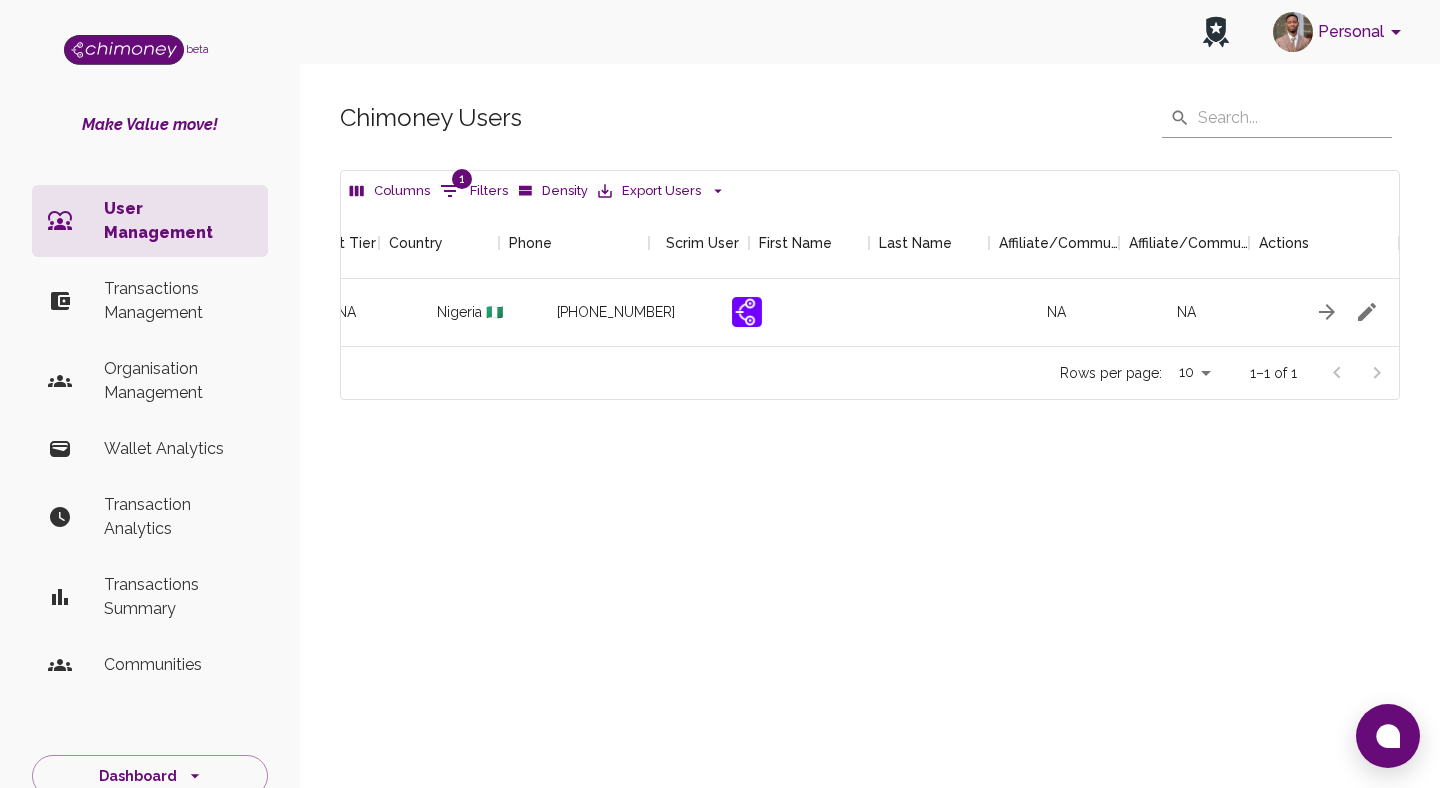 scroll, scrollTop: 0, scrollLeft: 2362, axis: horizontal 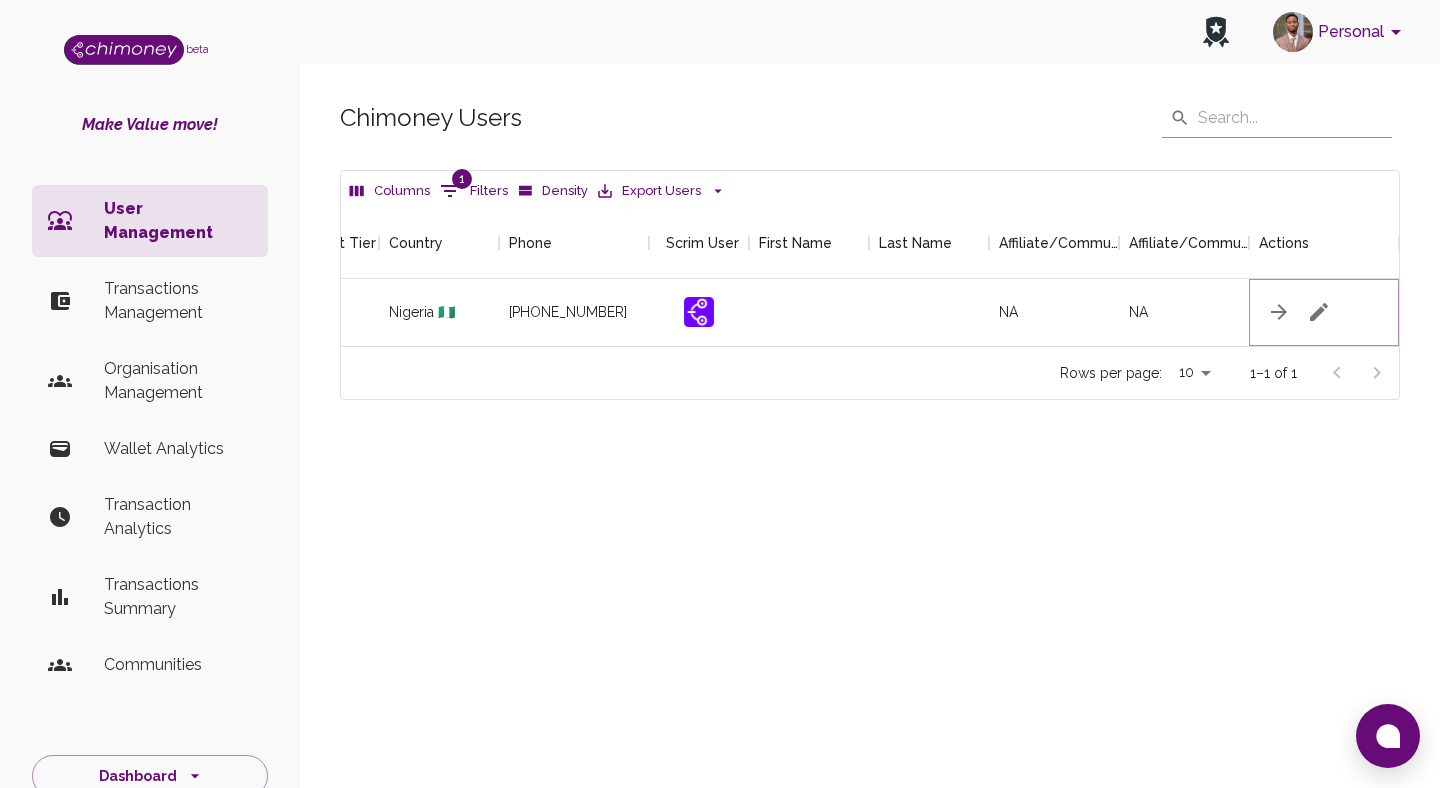 click 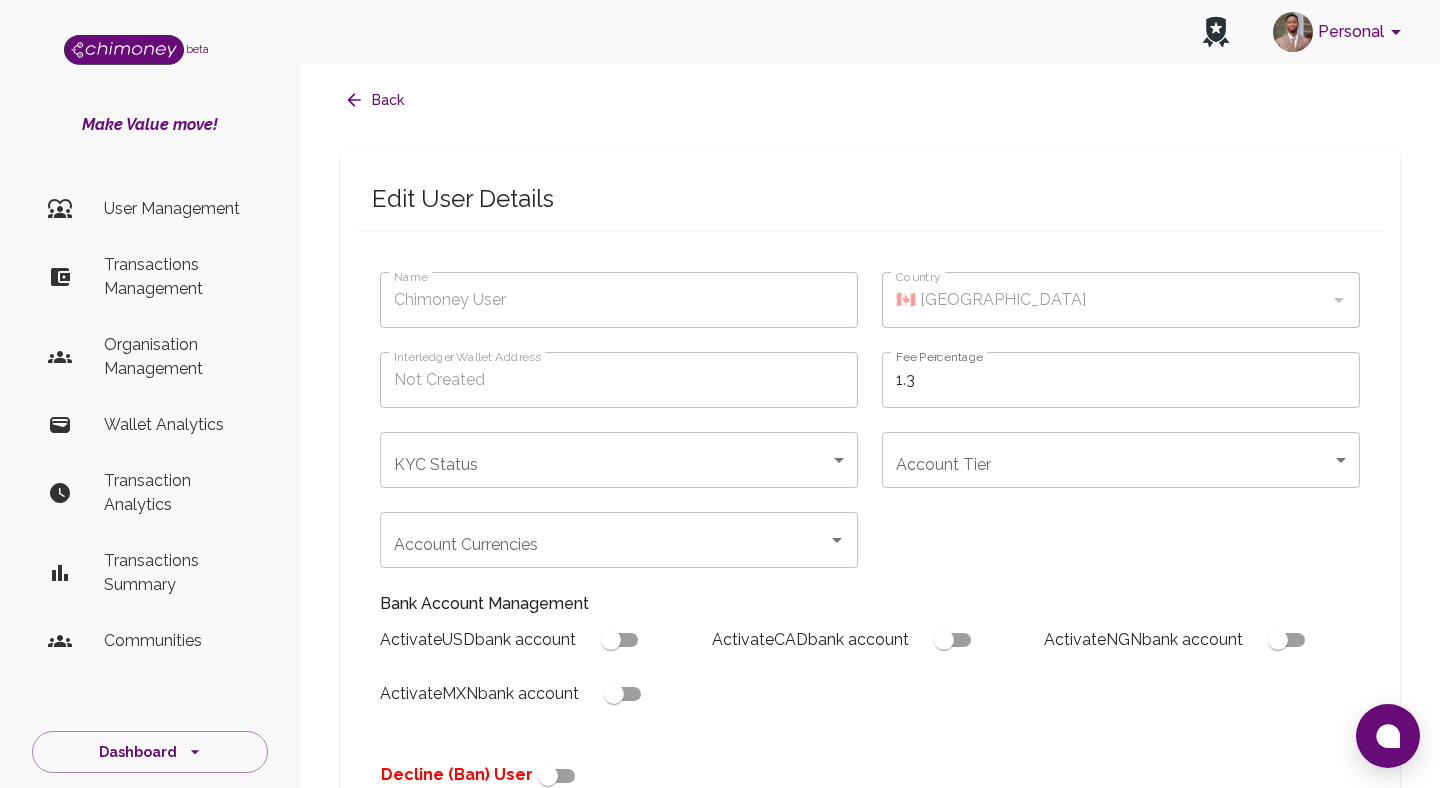 type on "EMMANUEL DUKE" 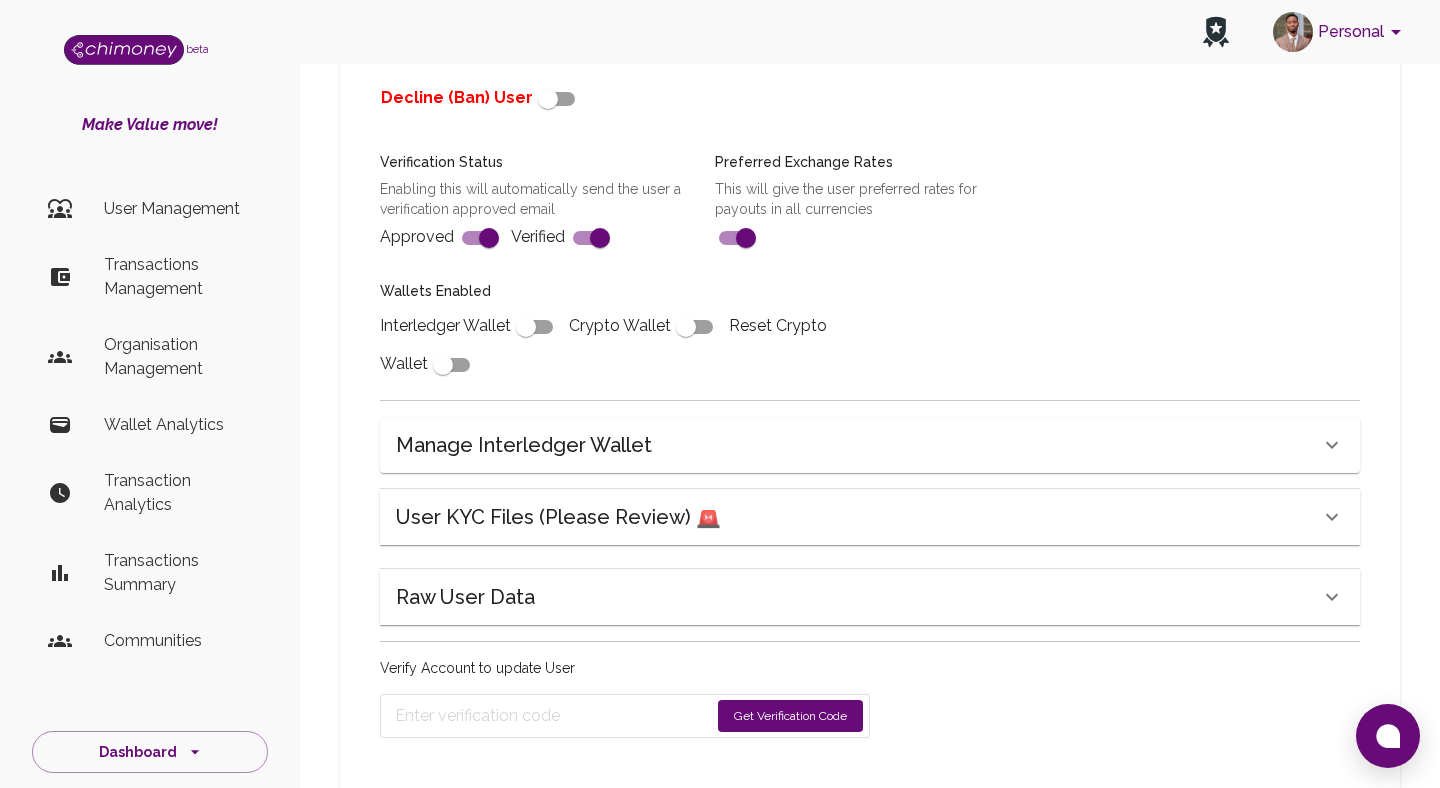 scroll, scrollTop: 728, scrollLeft: 0, axis: vertical 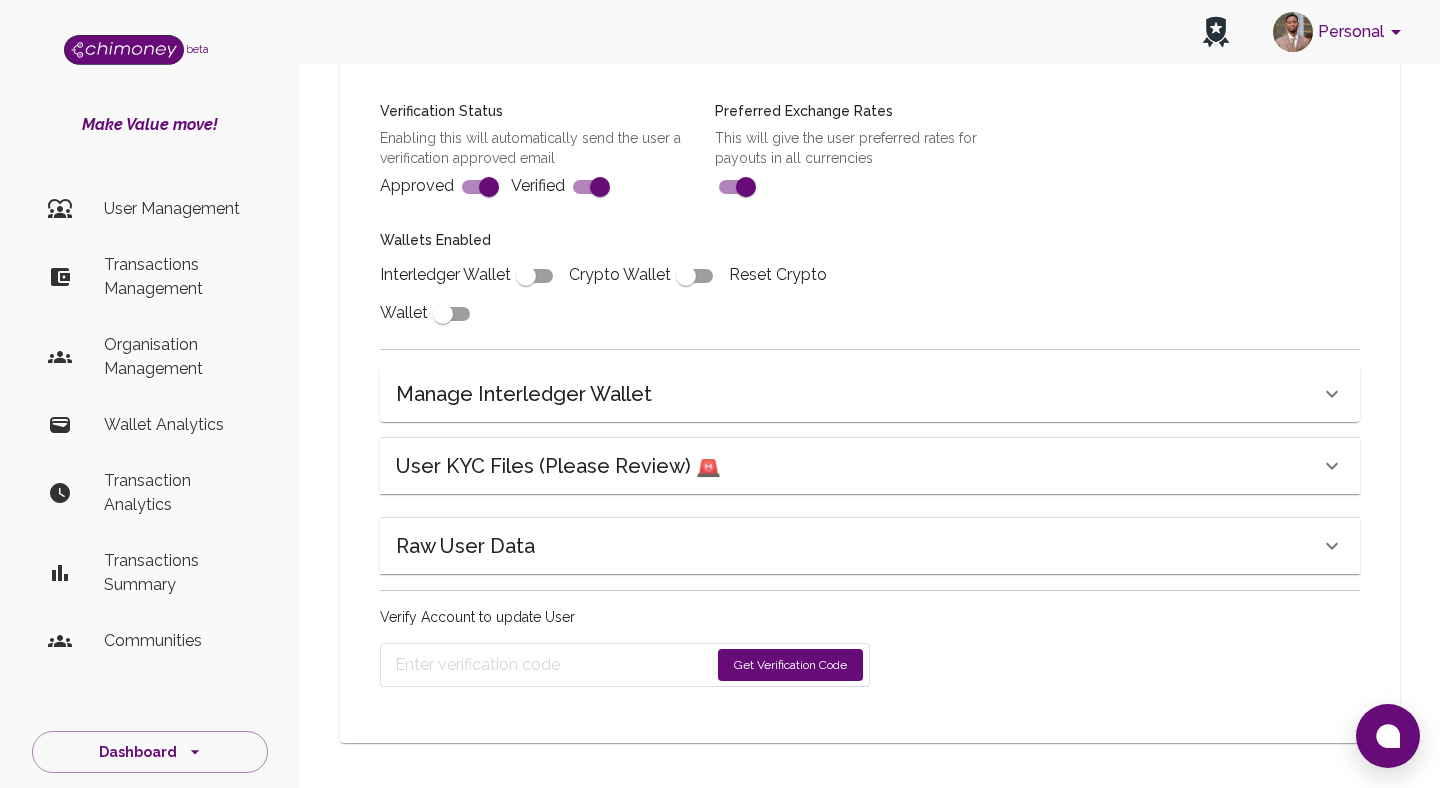 click on "User KYC Files (Please Review) 🚨" at bounding box center (558, 466) 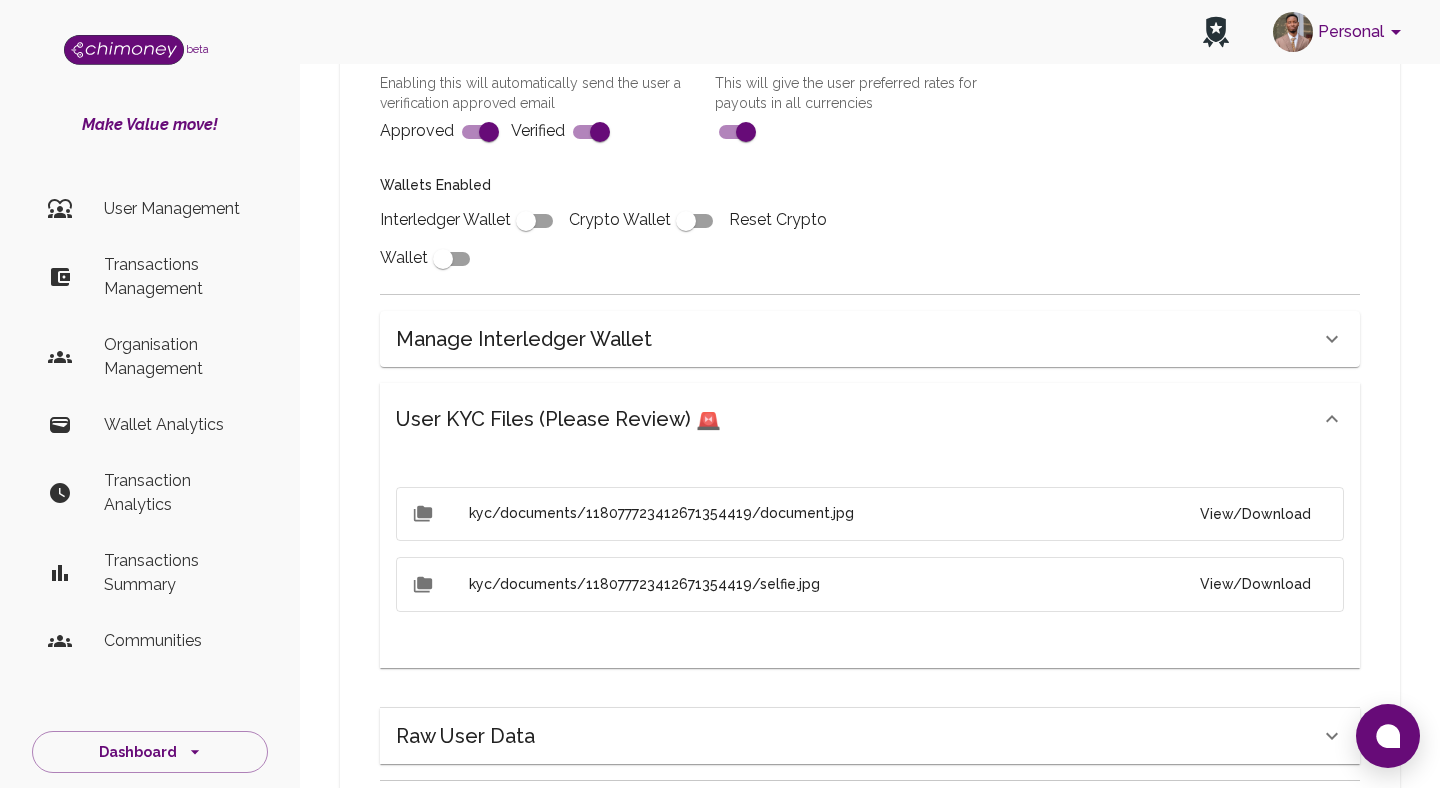 scroll, scrollTop: 873, scrollLeft: 0, axis: vertical 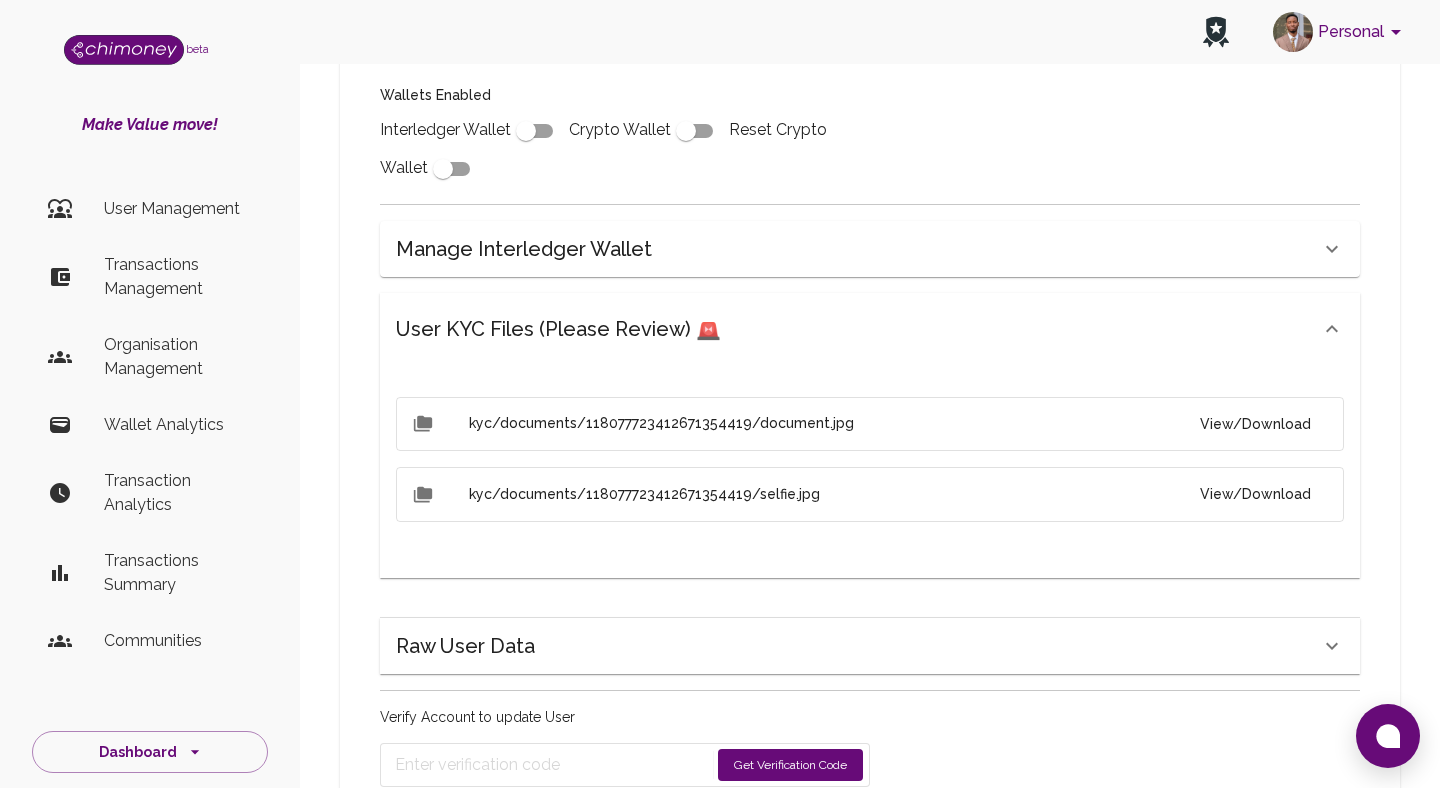 click on "View/Download" at bounding box center (1255, 424) 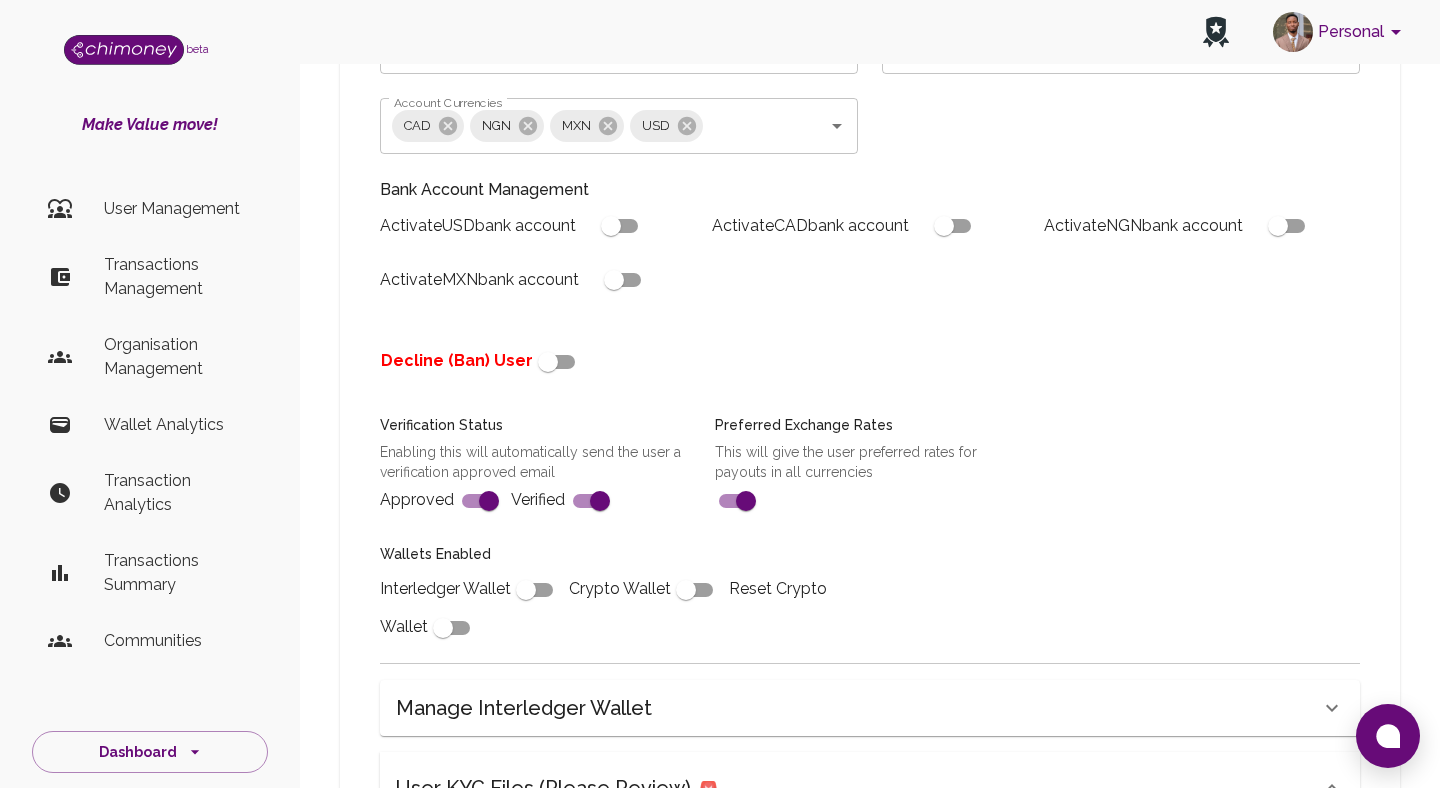 scroll, scrollTop: 410, scrollLeft: 0, axis: vertical 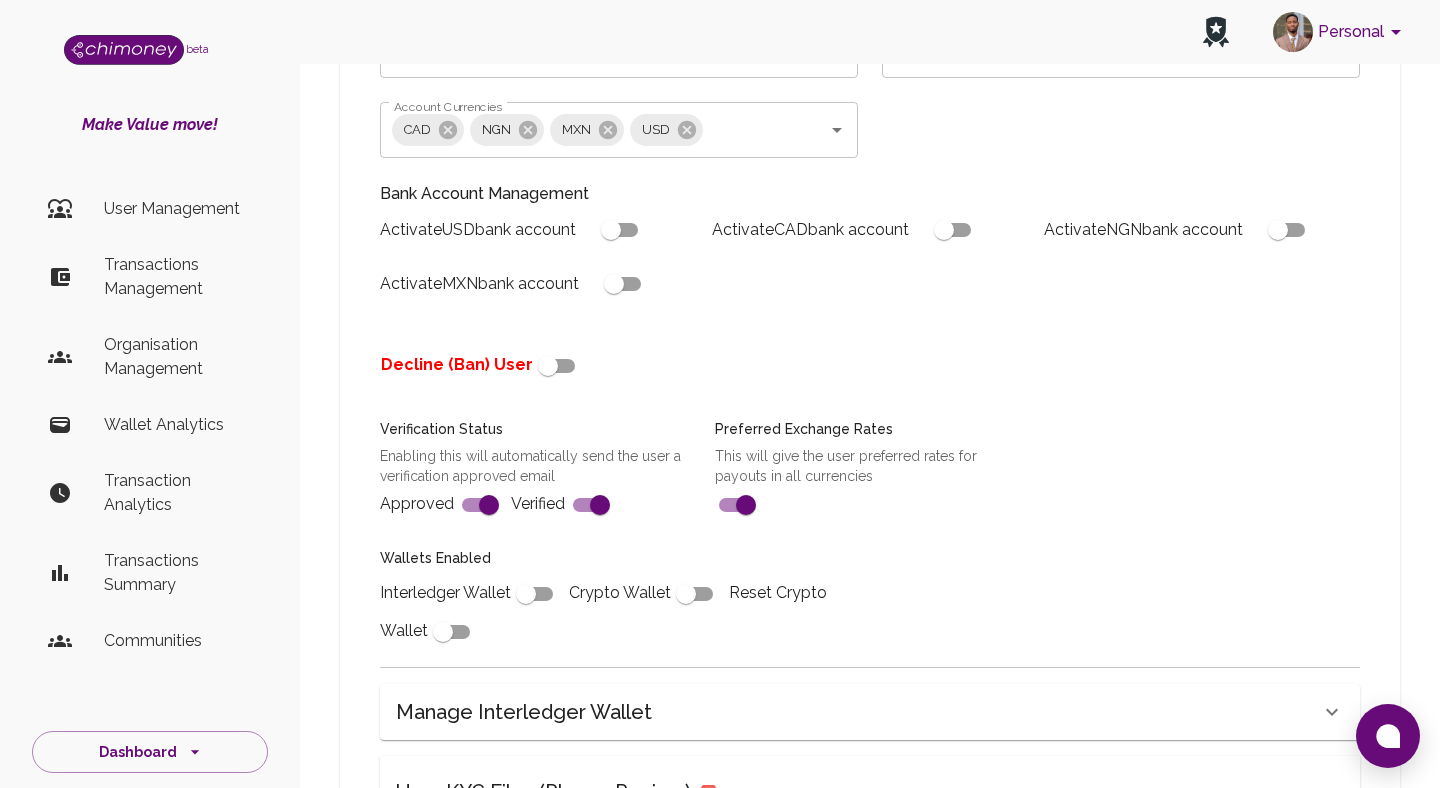click at bounding box center [548, 366] 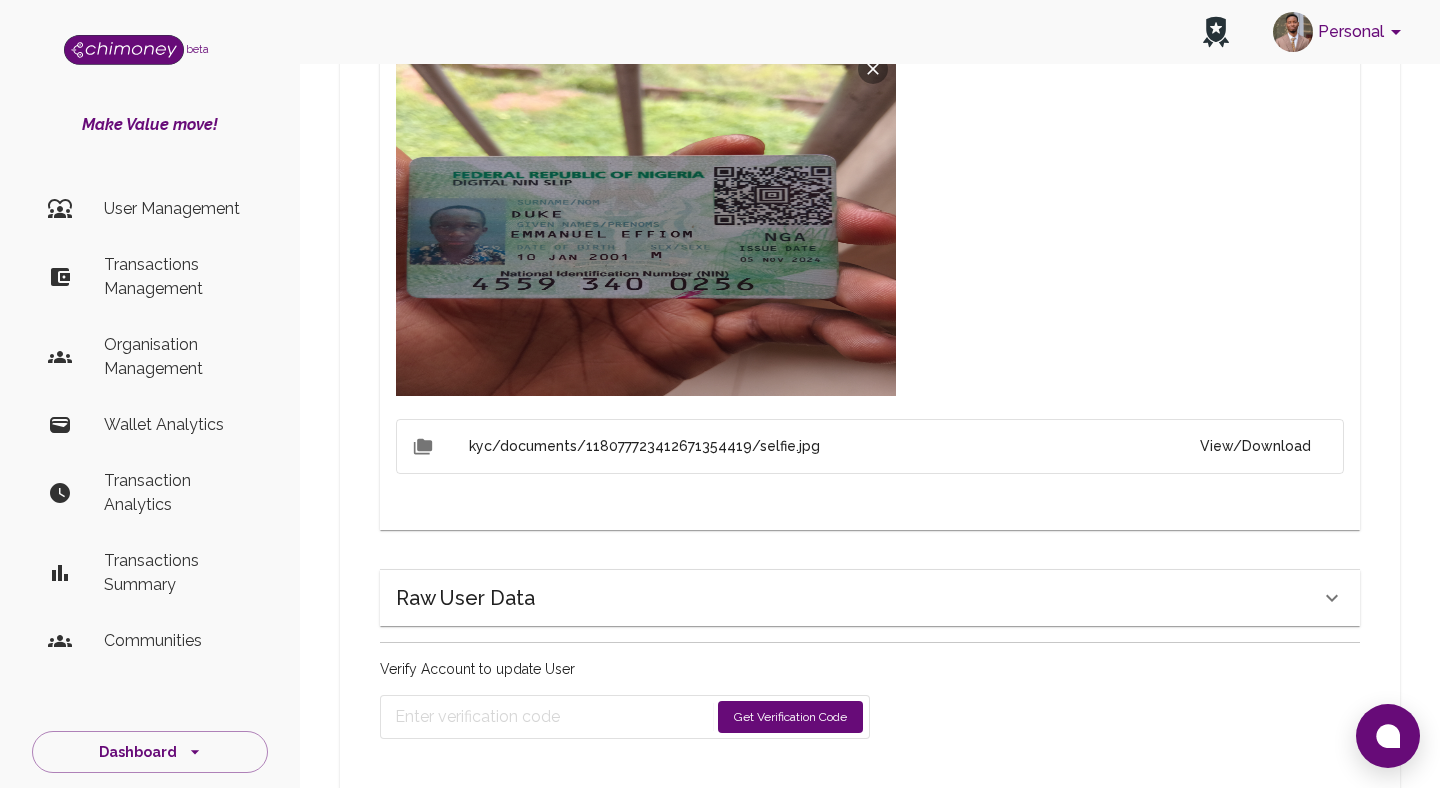 scroll, scrollTop: 1211, scrollLeft: 0, axis: vertical 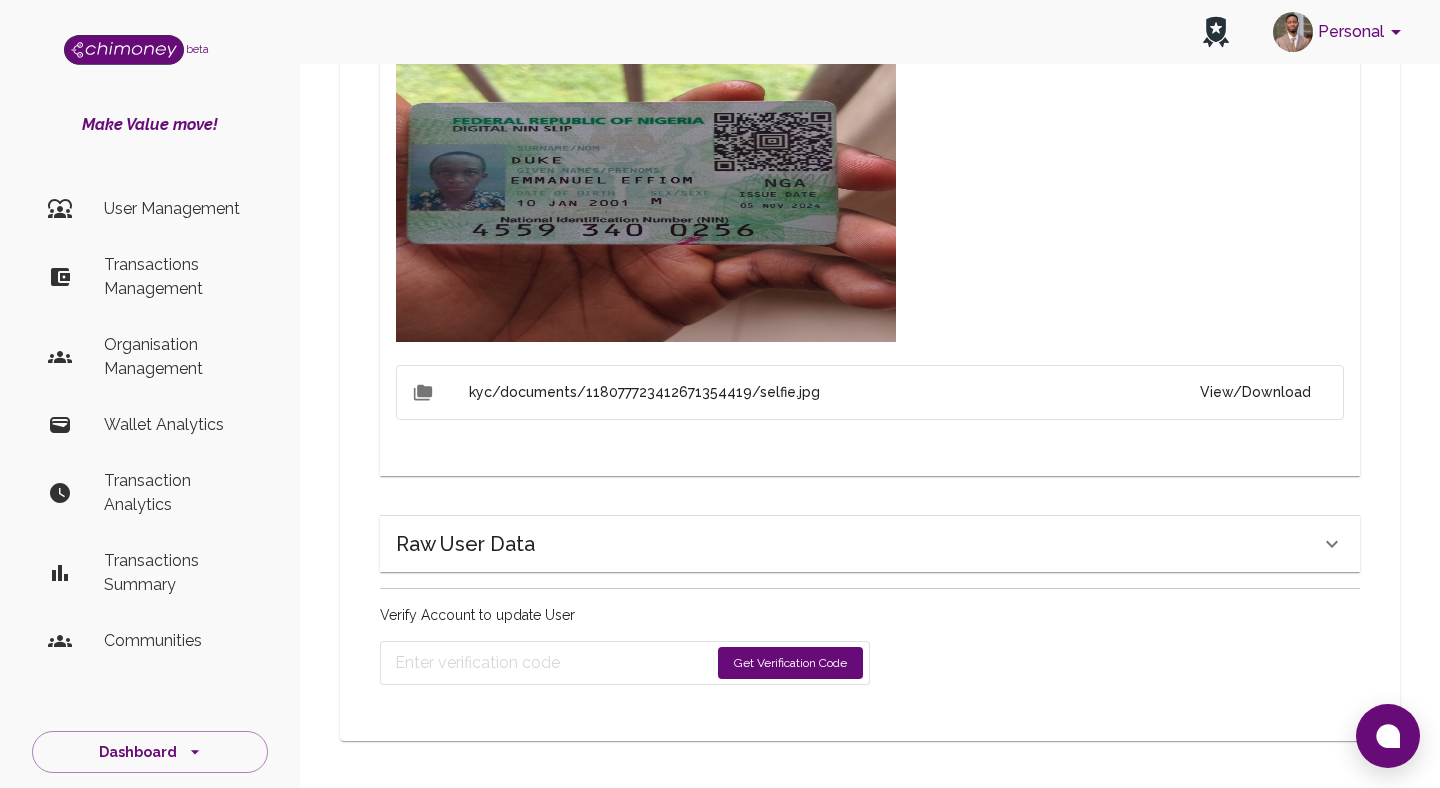 click on "Get Verification Code" at bounding box center (790, 663) 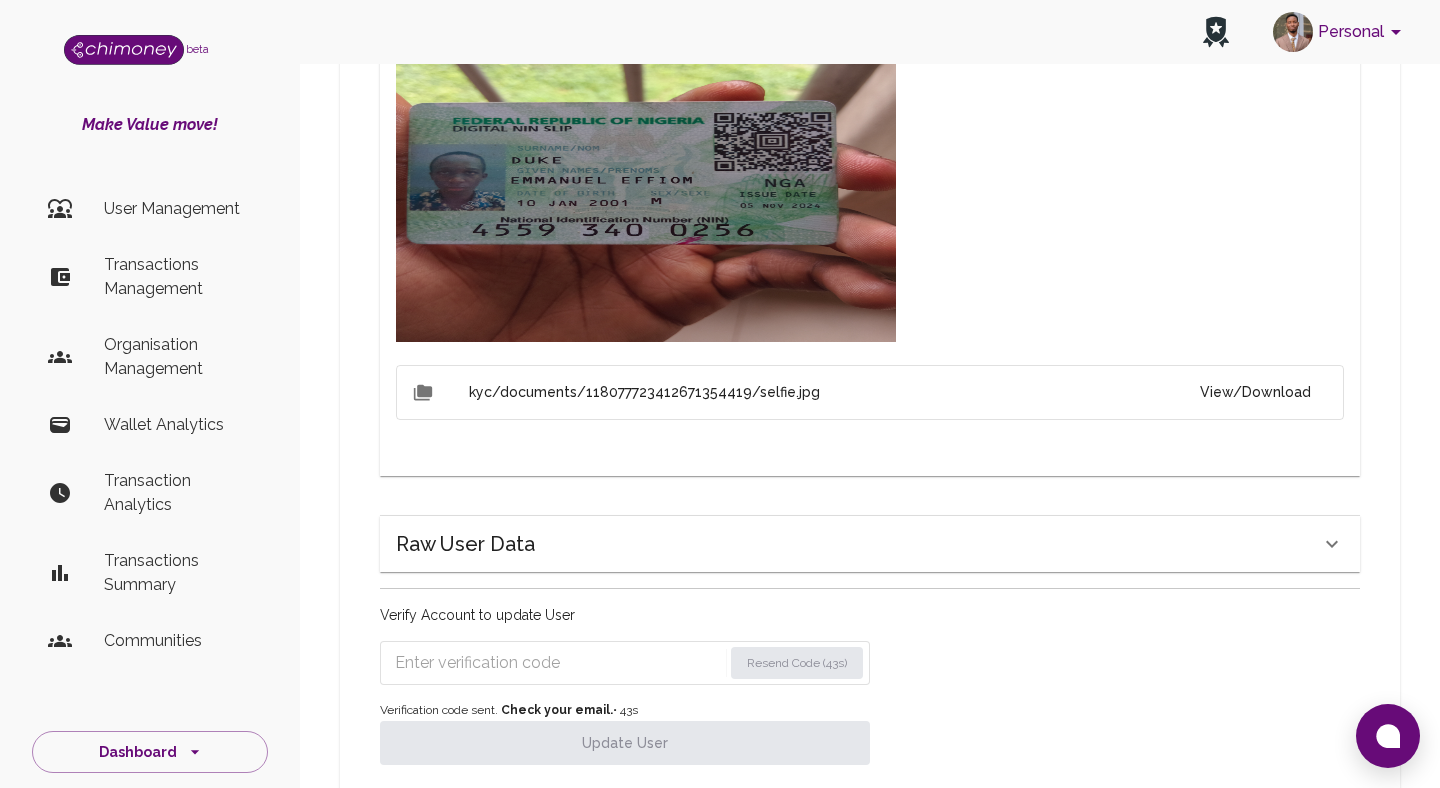 click at bounding box center [558, 663] 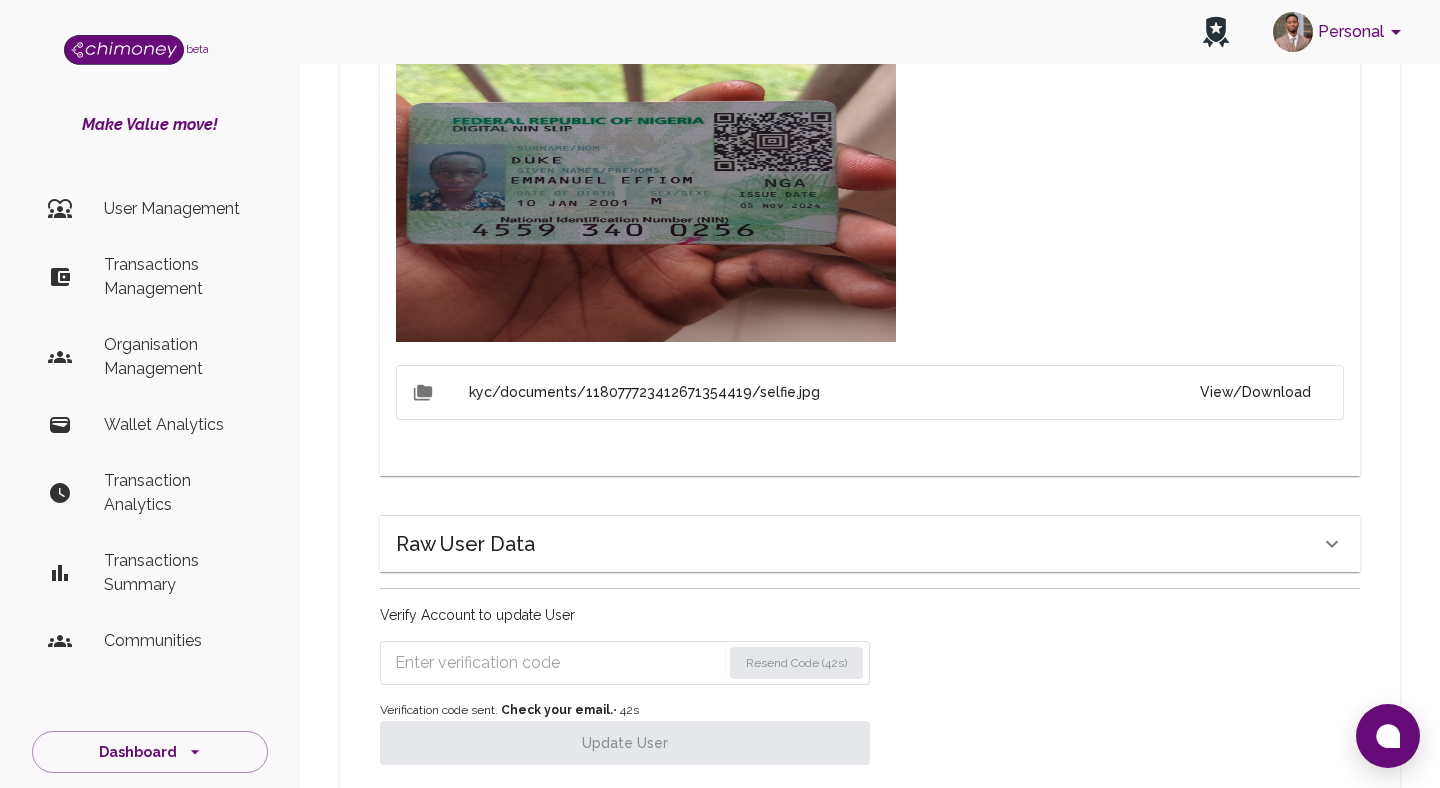 paste on "8814" 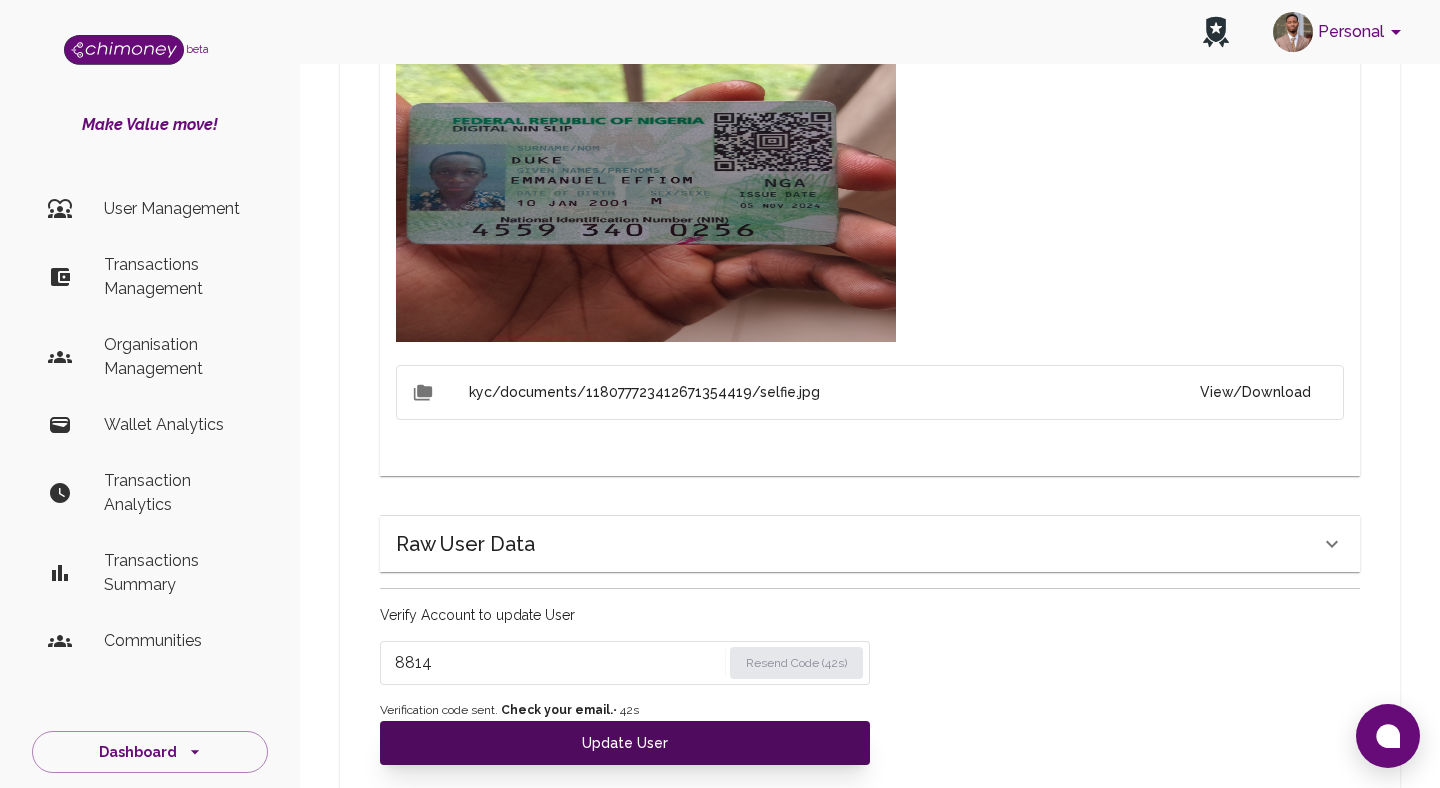 type on "8814" 